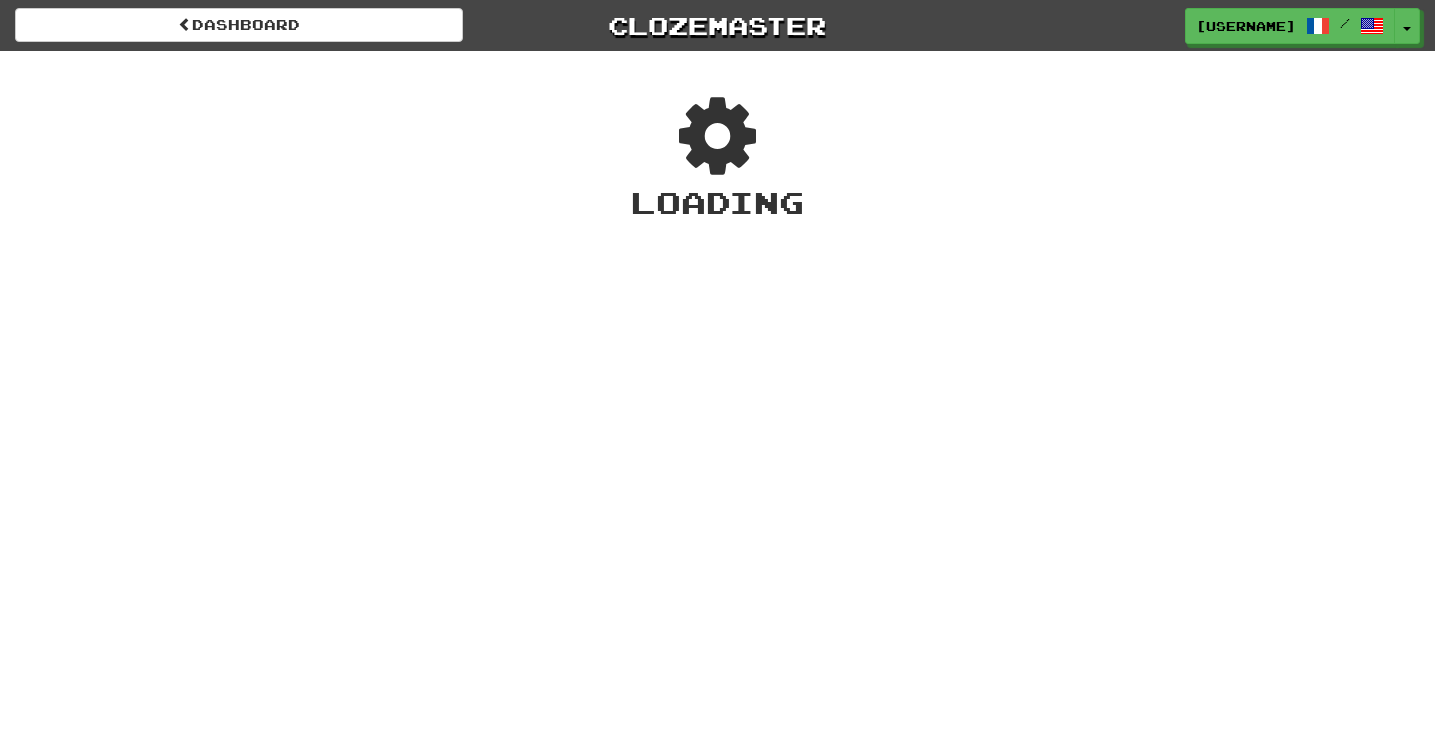 scroll, scrollTop: 0, scrollLeft: 0, axis: both 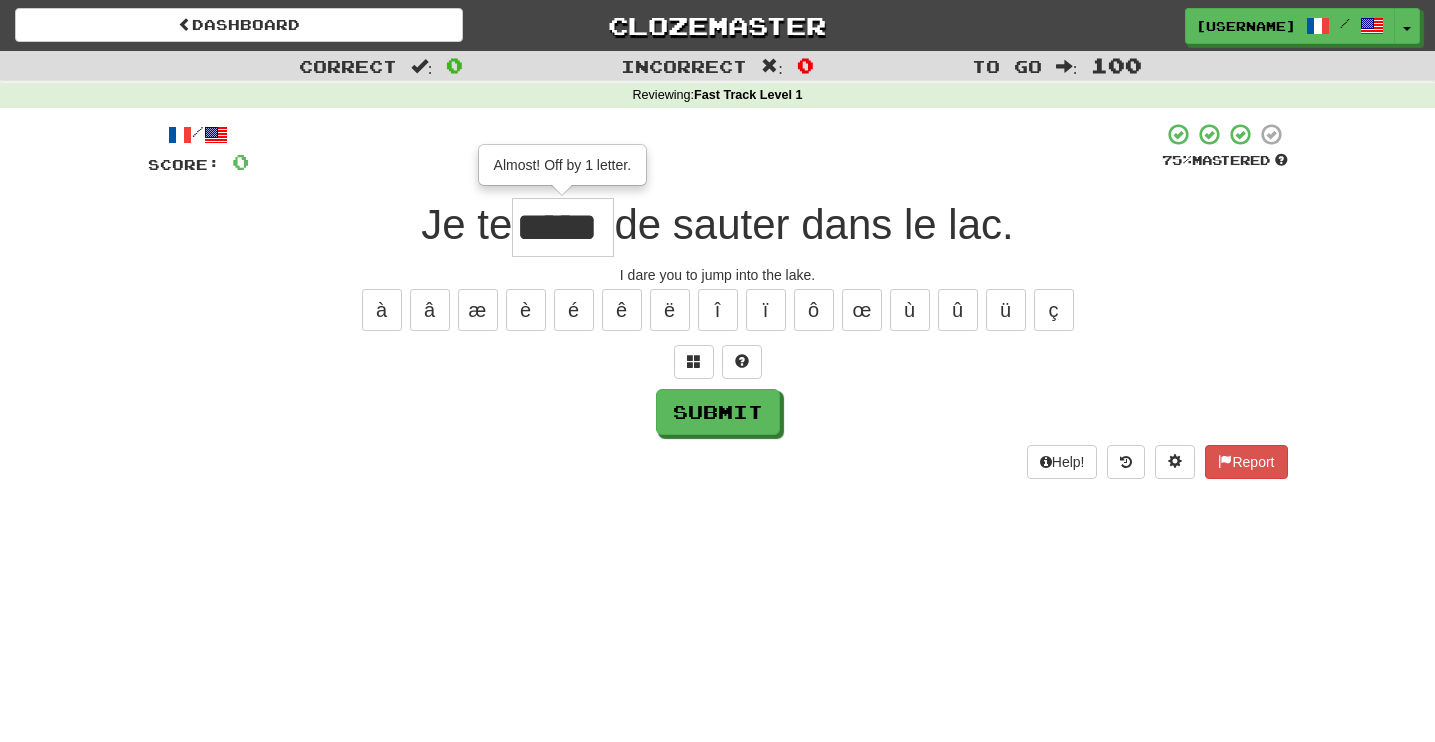 type on "*****" 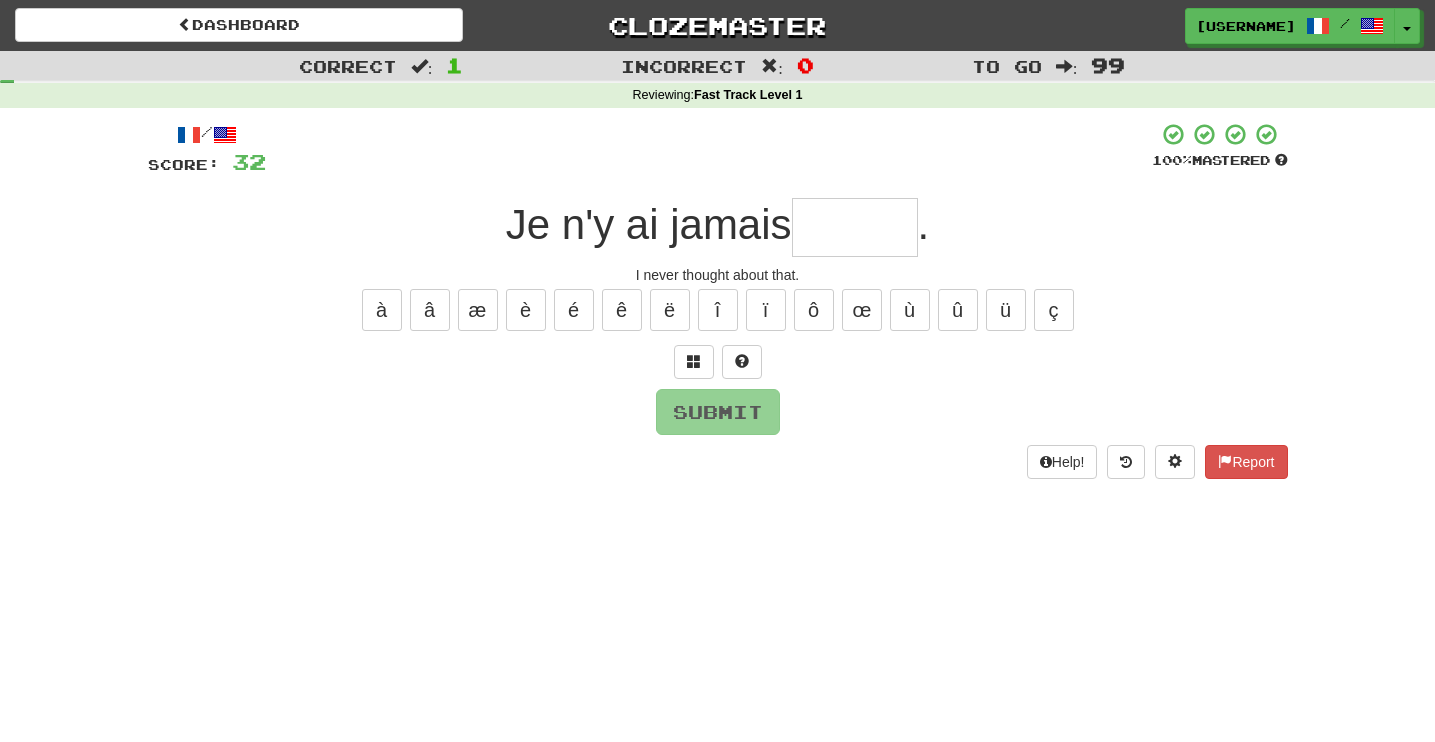 click on "Help!  Report" at bounding box center [718, 462] 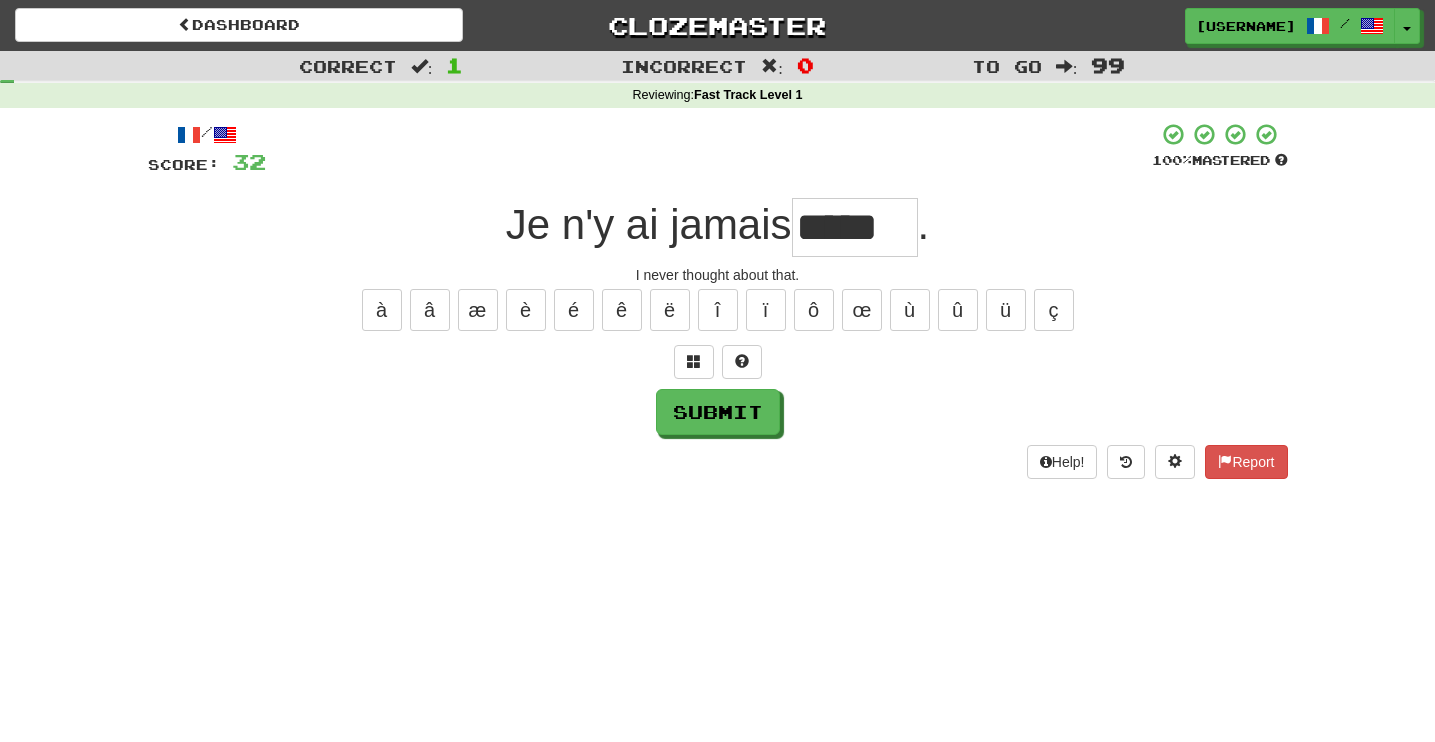 type on "*****" 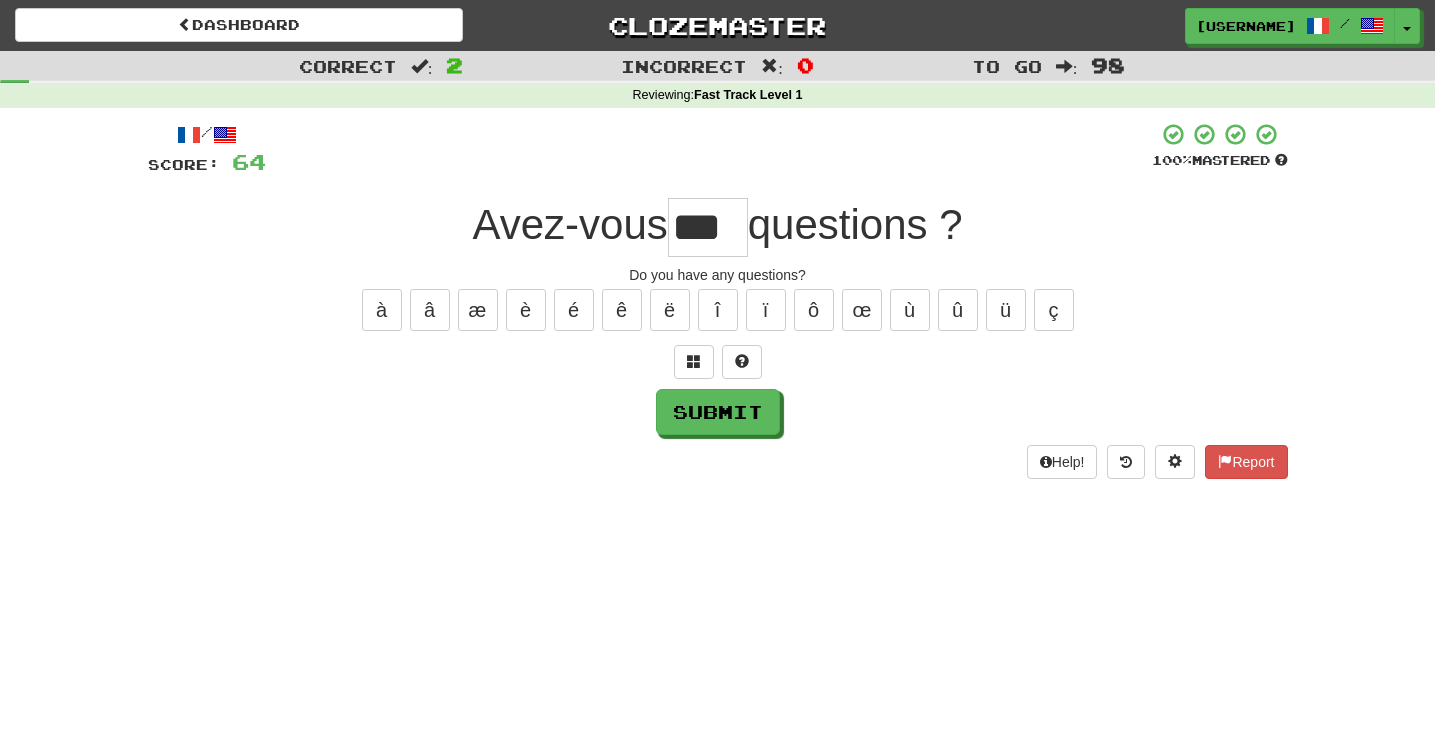 type on "***" 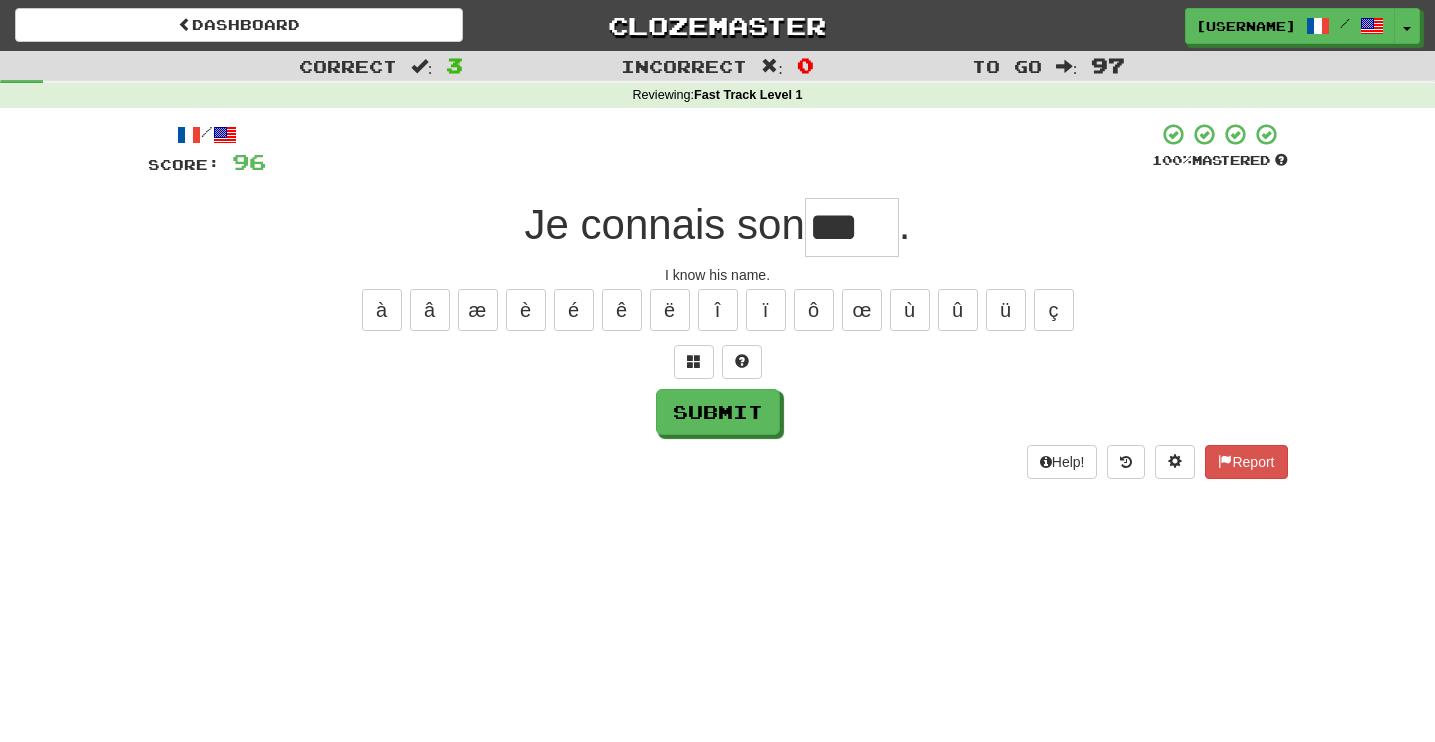 type on "***" 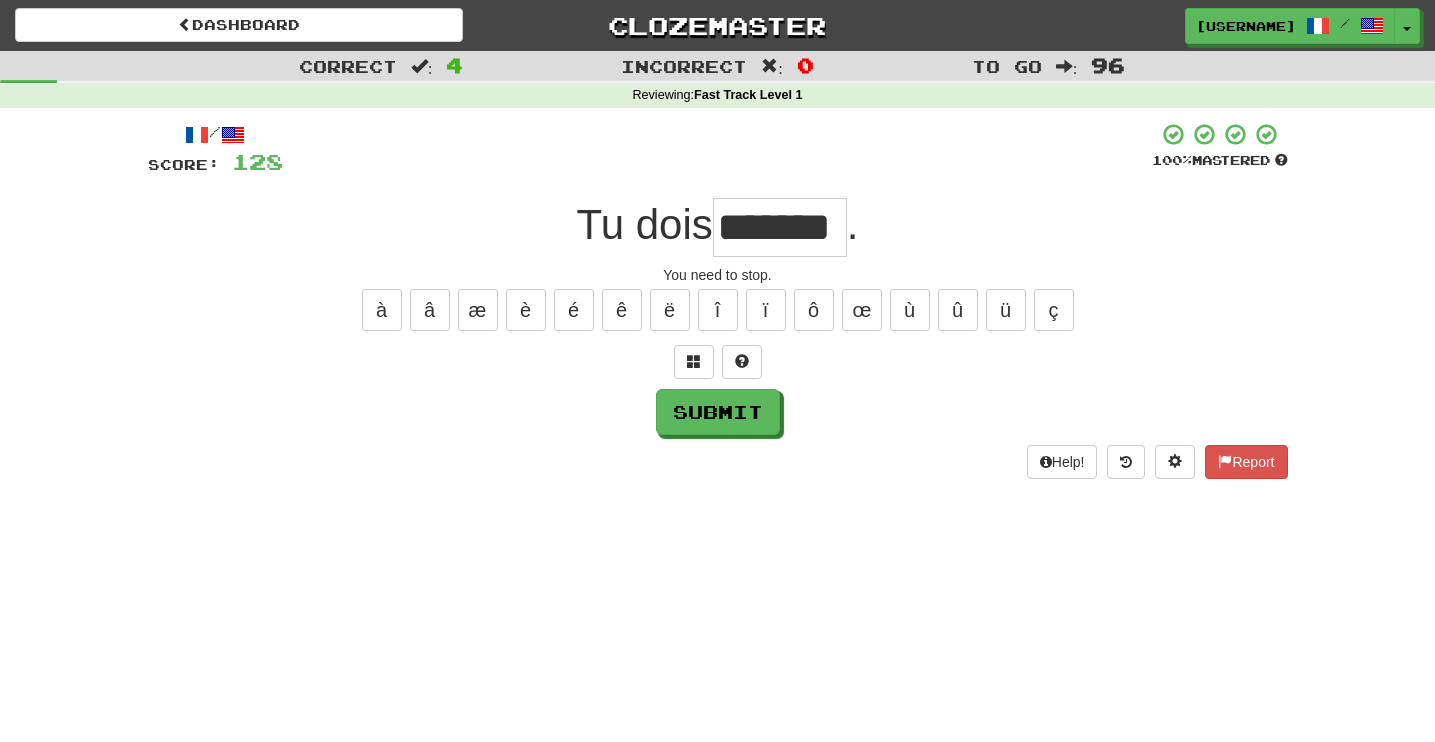 type on "*******" 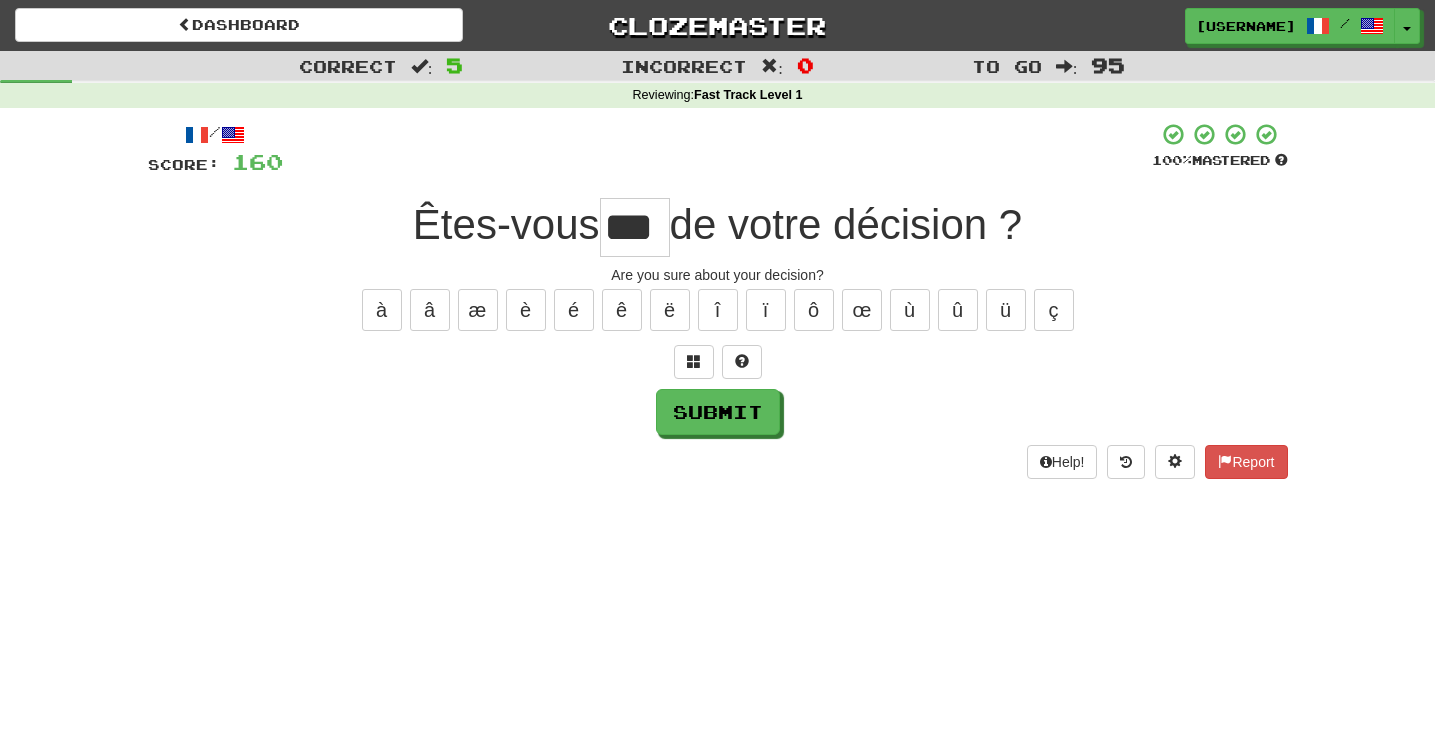 type on "***" 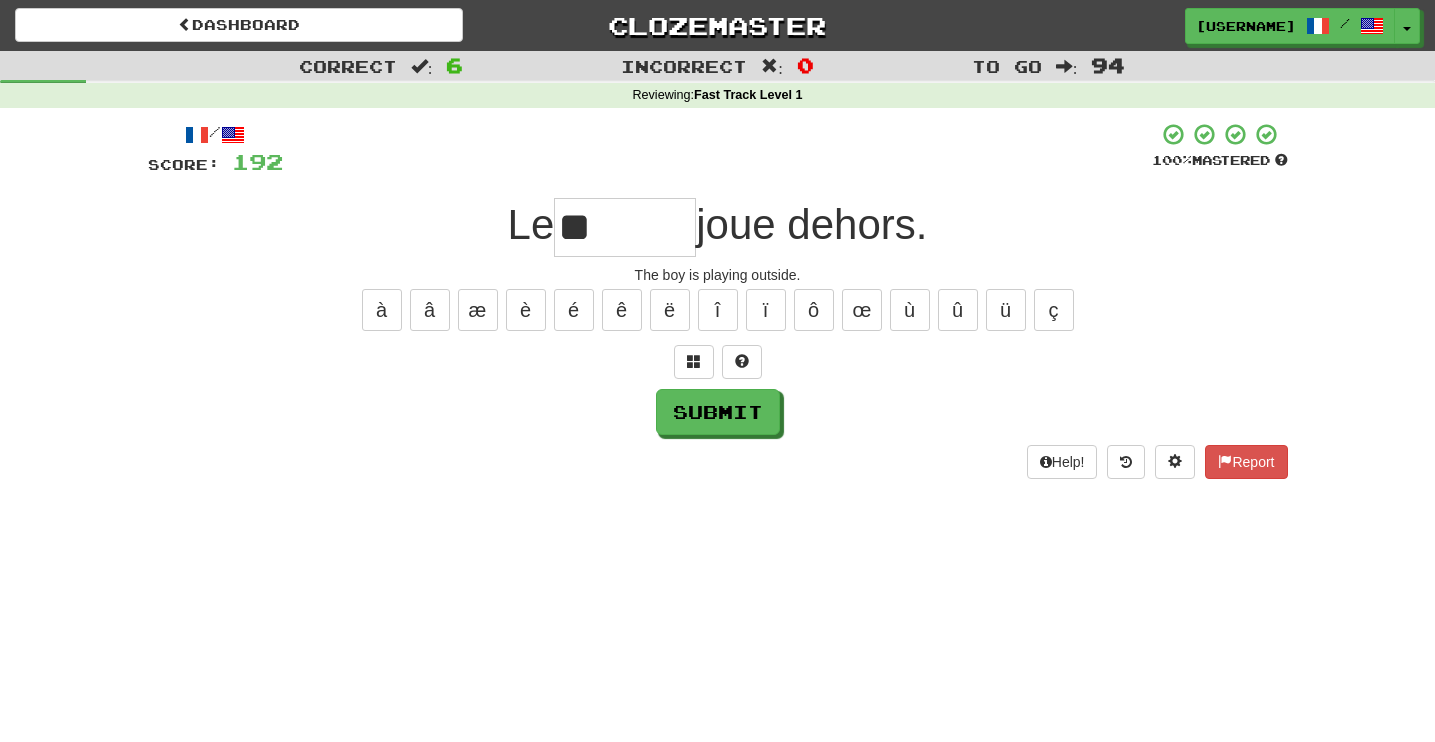 type on "*" 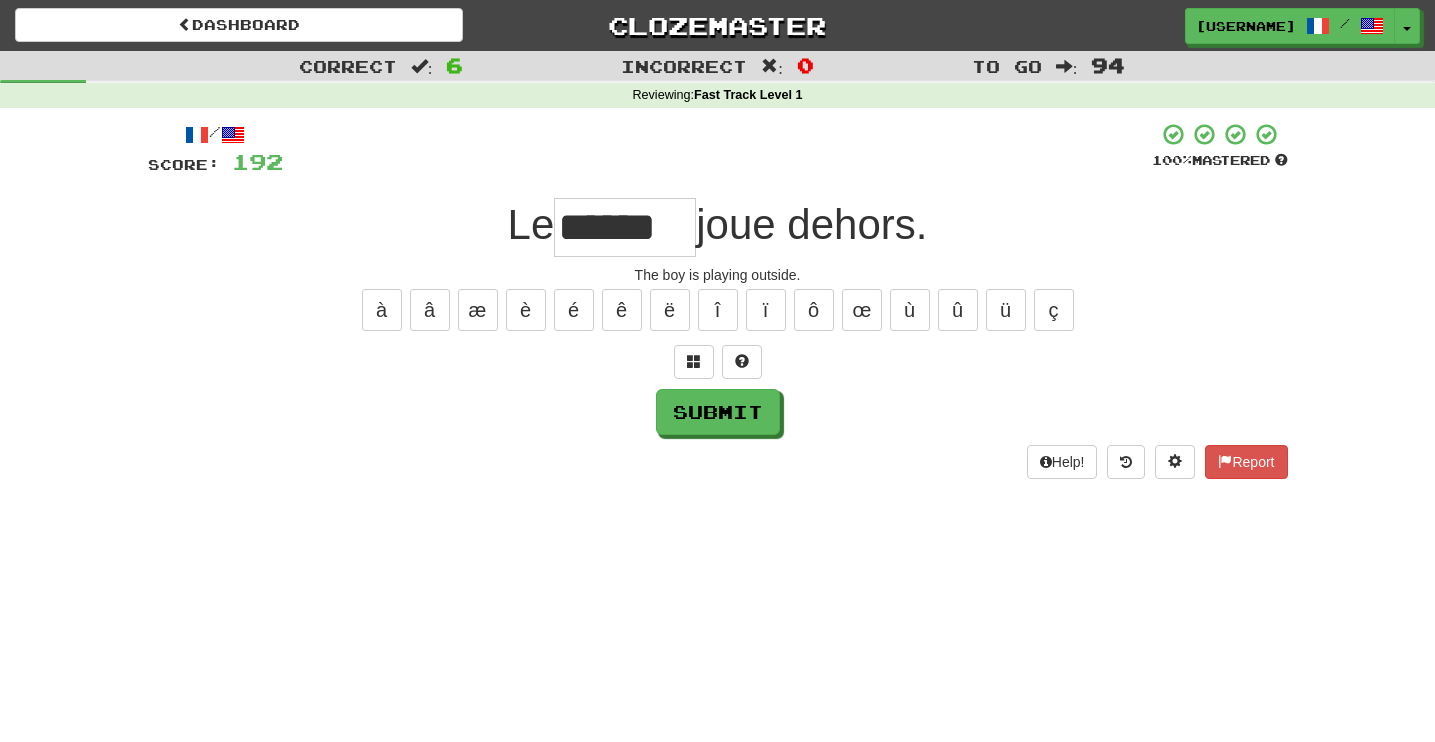 type on "******" 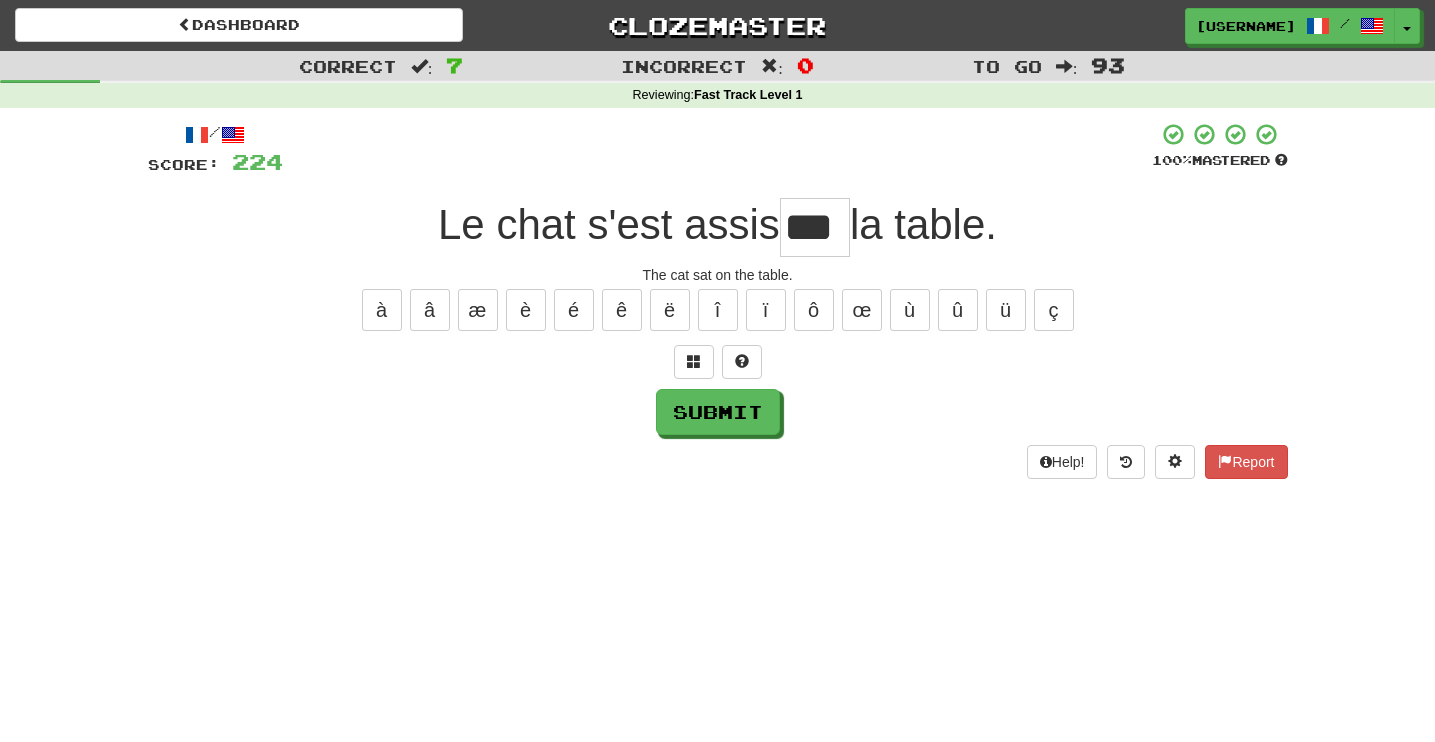 type on "***" 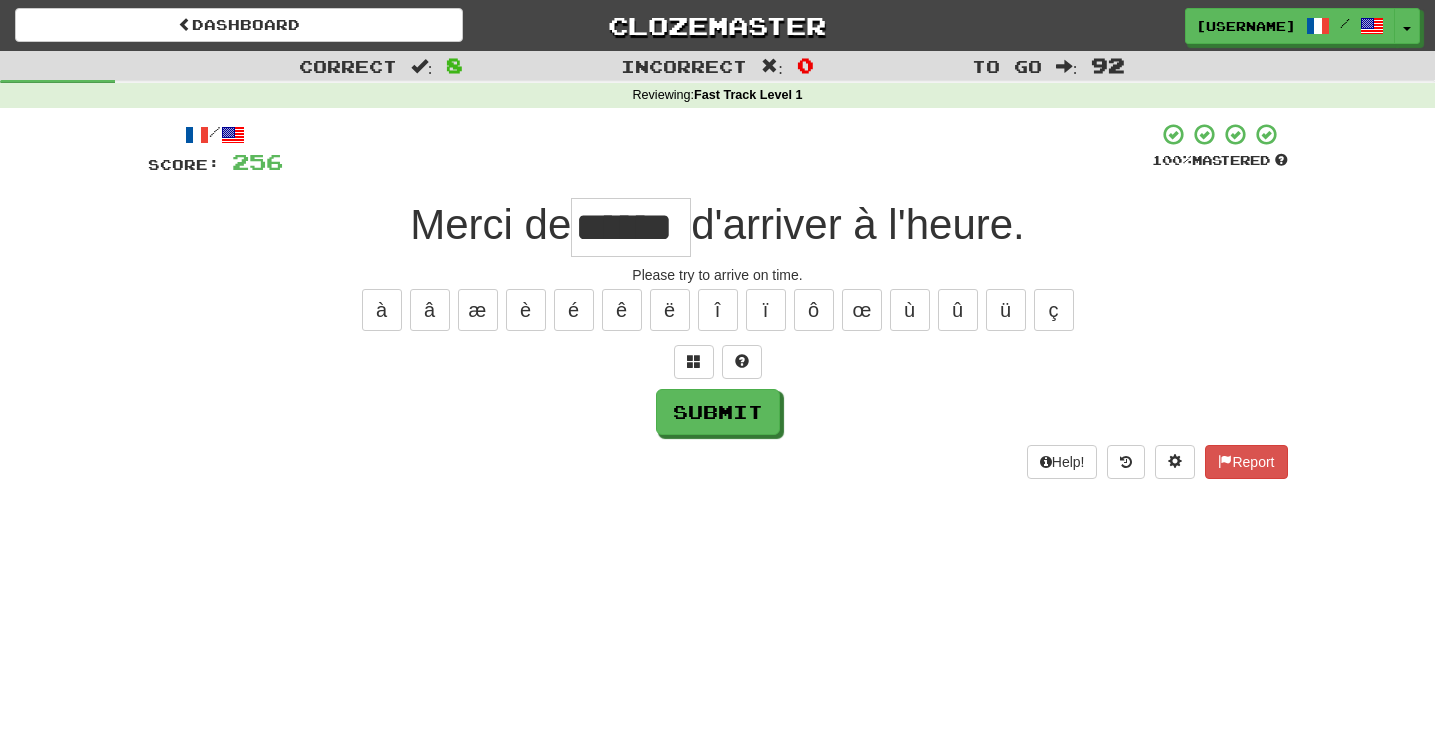 type on "******" 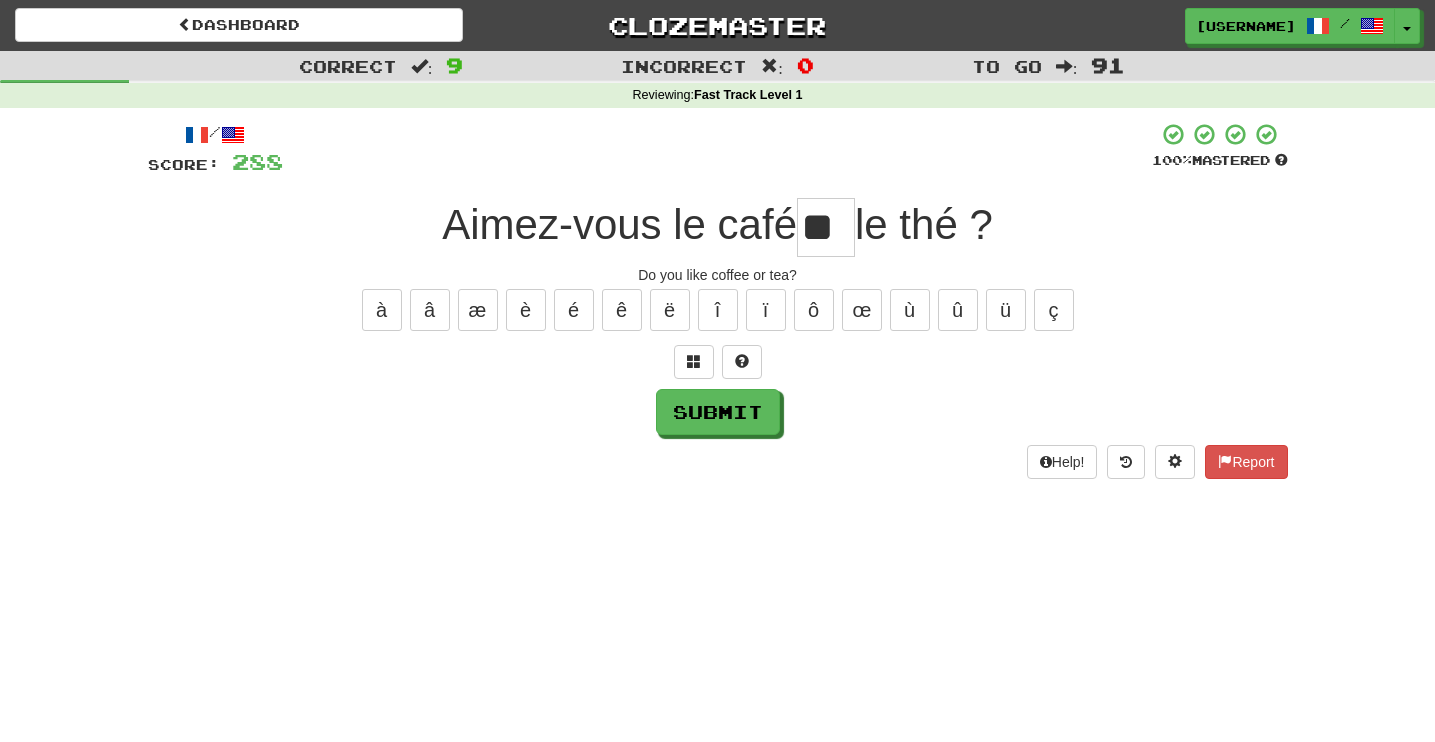 type on "**" 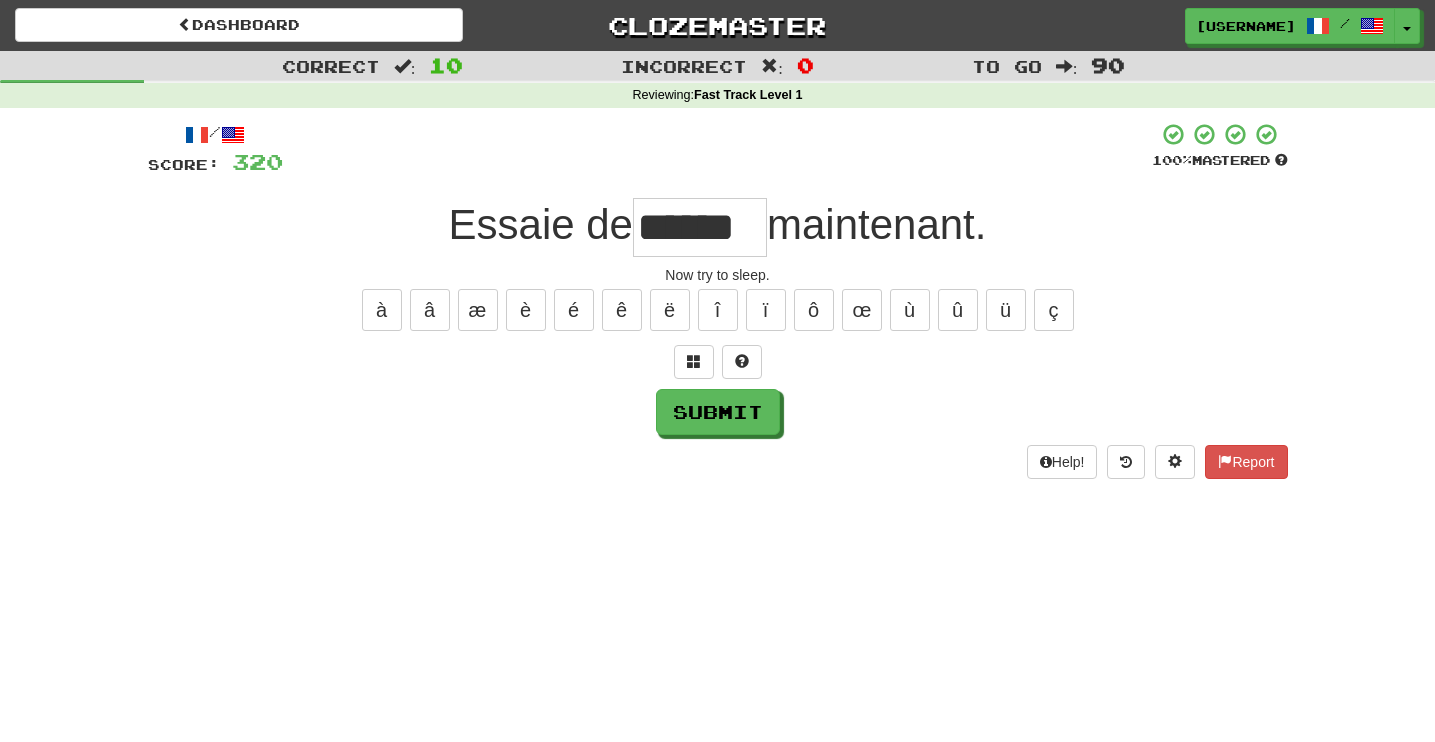 type on "******" 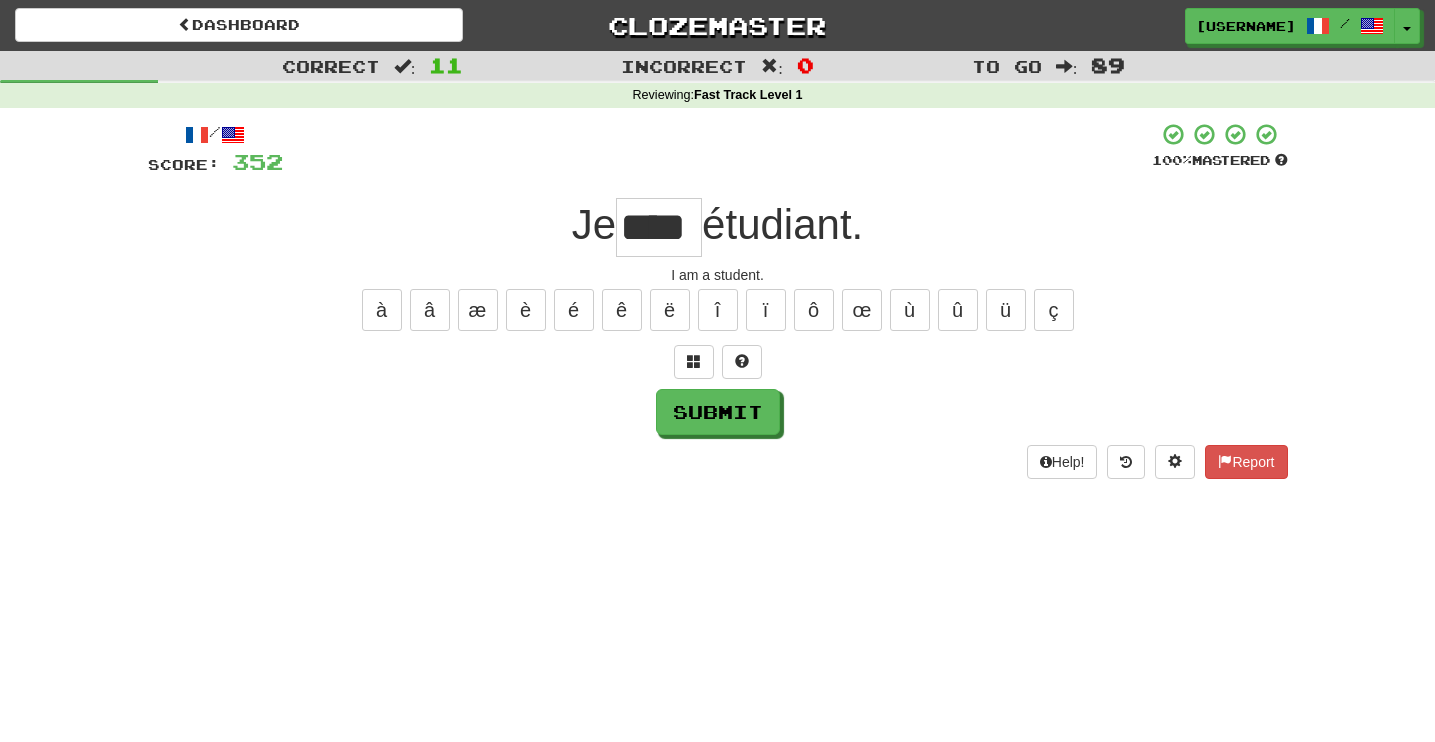 type on "****" 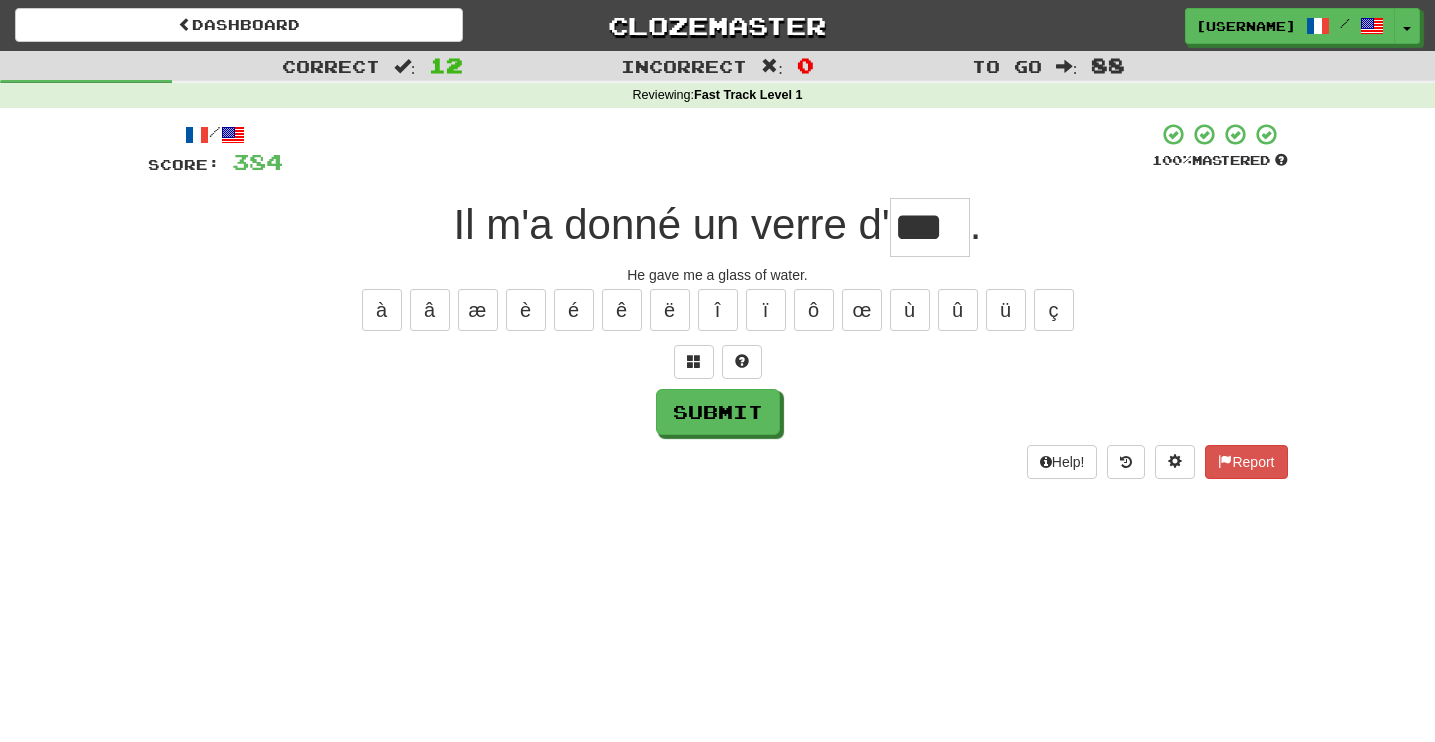 type on "***" 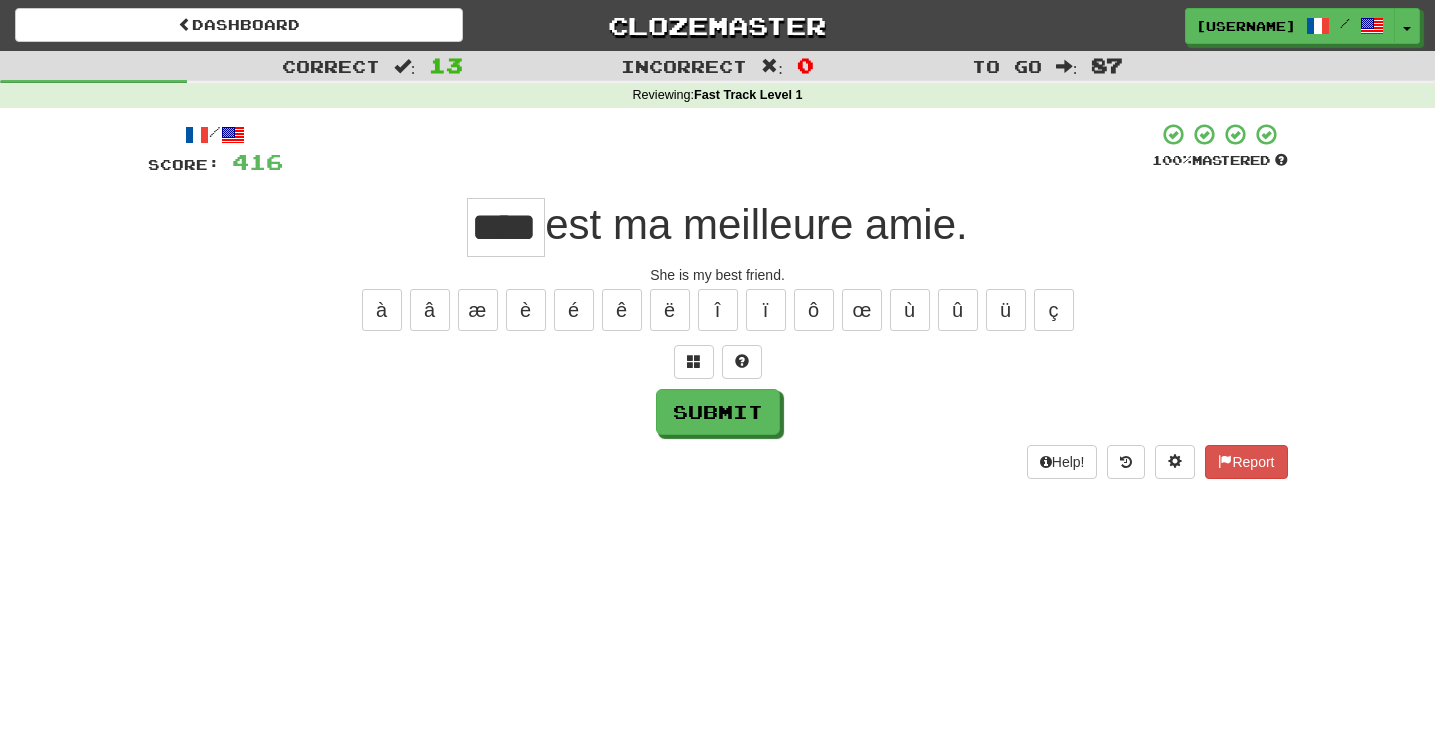 type on "****" 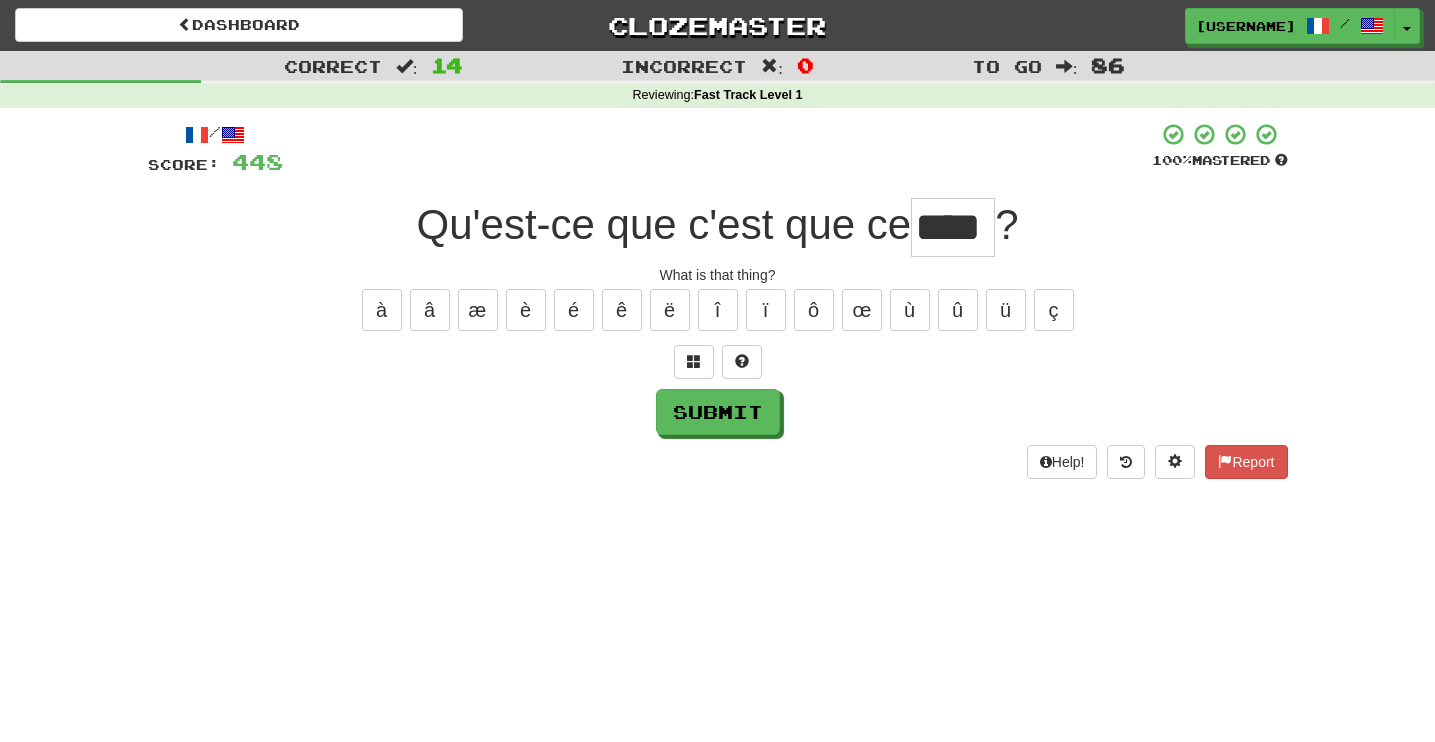 type on "****" 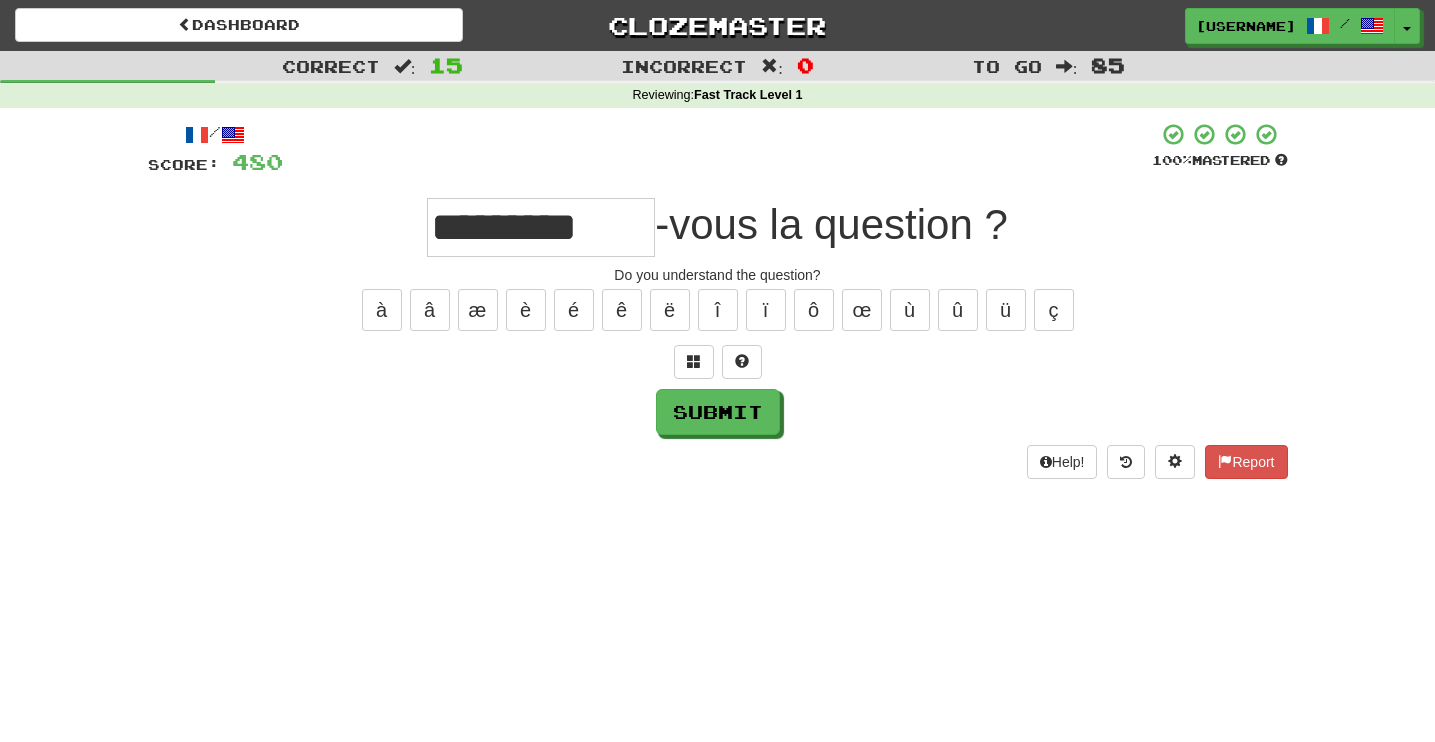 type on "*********" 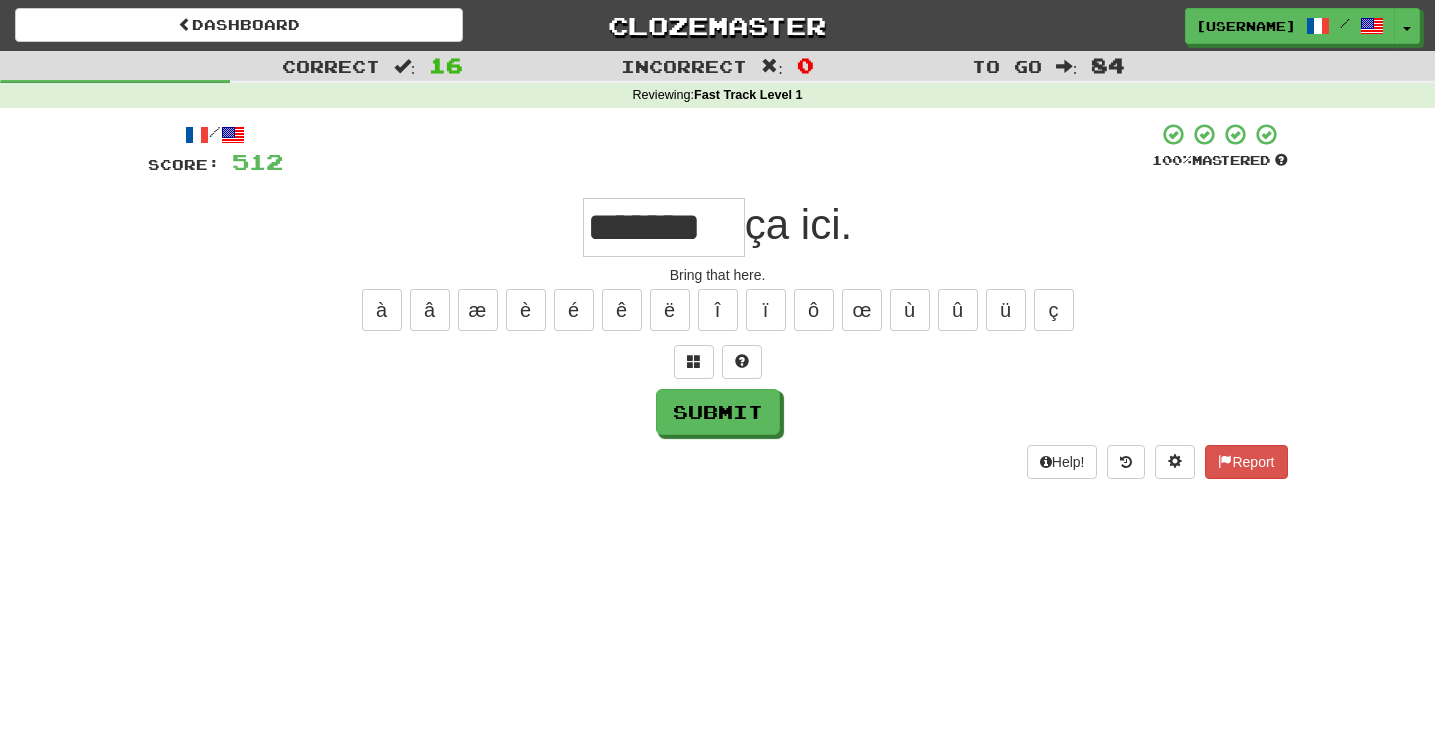 type on "*******" 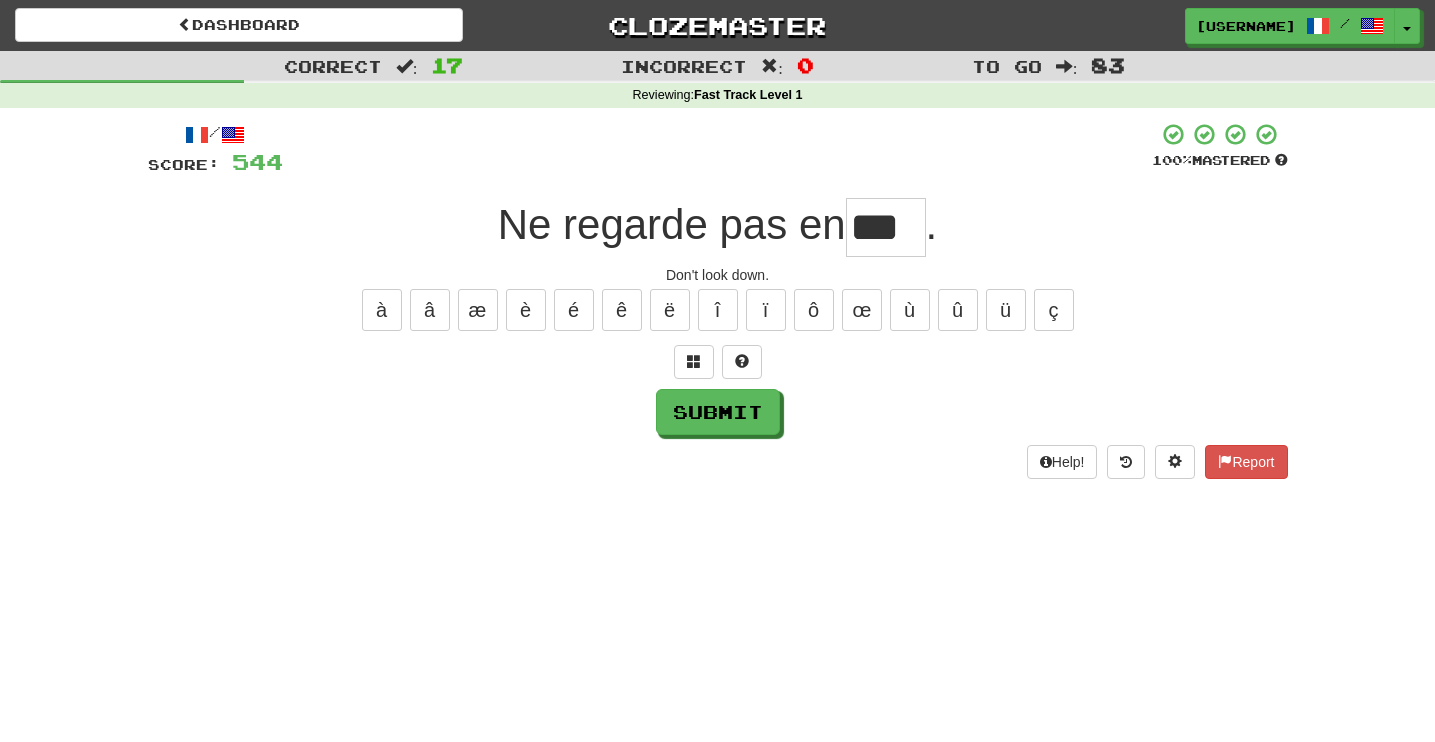 type on "***" 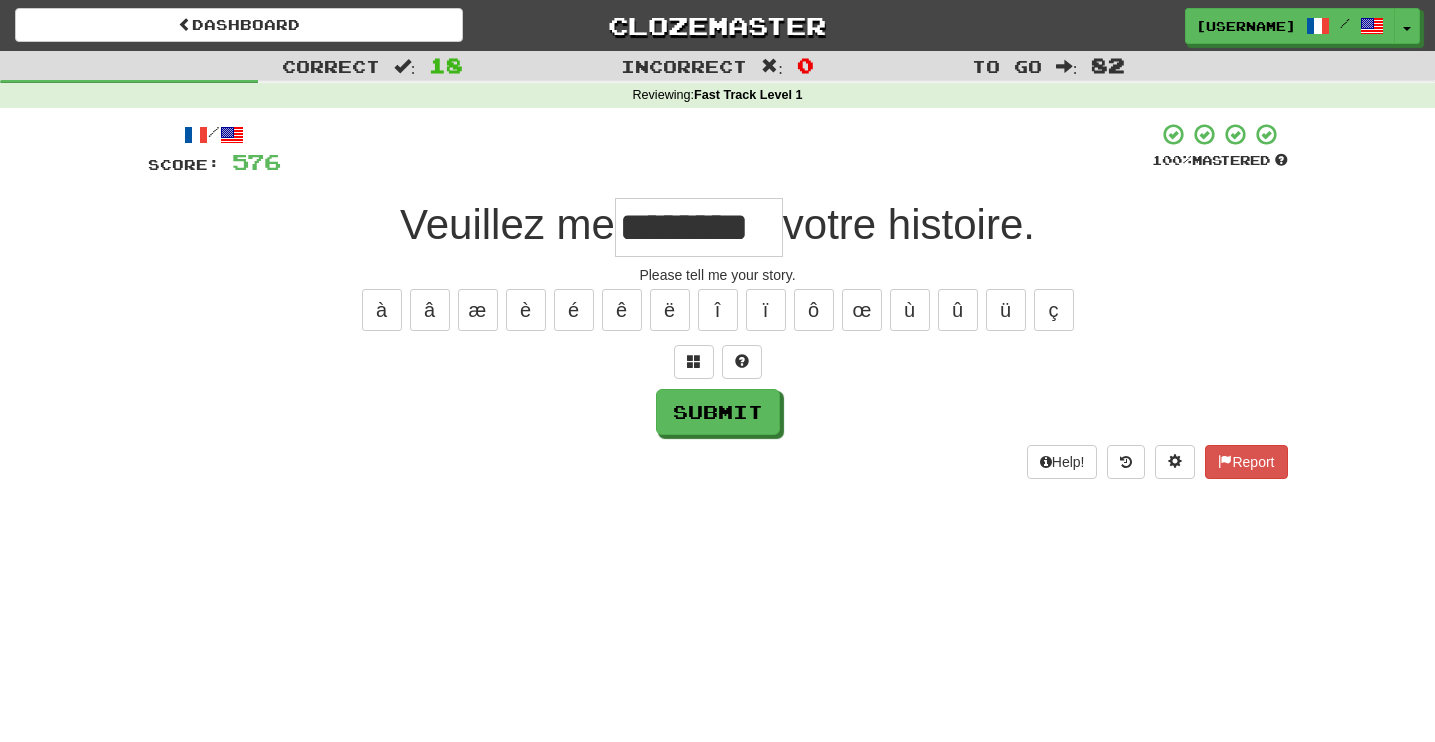type on "********" 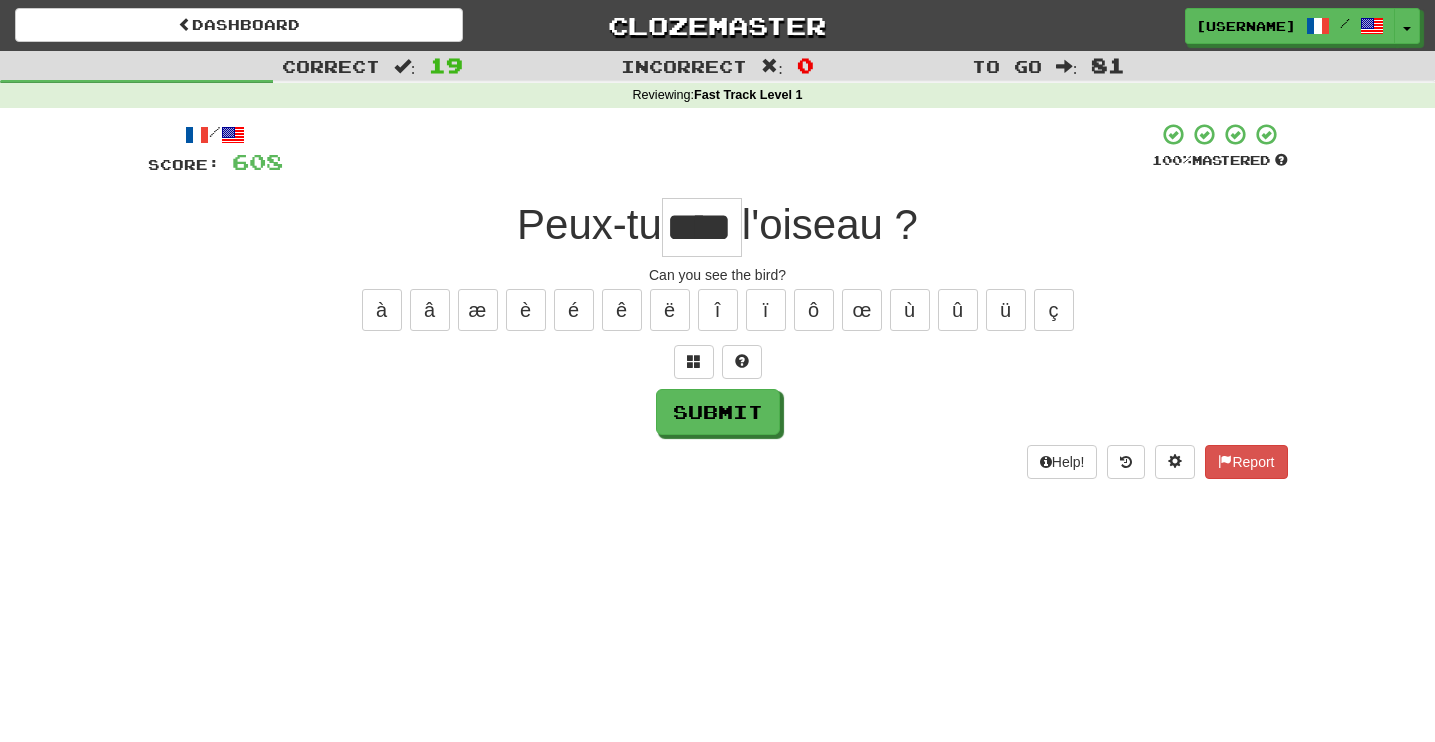type on "****" 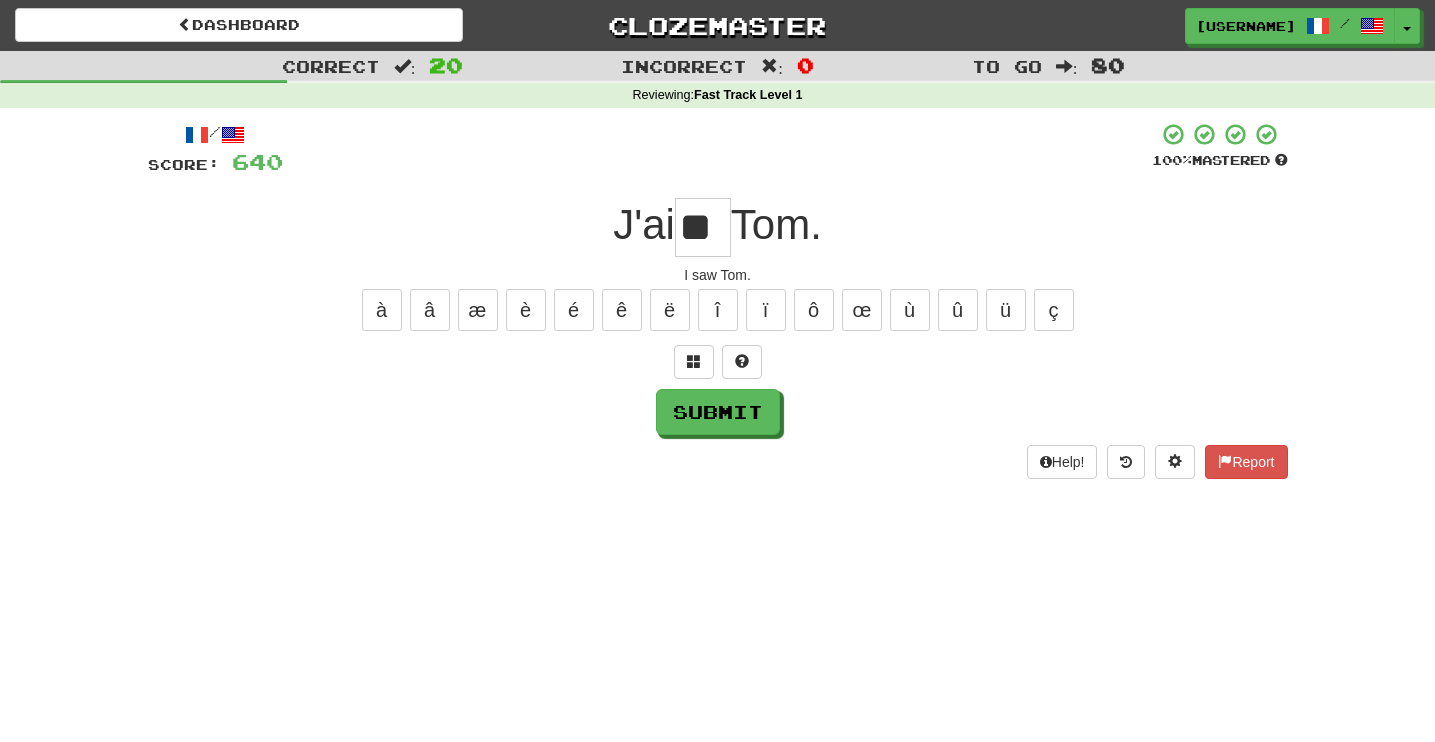 type on "**" 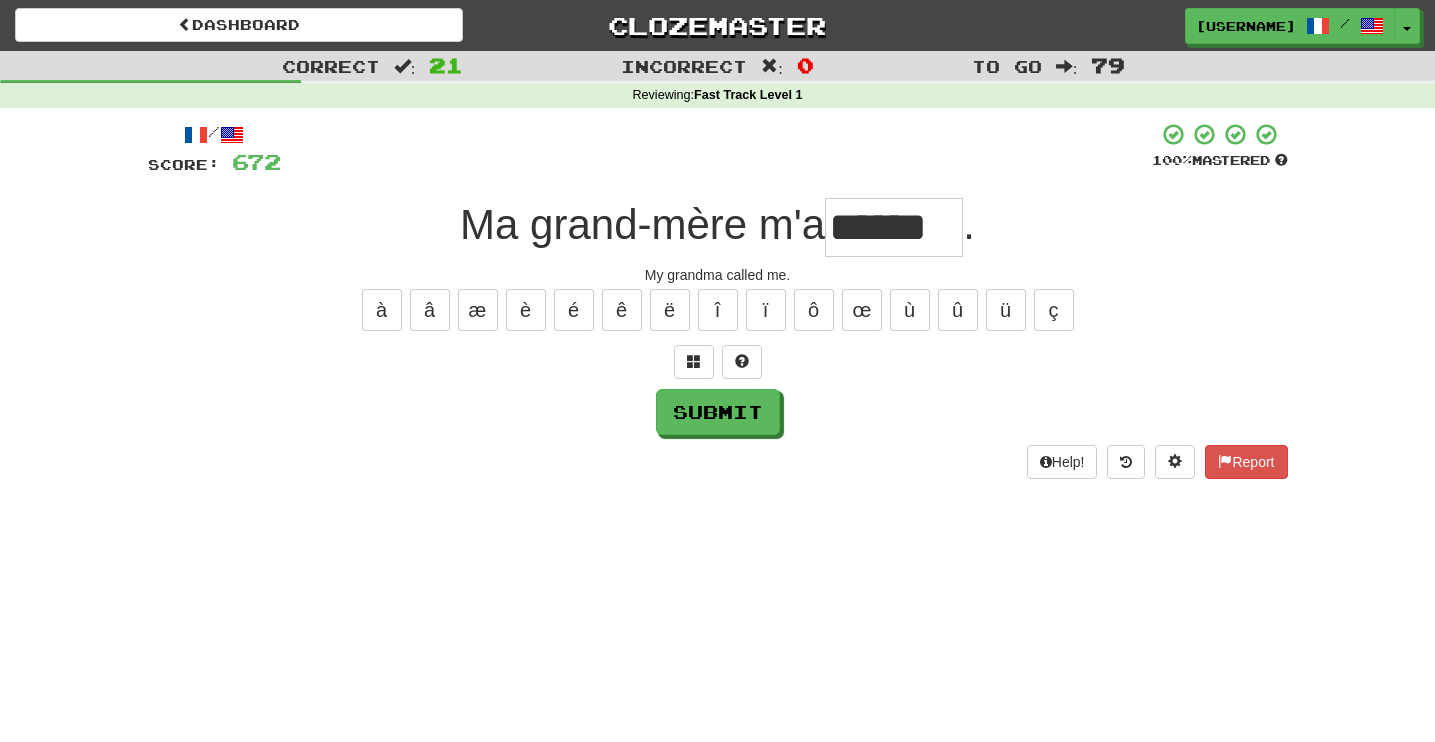 type on "******" 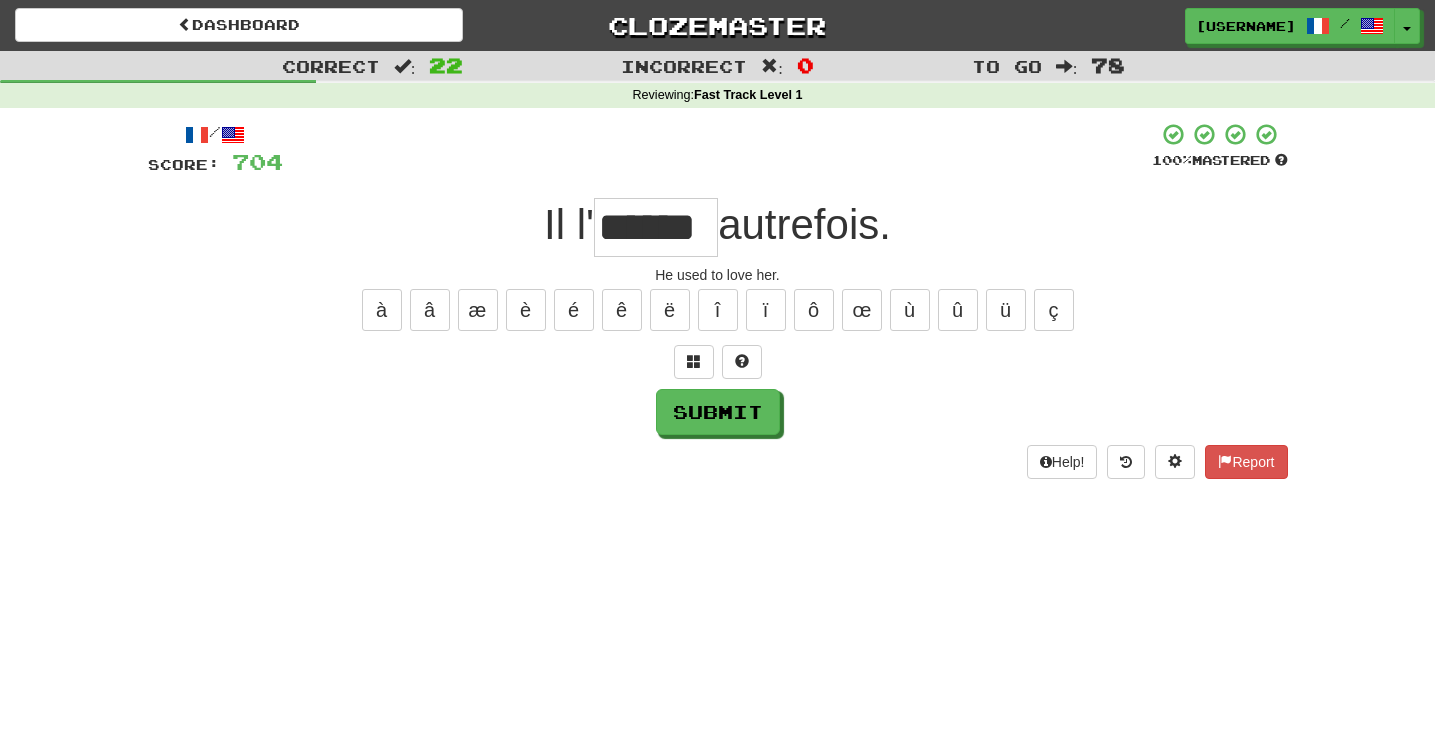 type on "******" 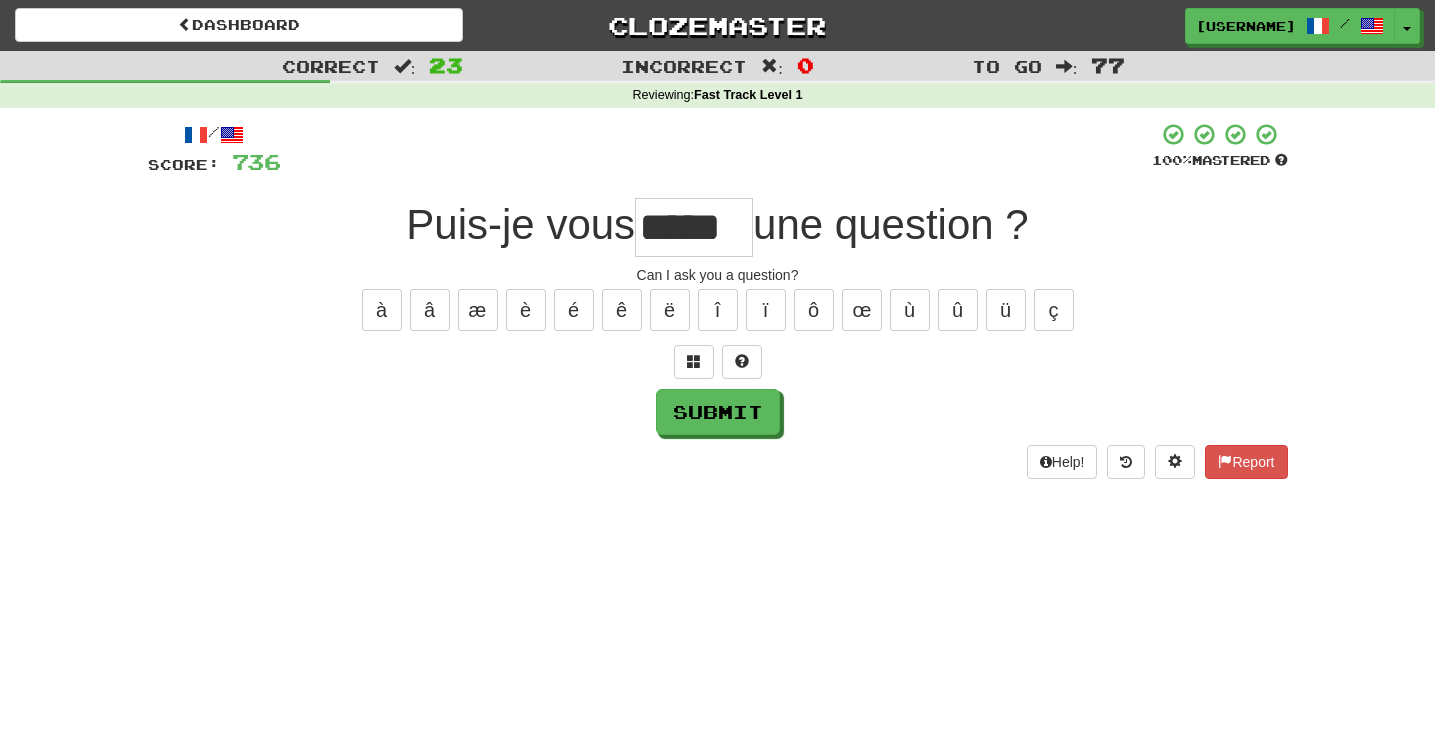type on "*****" 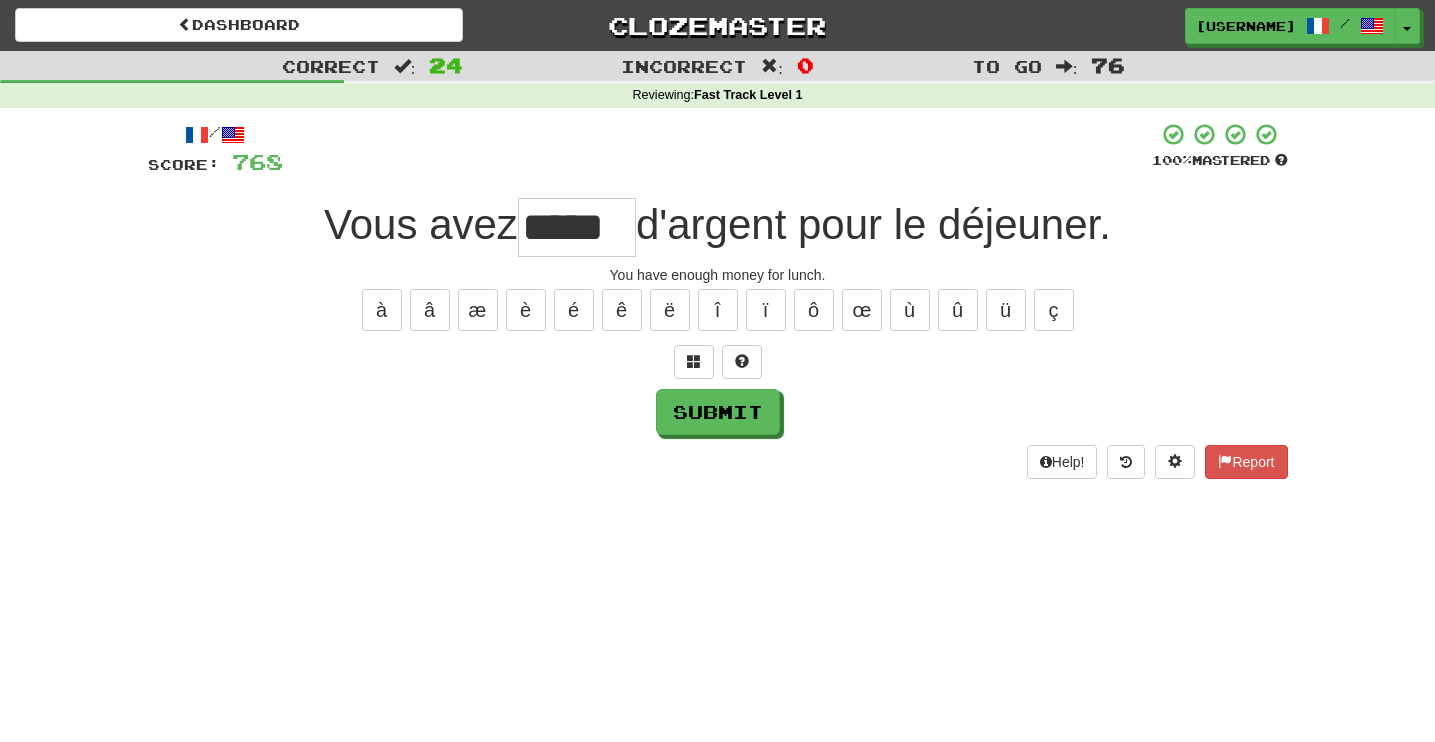 type on "*****" 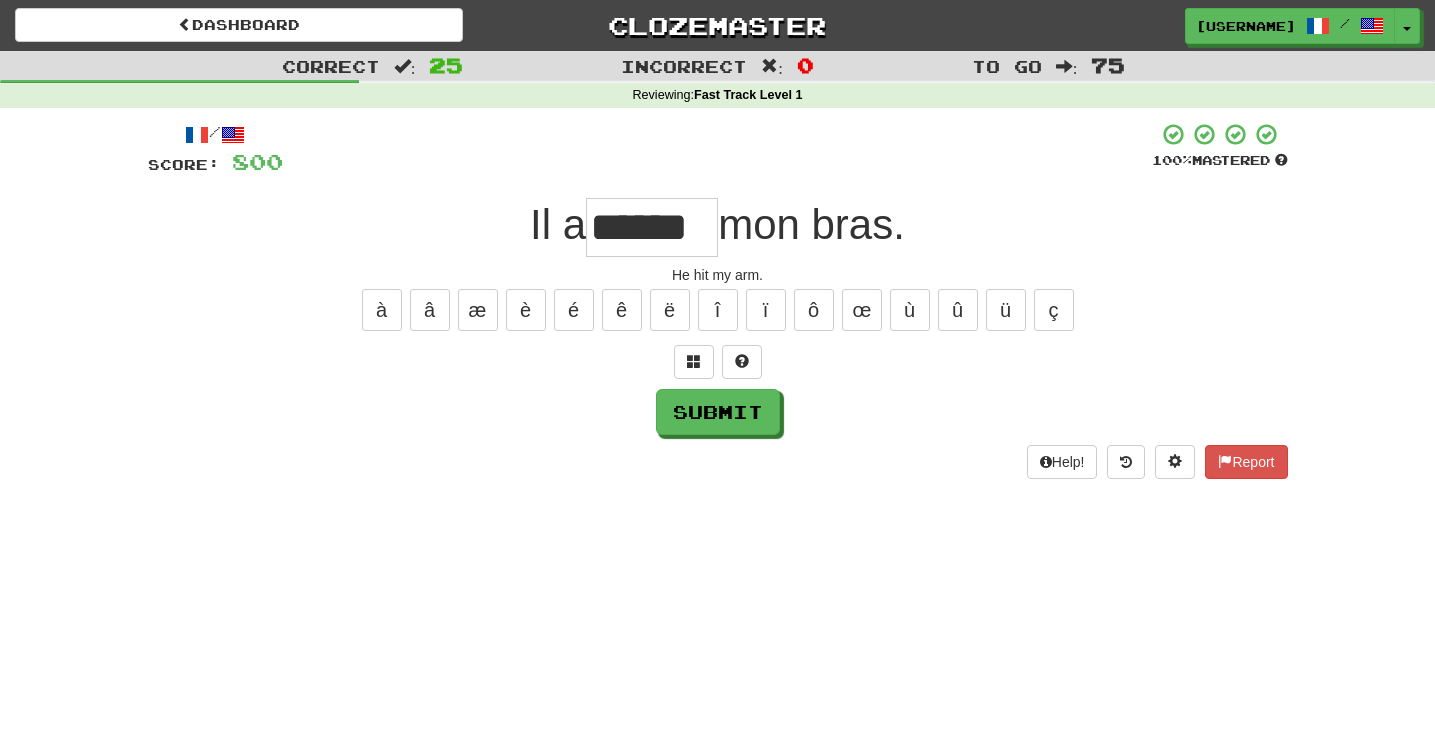 type on "******" 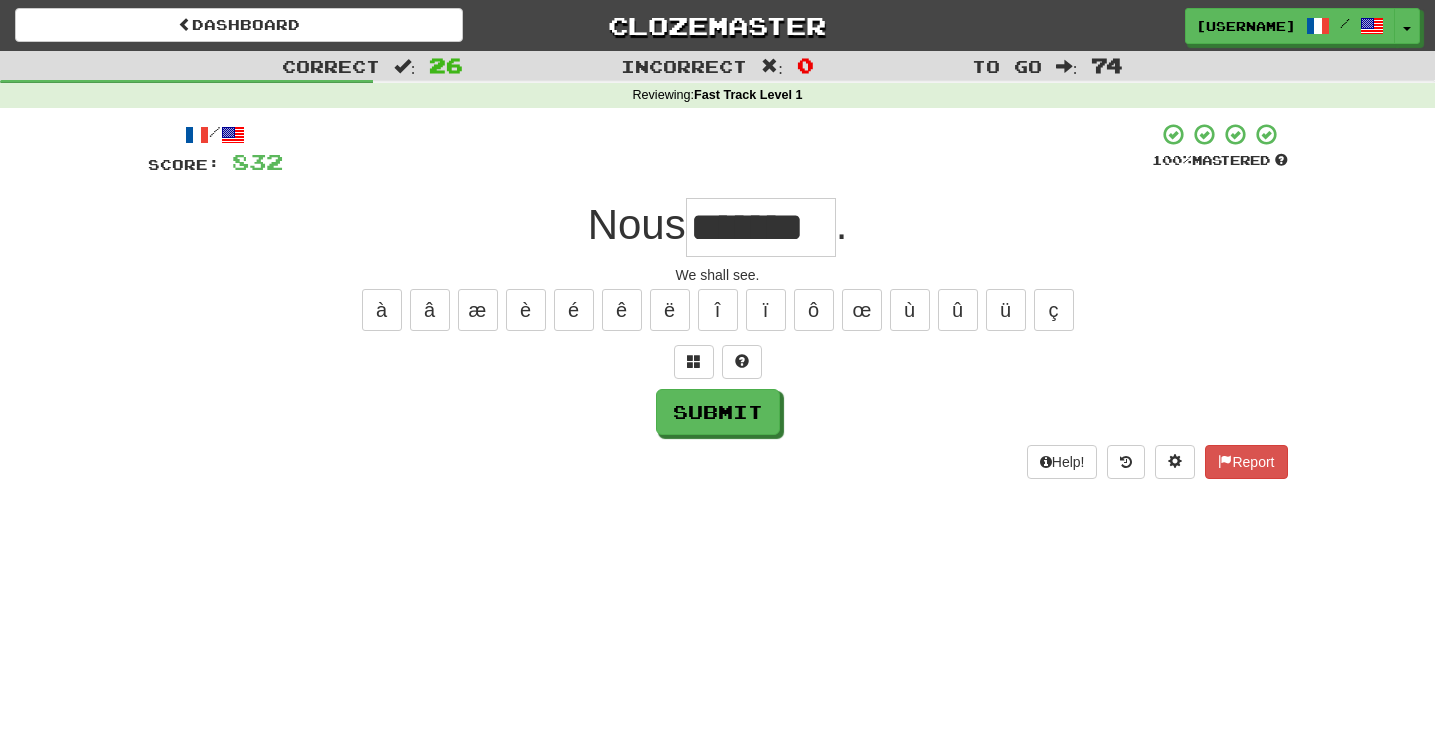 type on "*******" 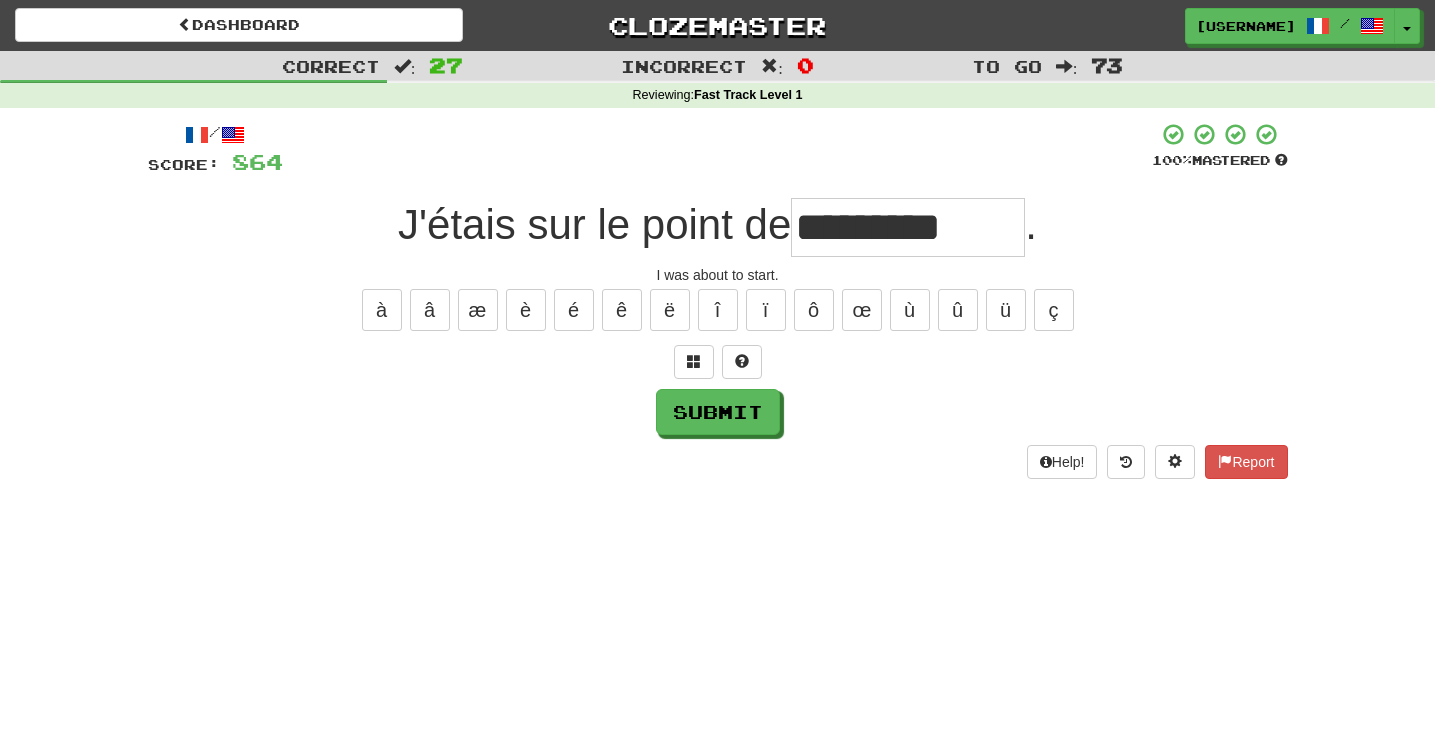 type on "*********" 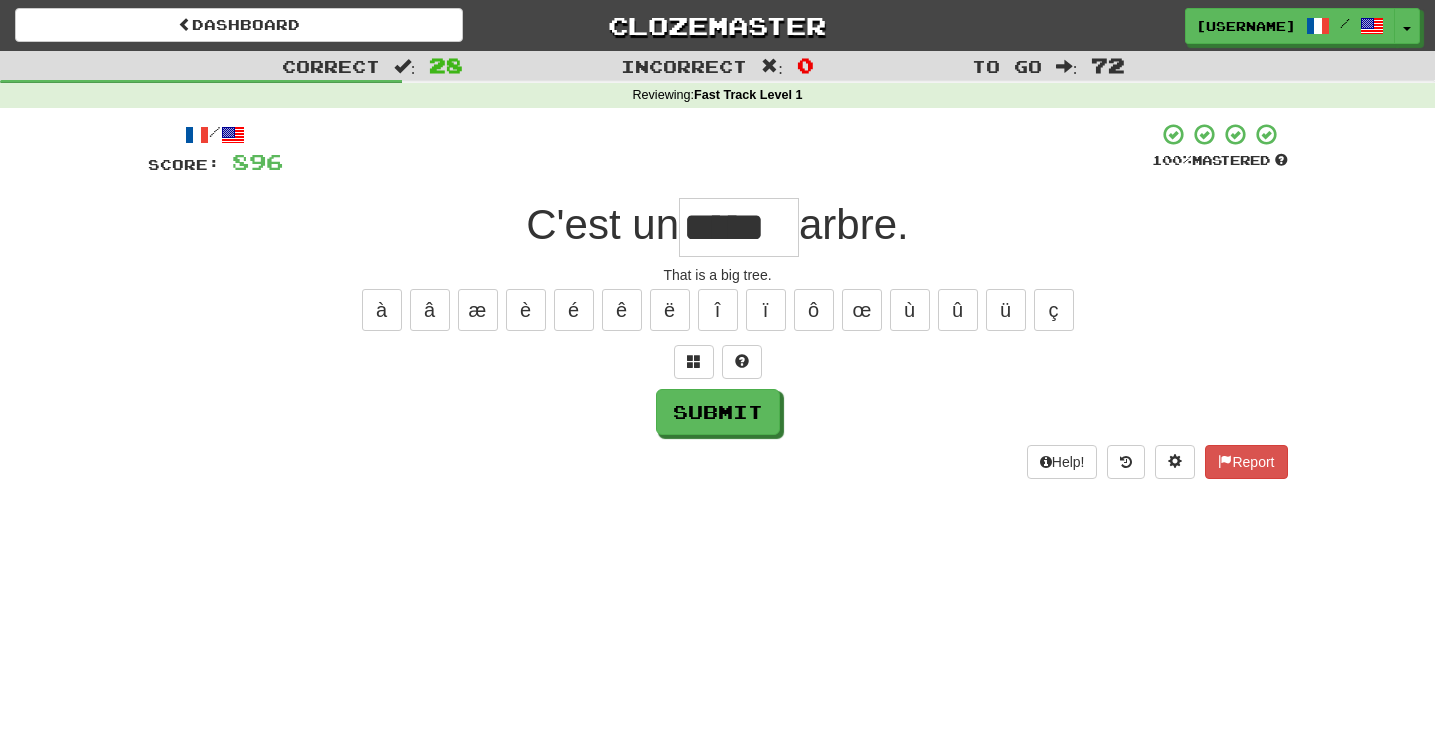 type on "*****" 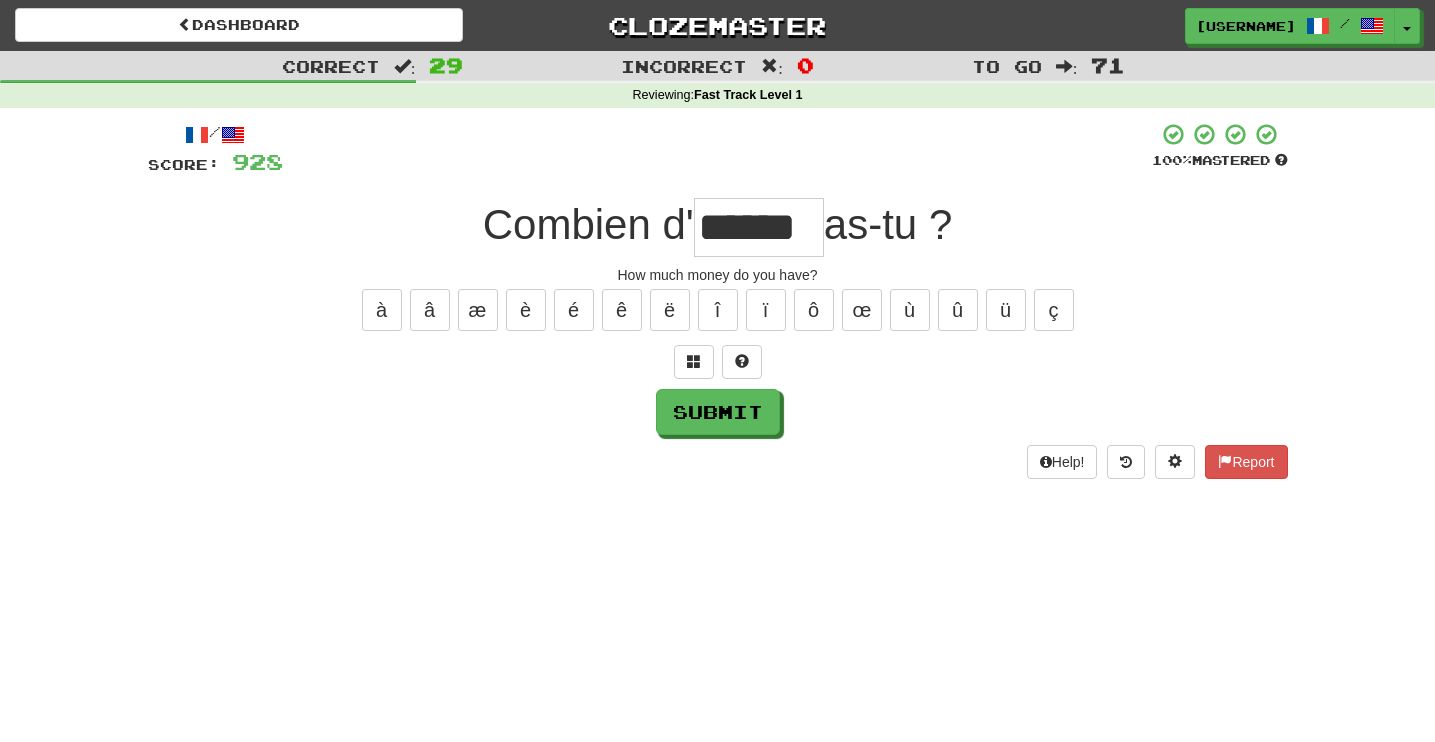 type on "******" 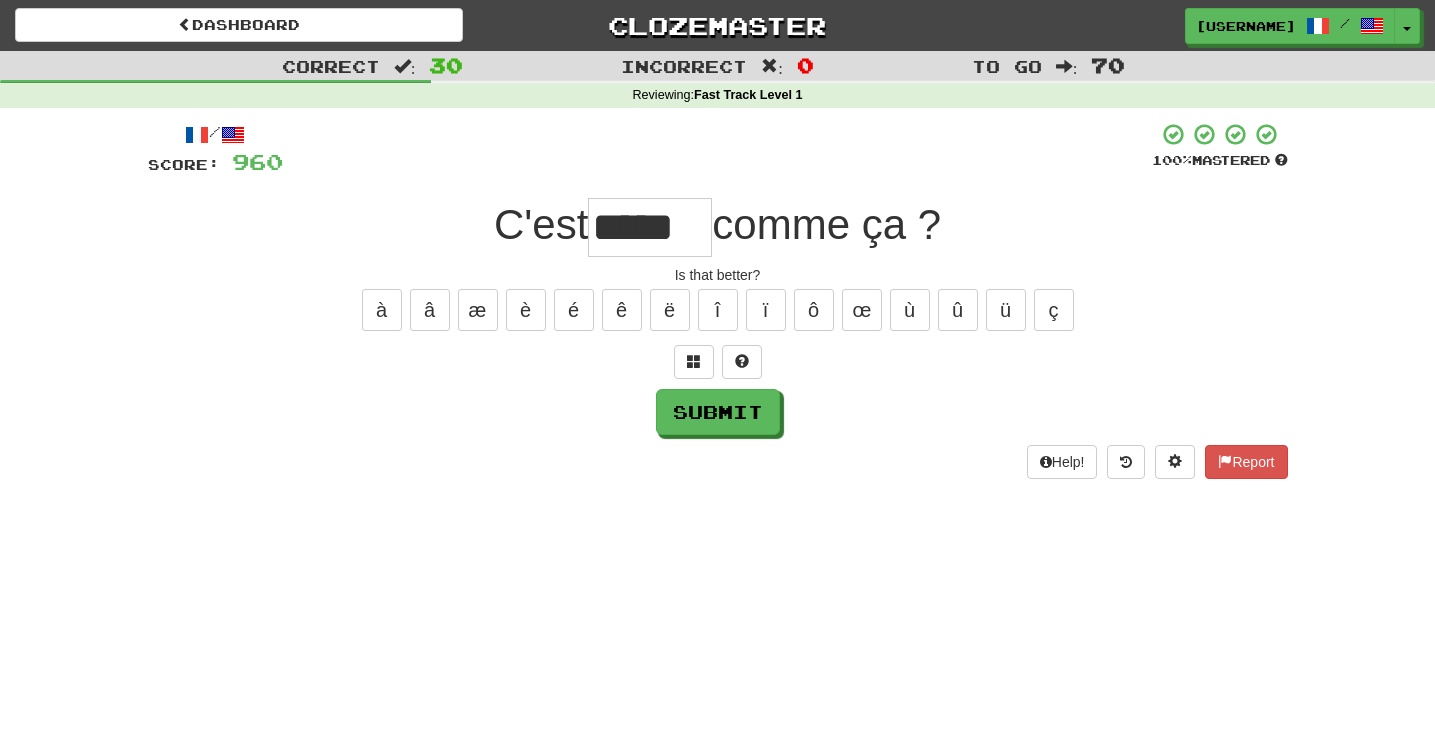 type on "*****" 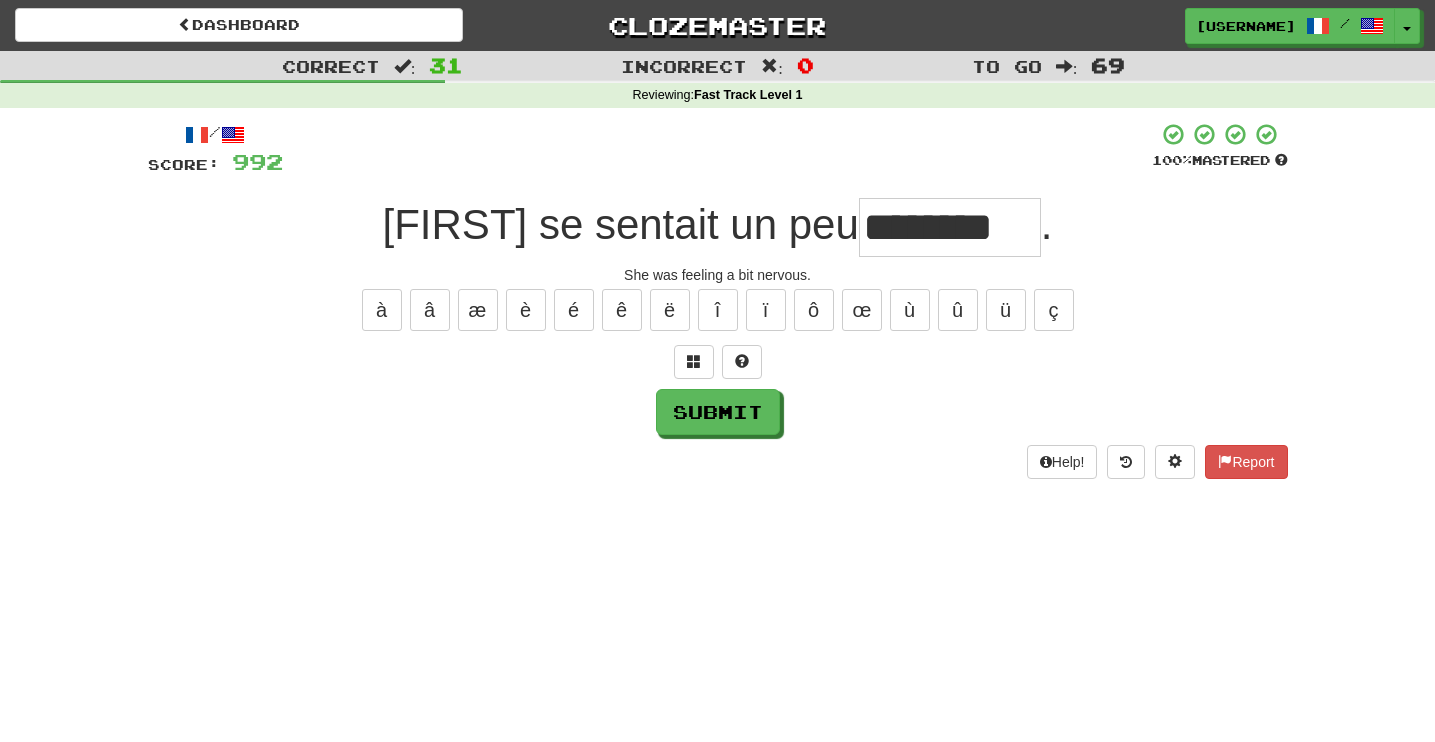 type on "********" 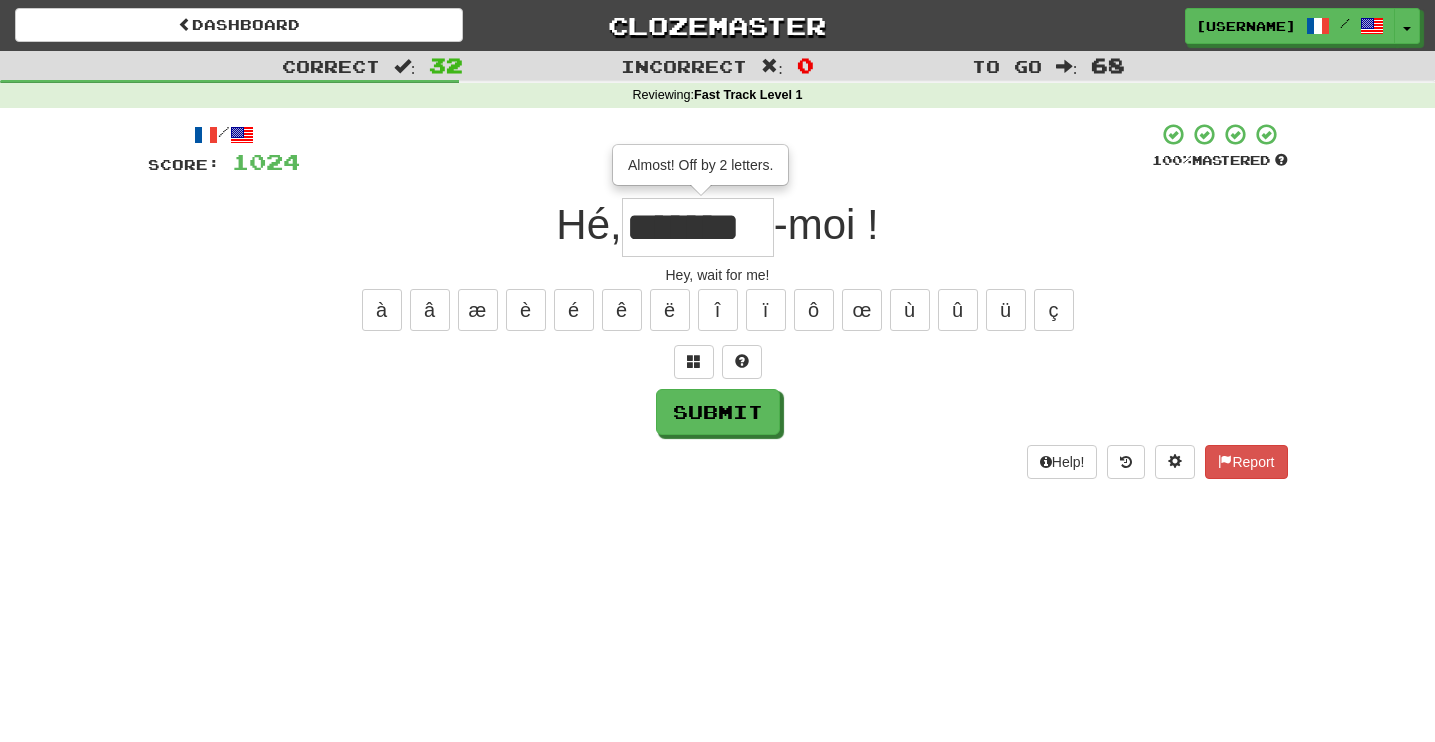 type on "*******" 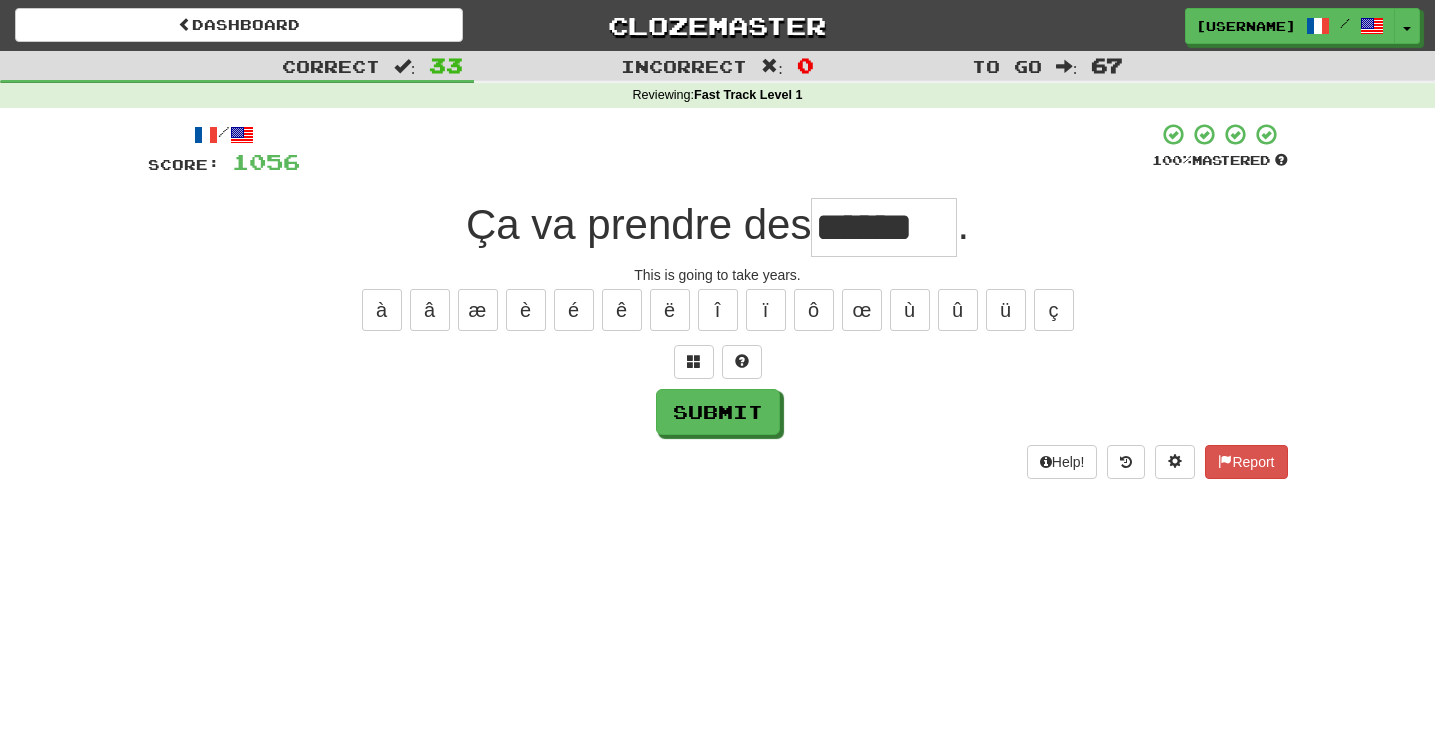 type on "******" 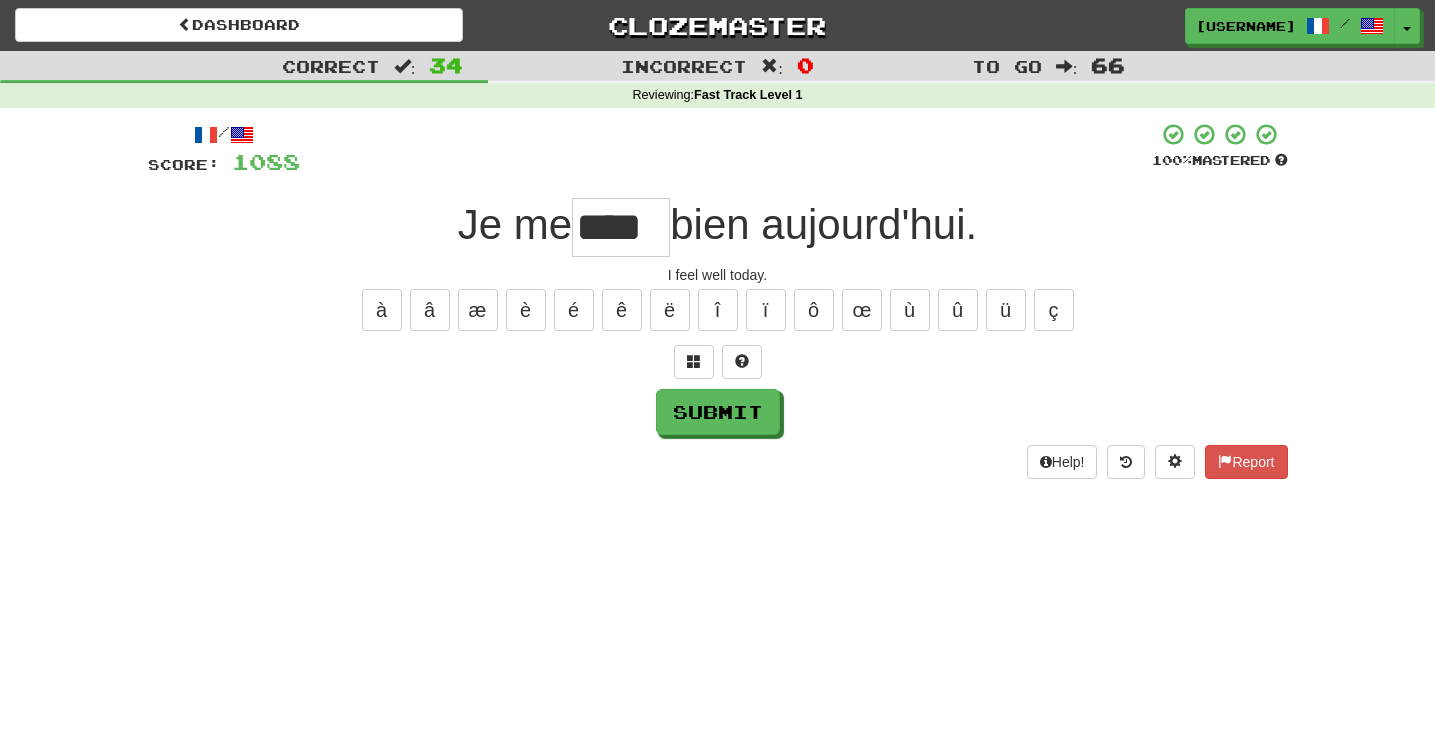 type on "****" 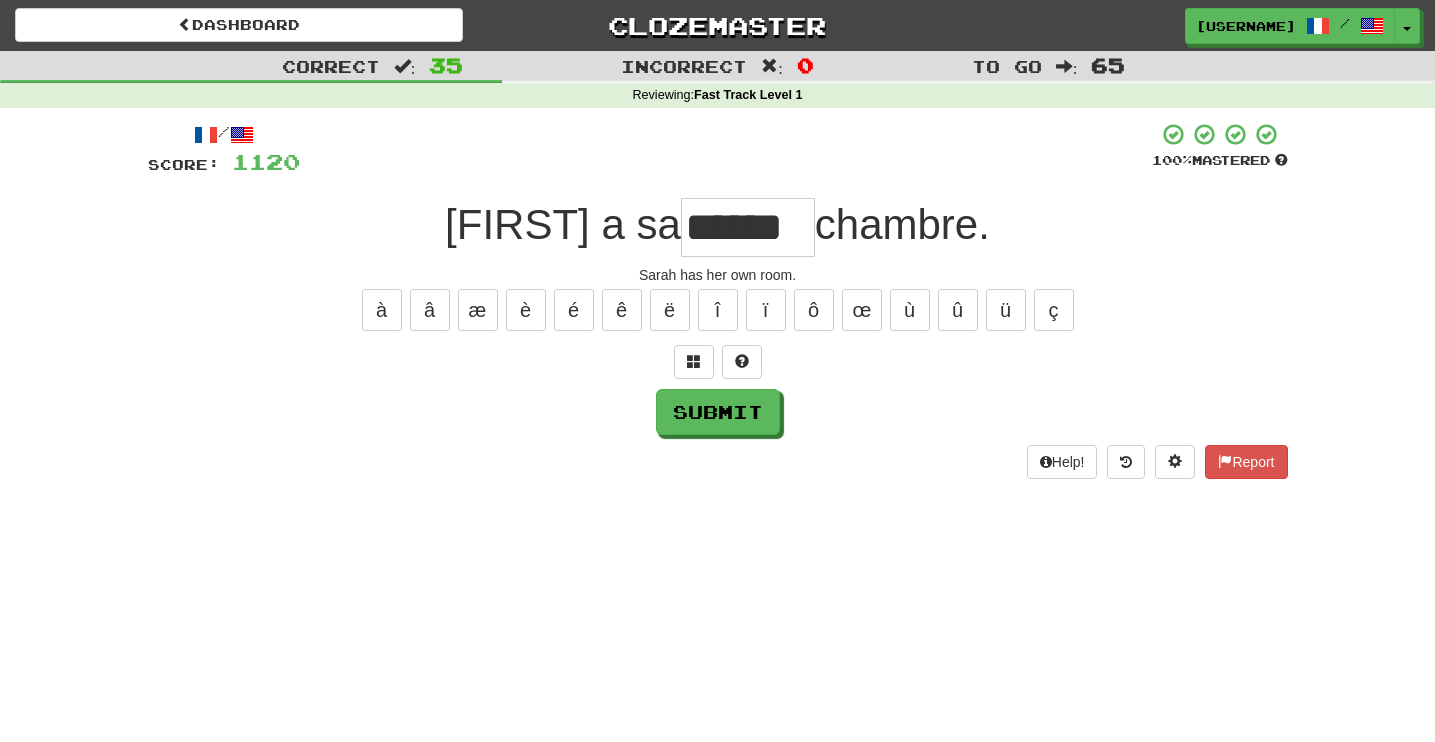 type on "******" 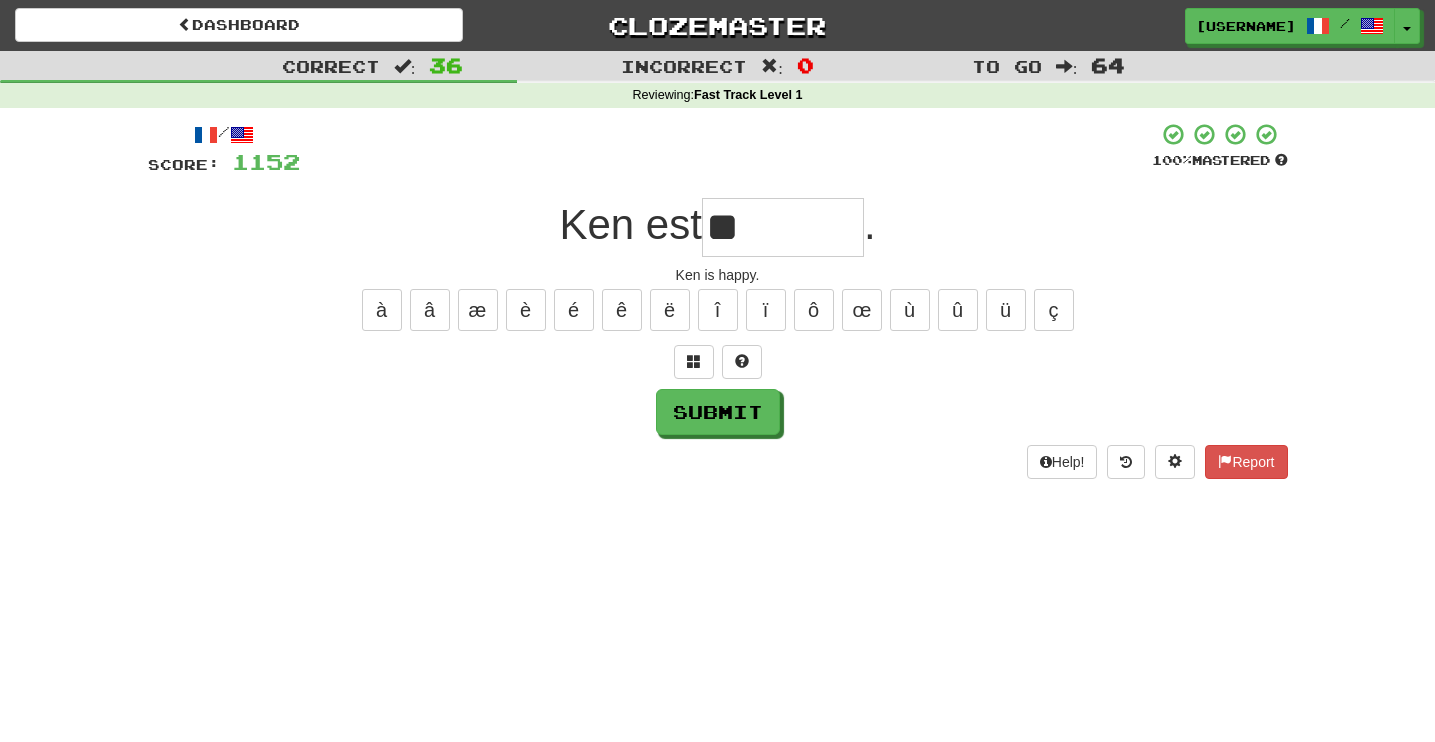 type on "*" 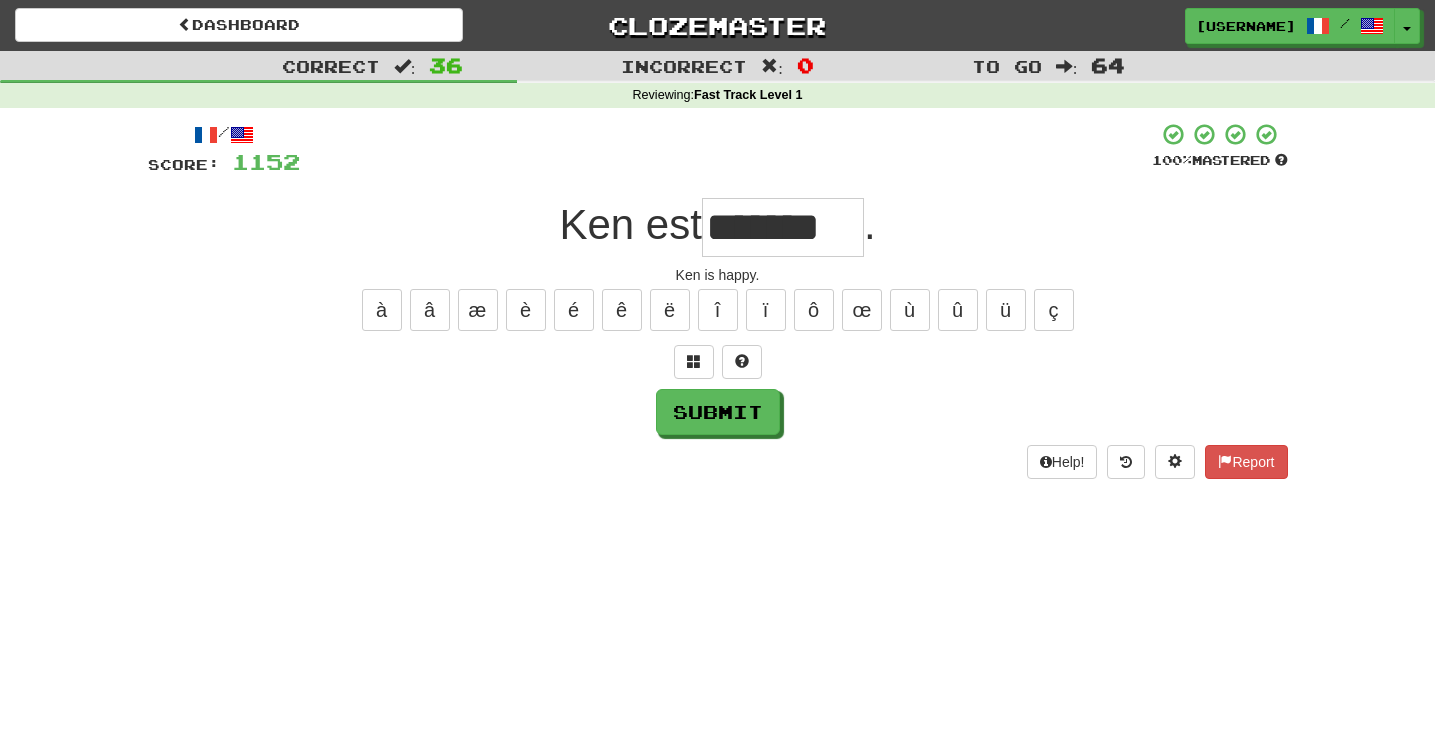 type on "*******" 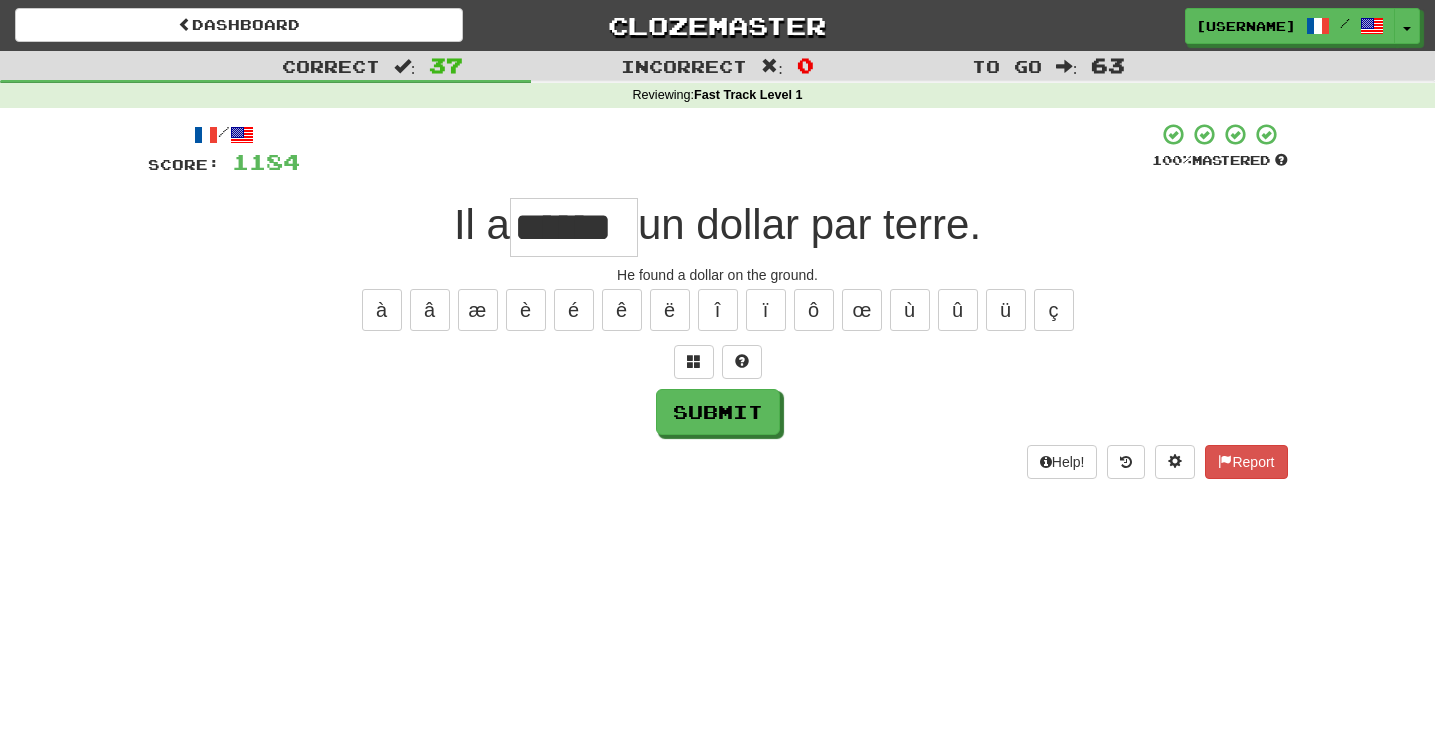type on "******" 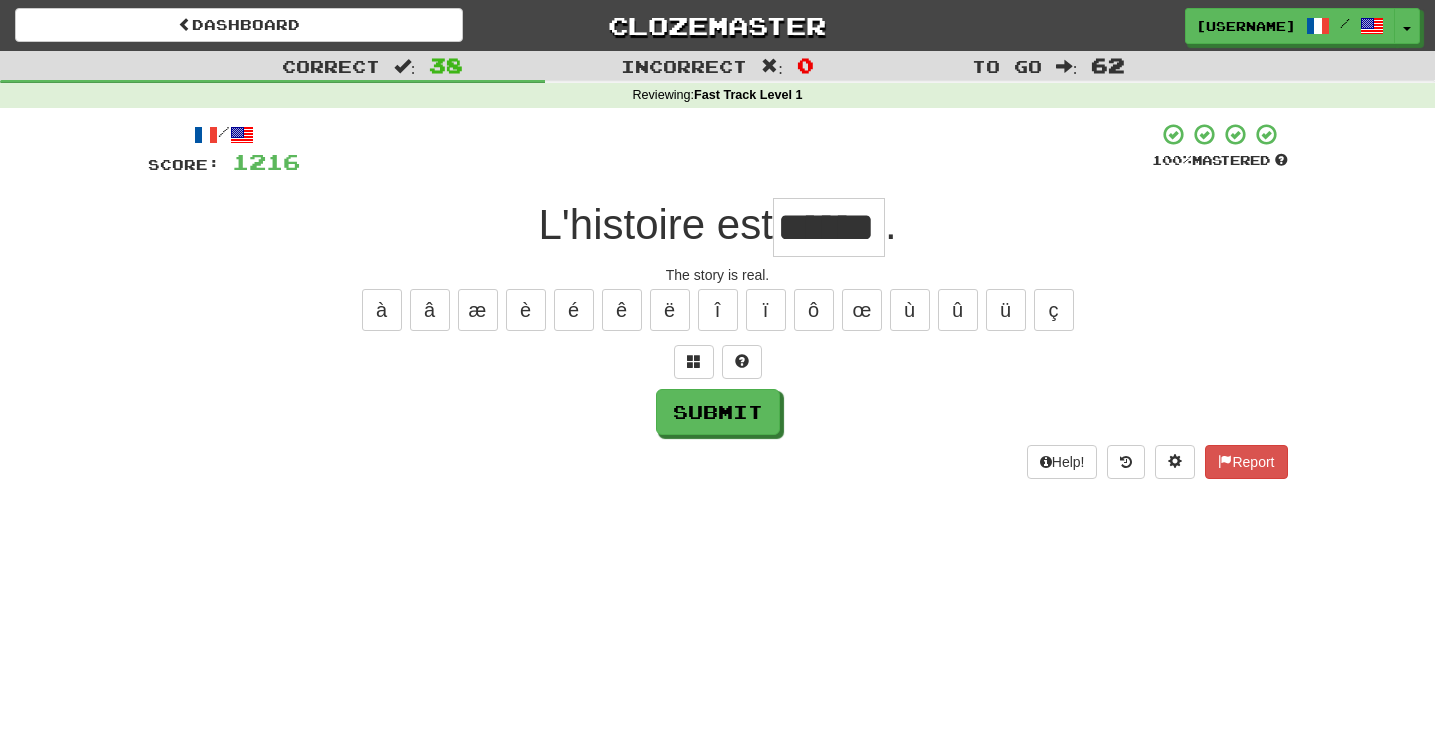 type on "******" 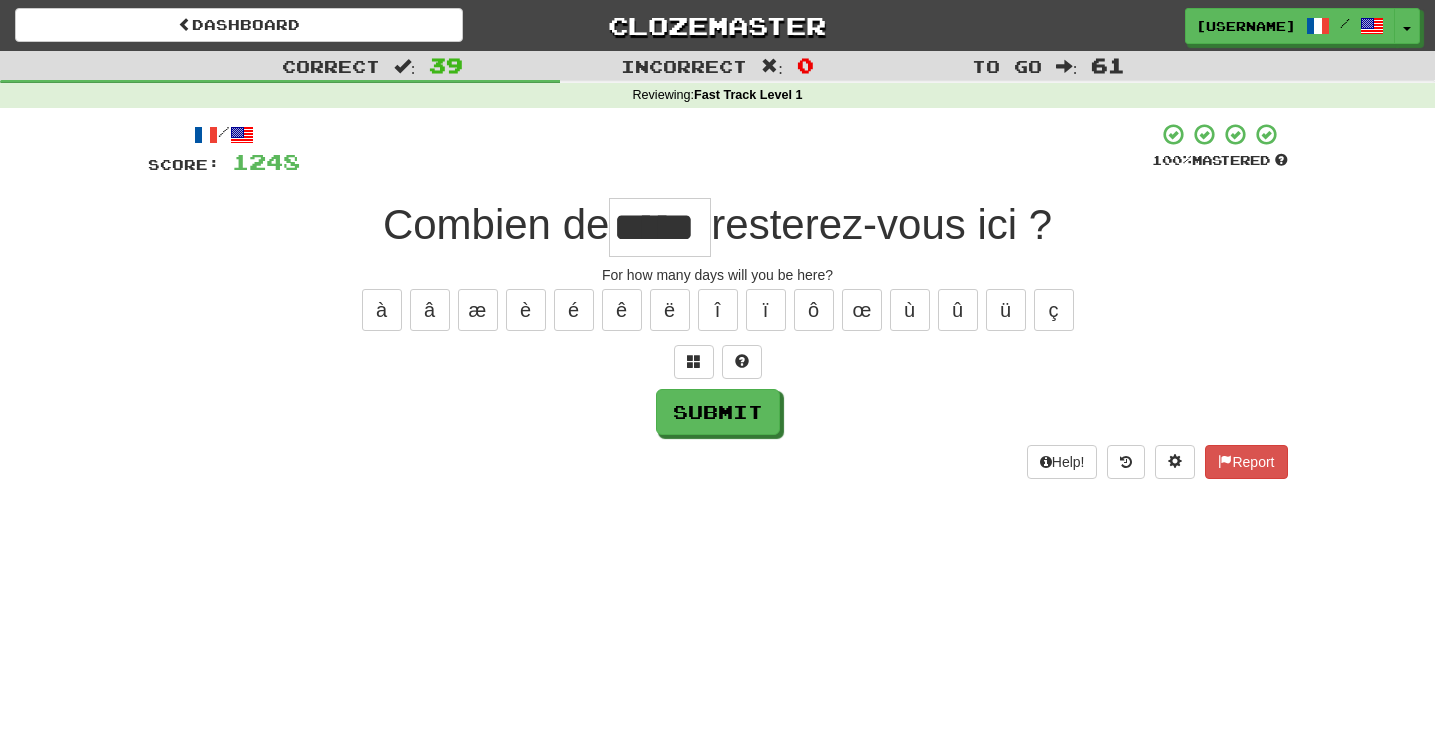type on "*****" 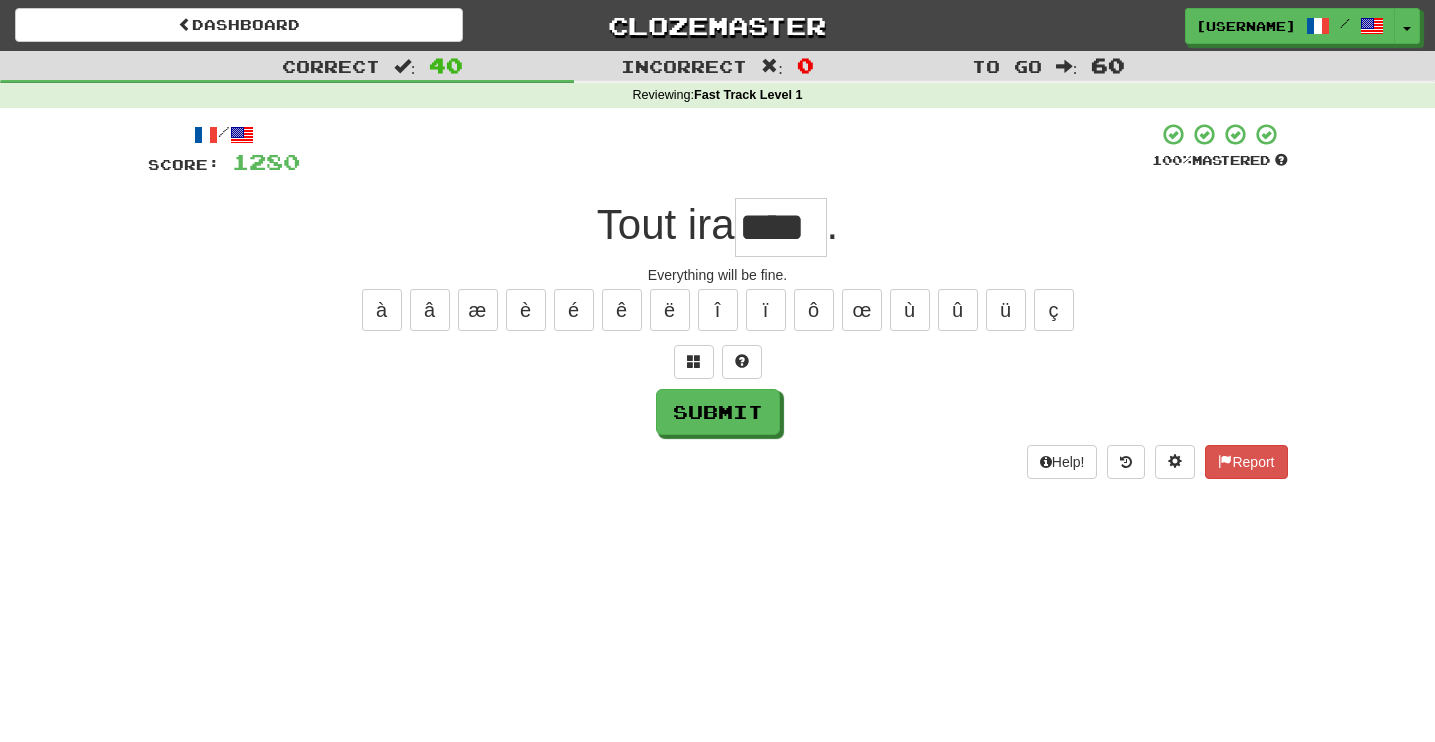 type on "****" 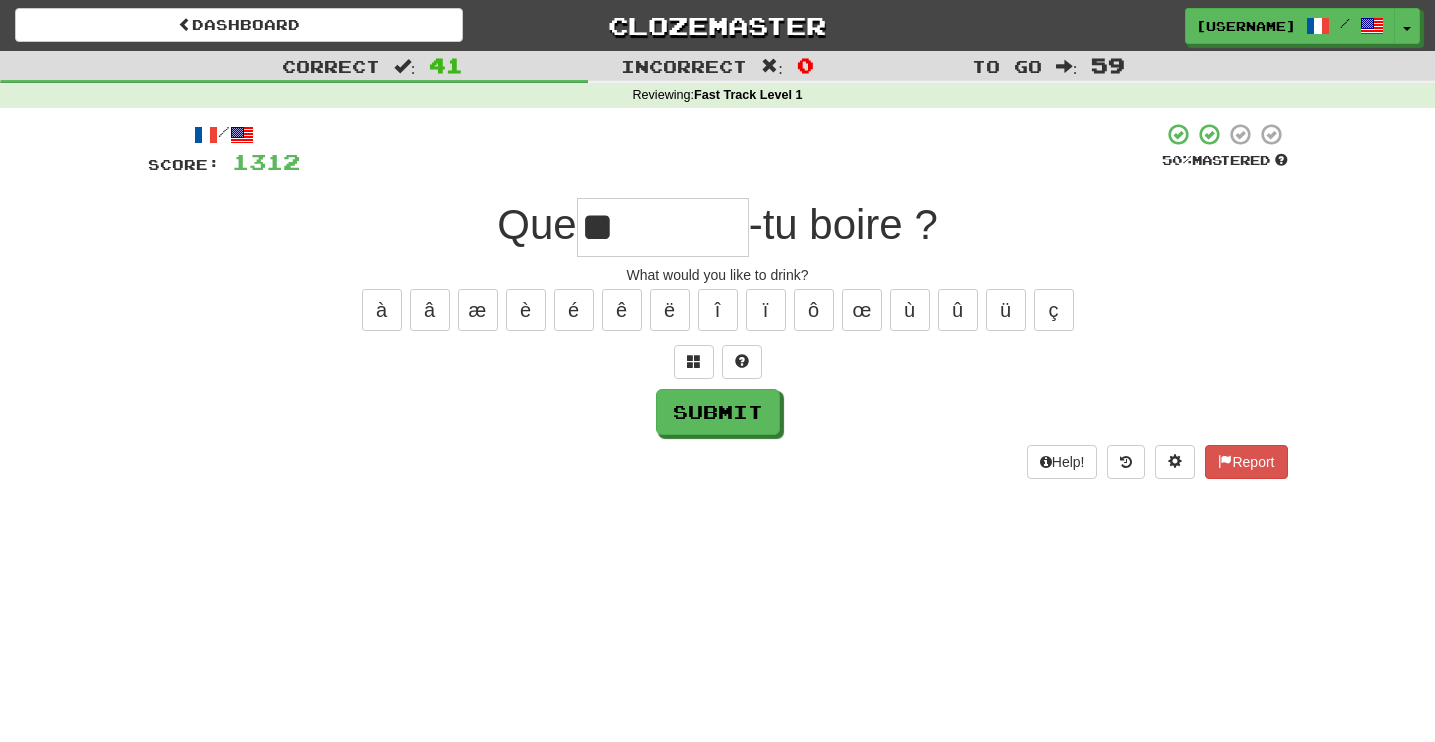 type on "*" 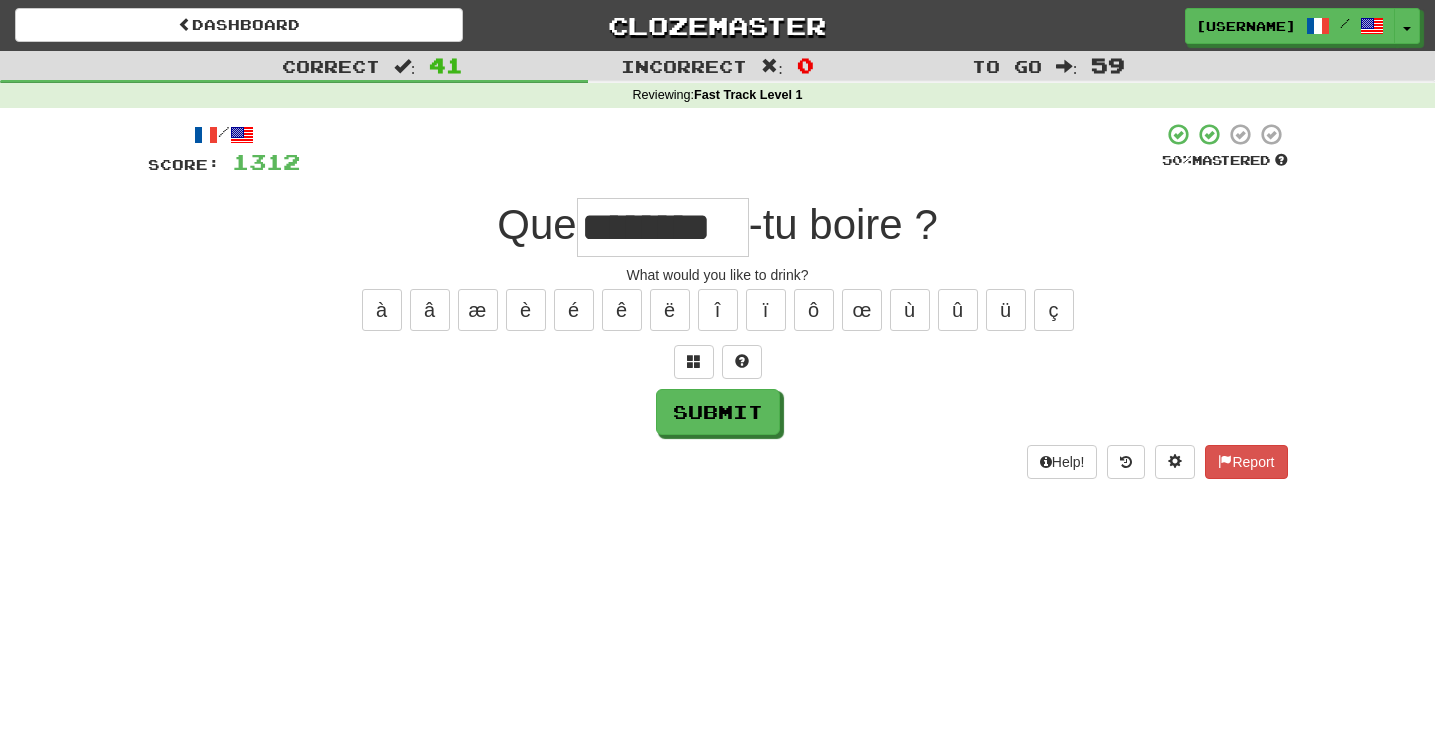 type on "********" 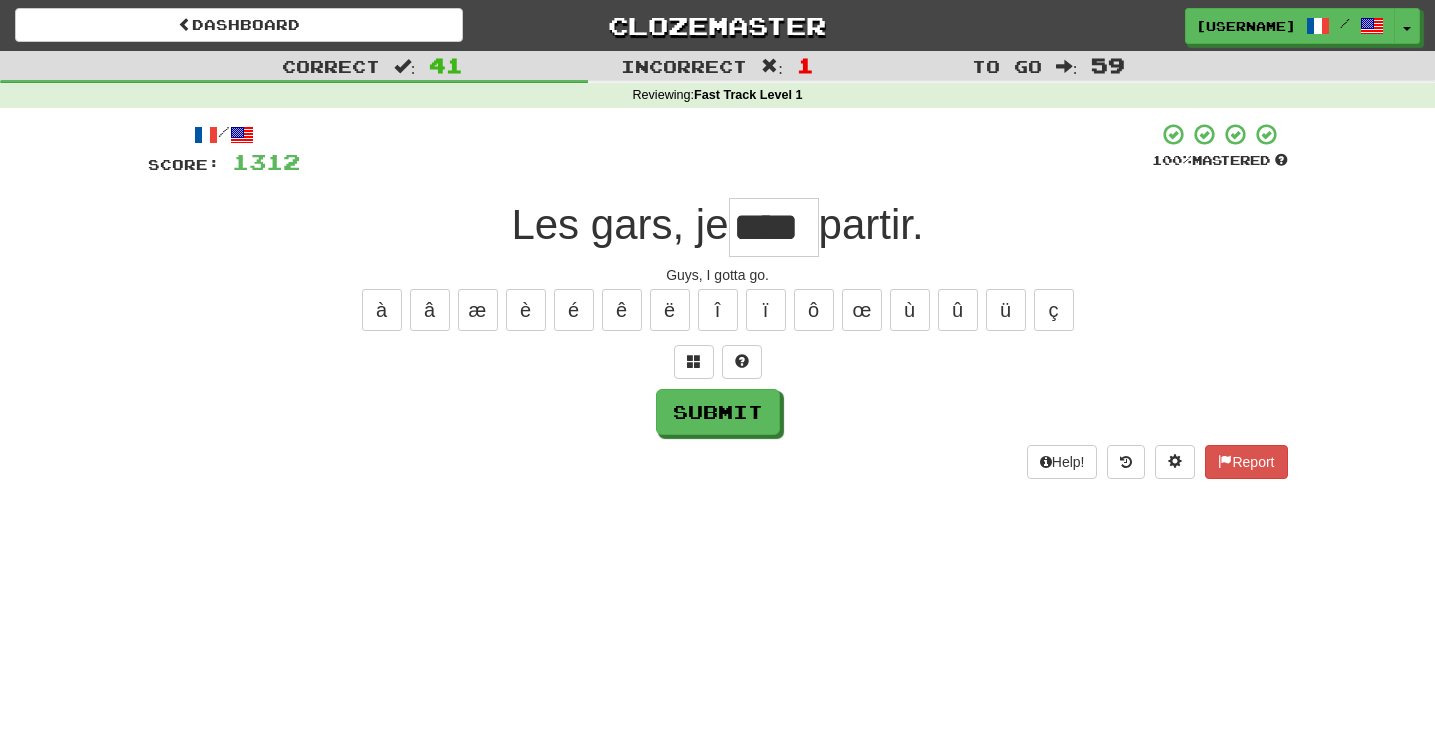 type on "****" 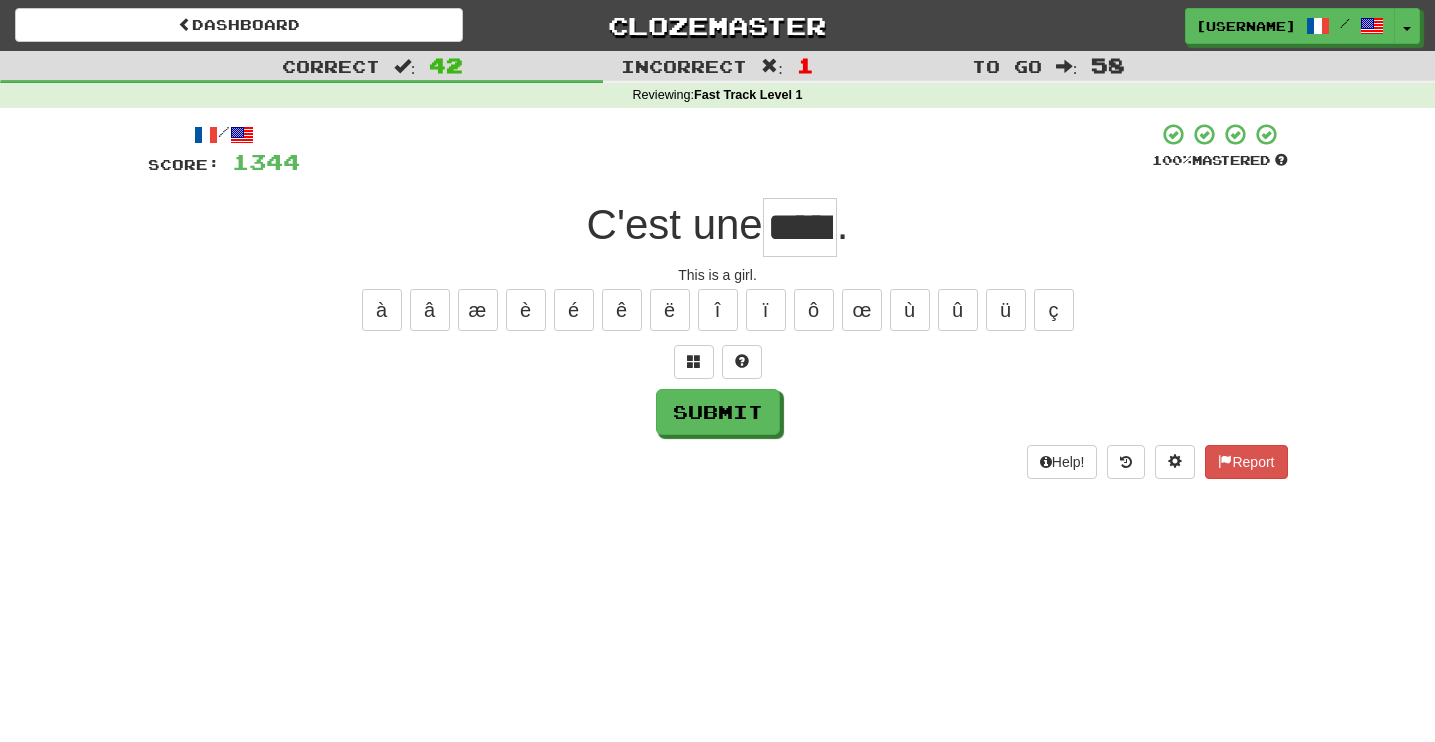 type on "*****" 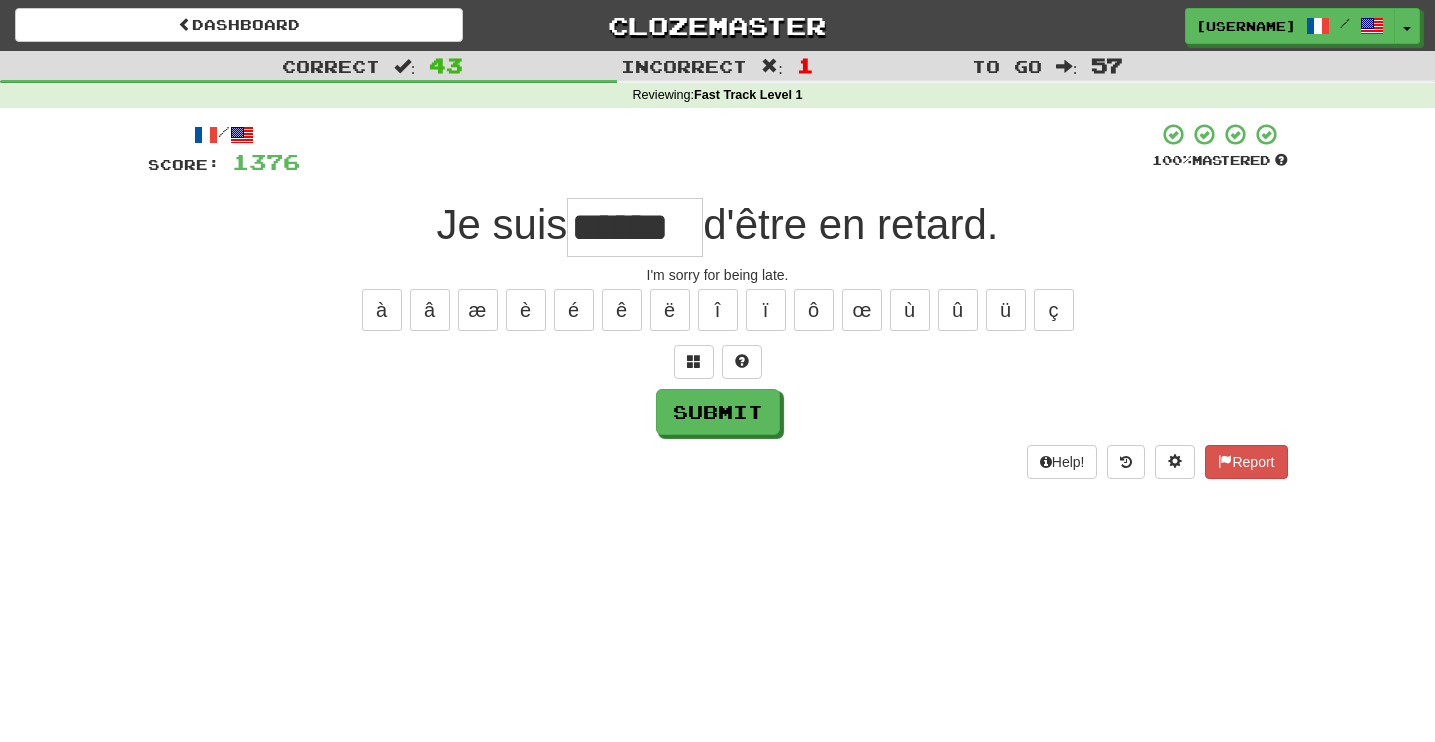 type on "******" 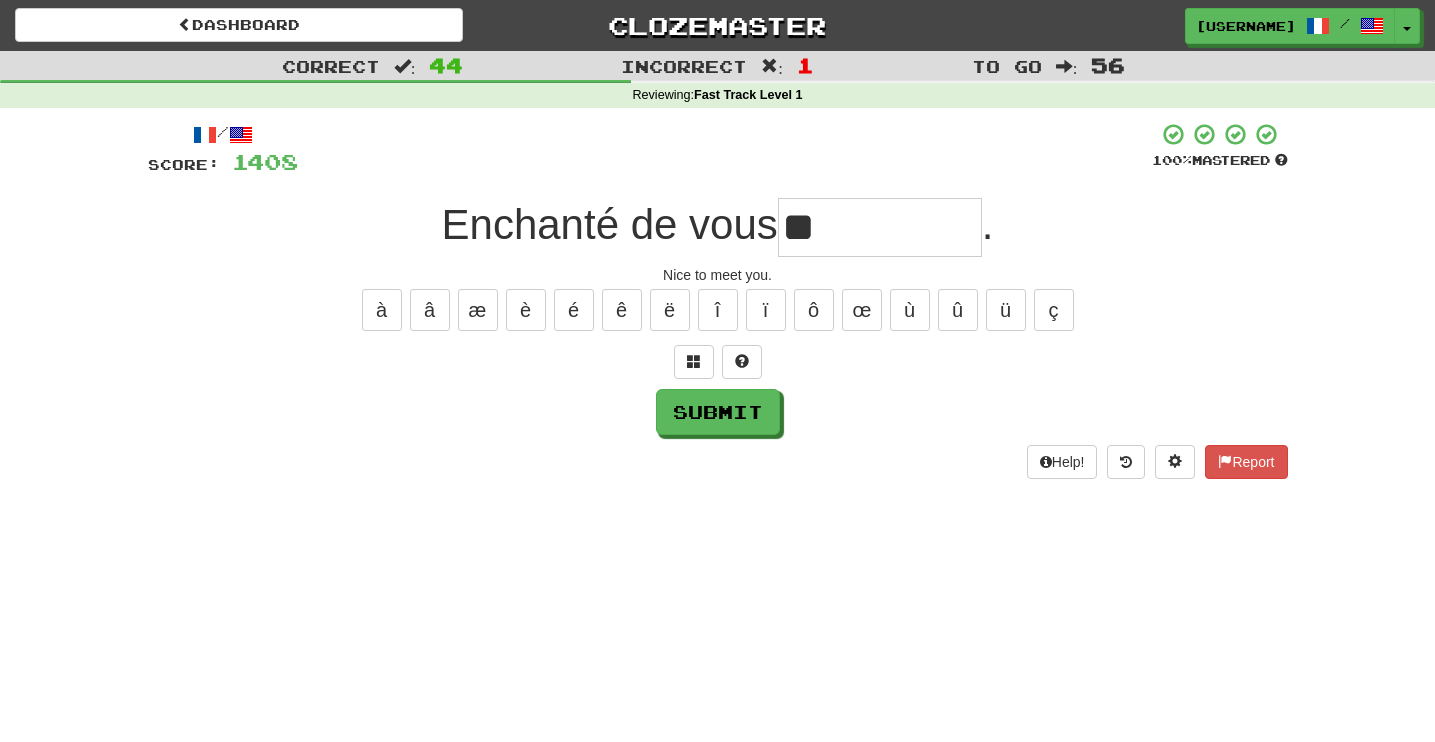 type on "*" 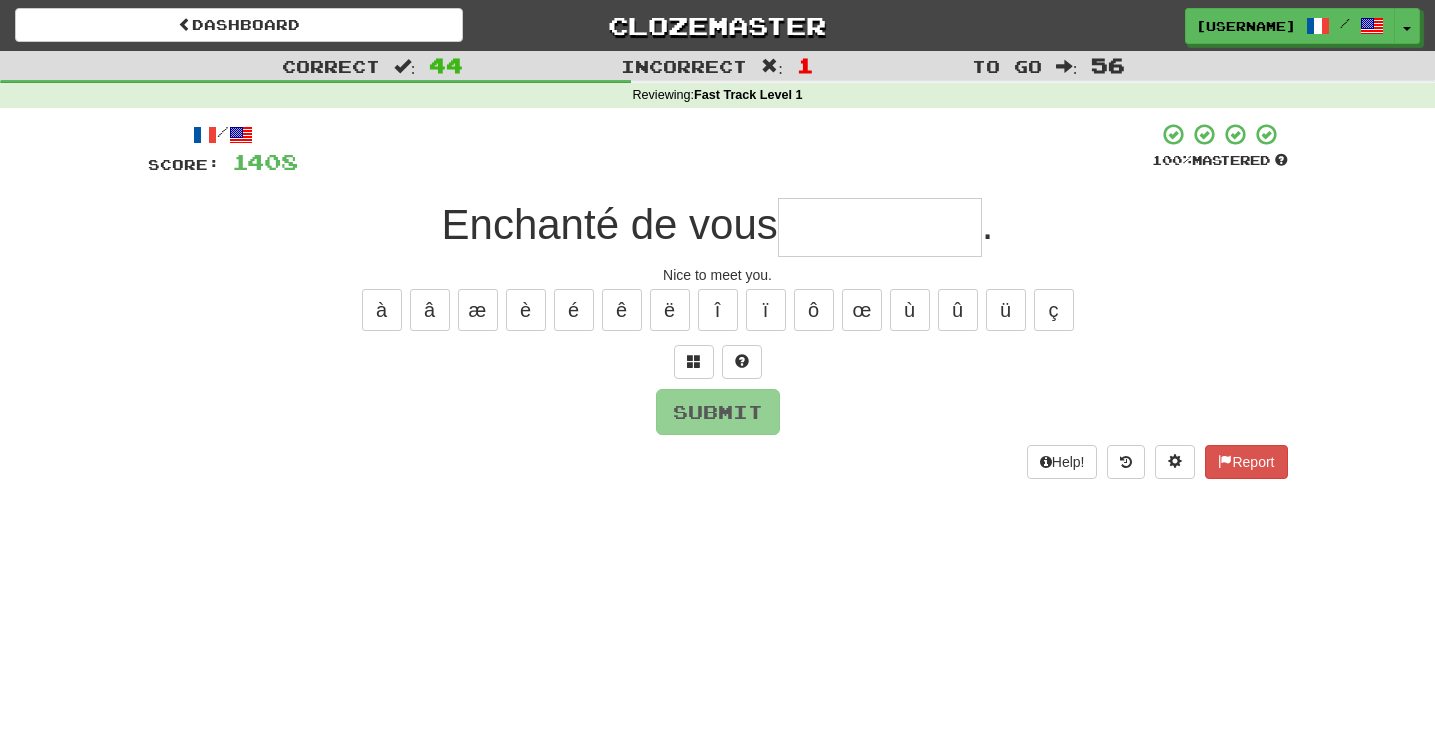 type on "**********" 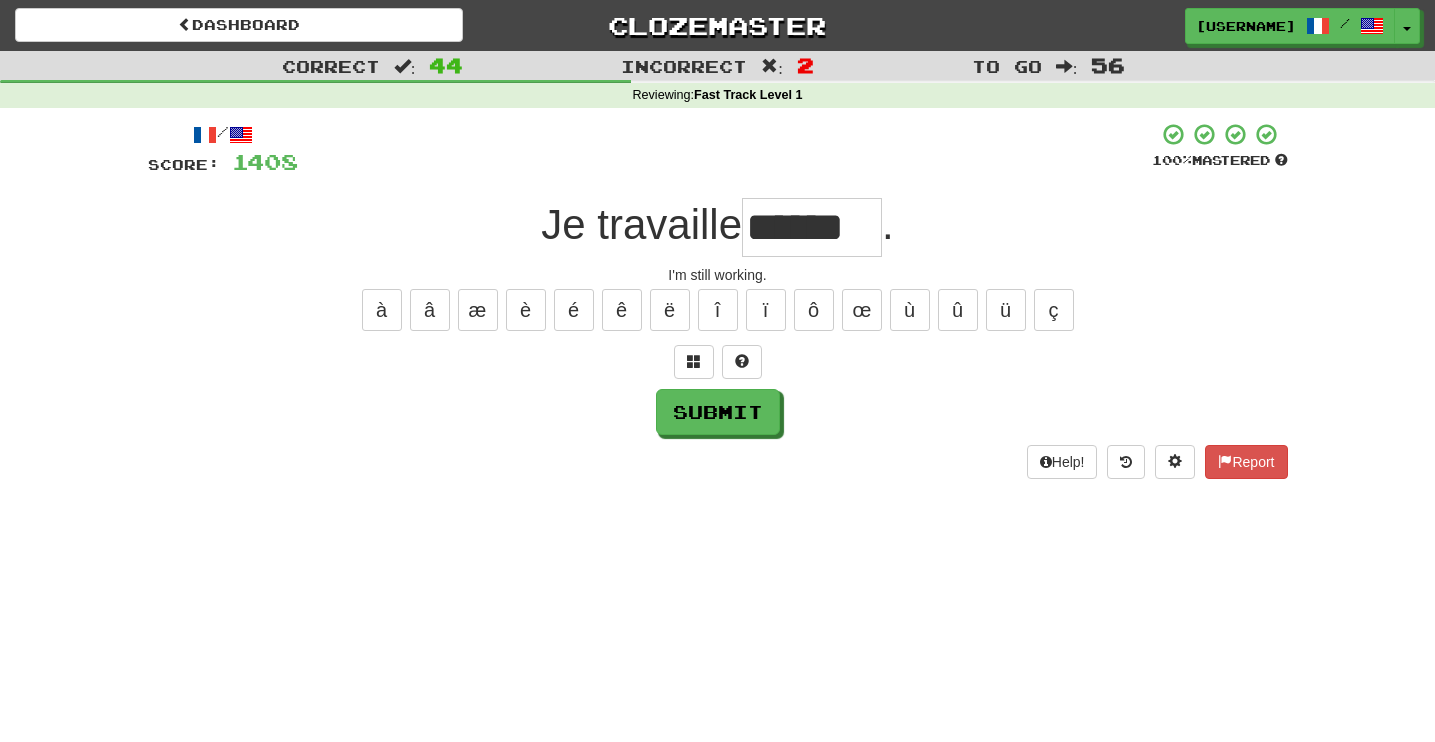 type on "******" 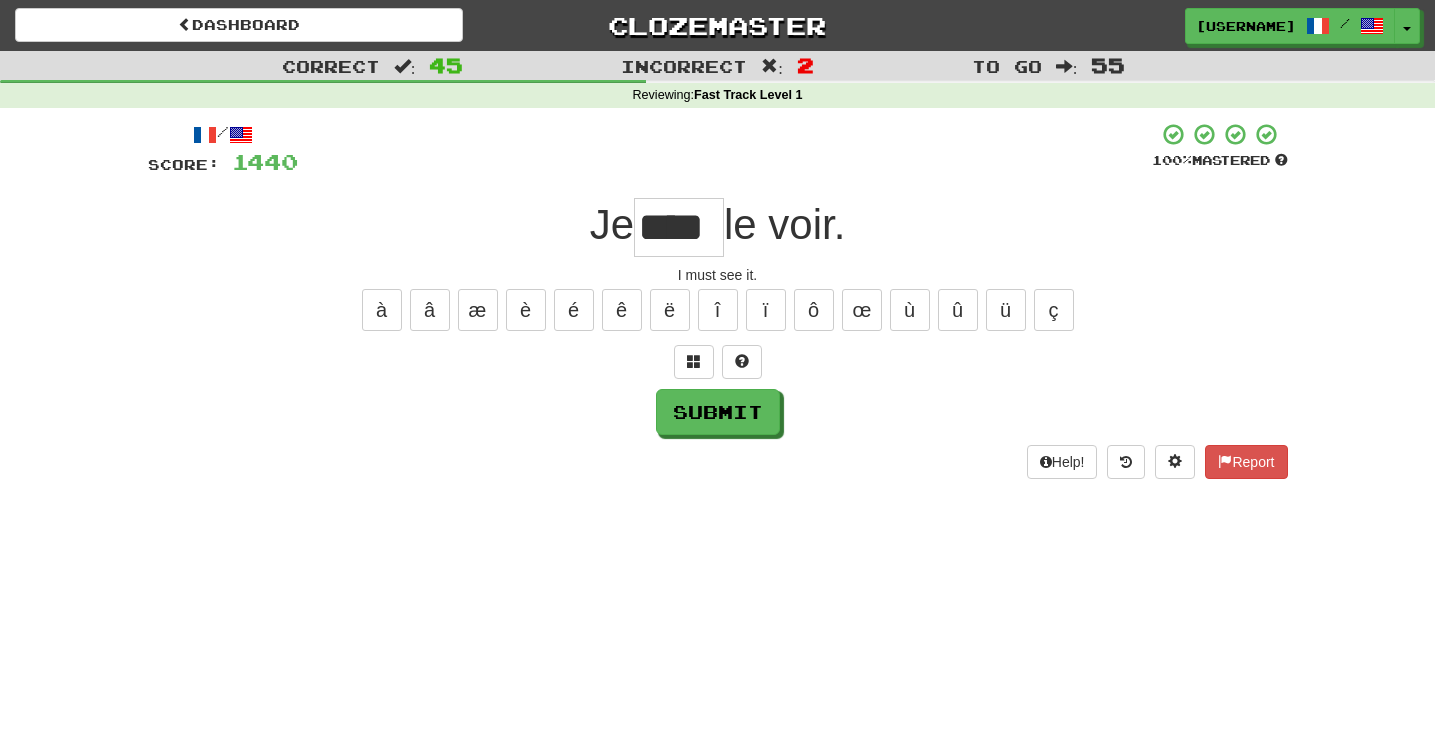 type on "****" 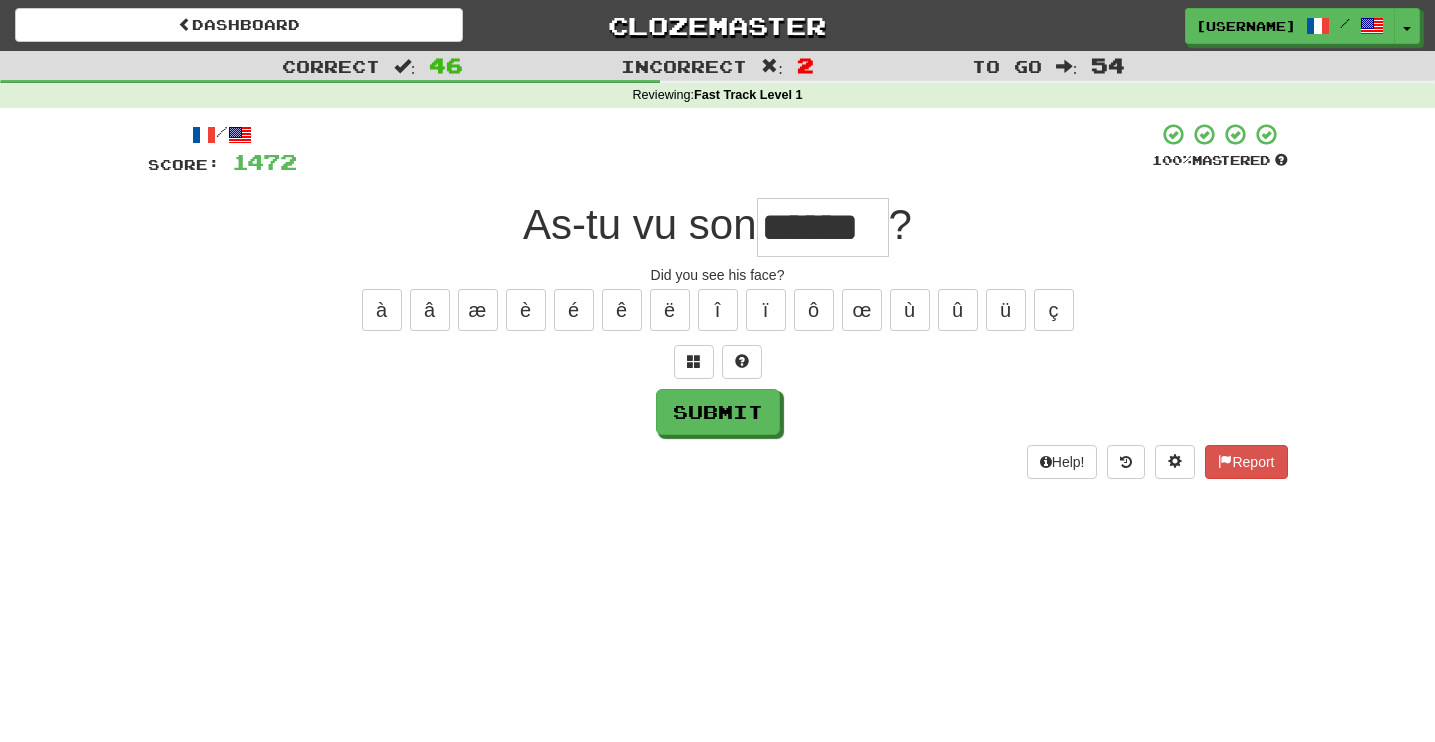 type on "******" 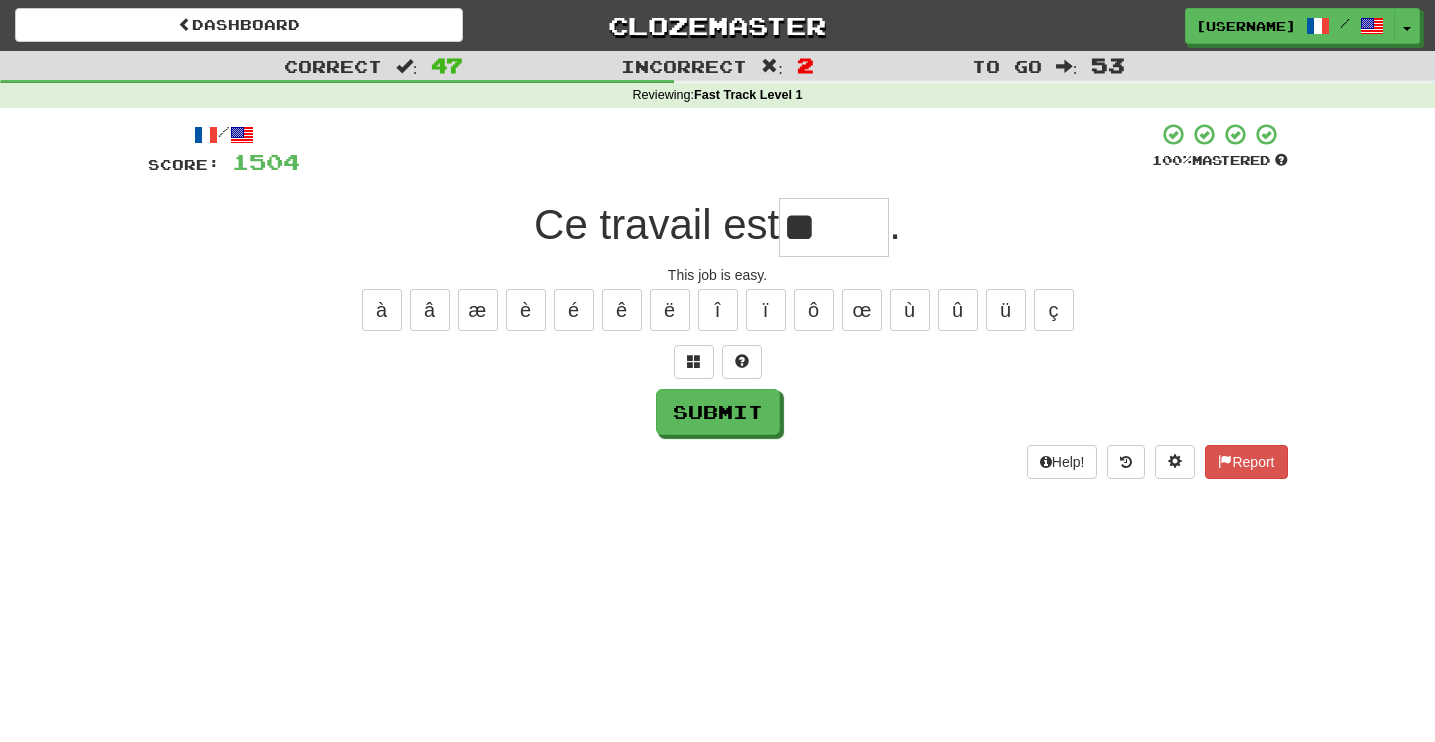 type on "*" 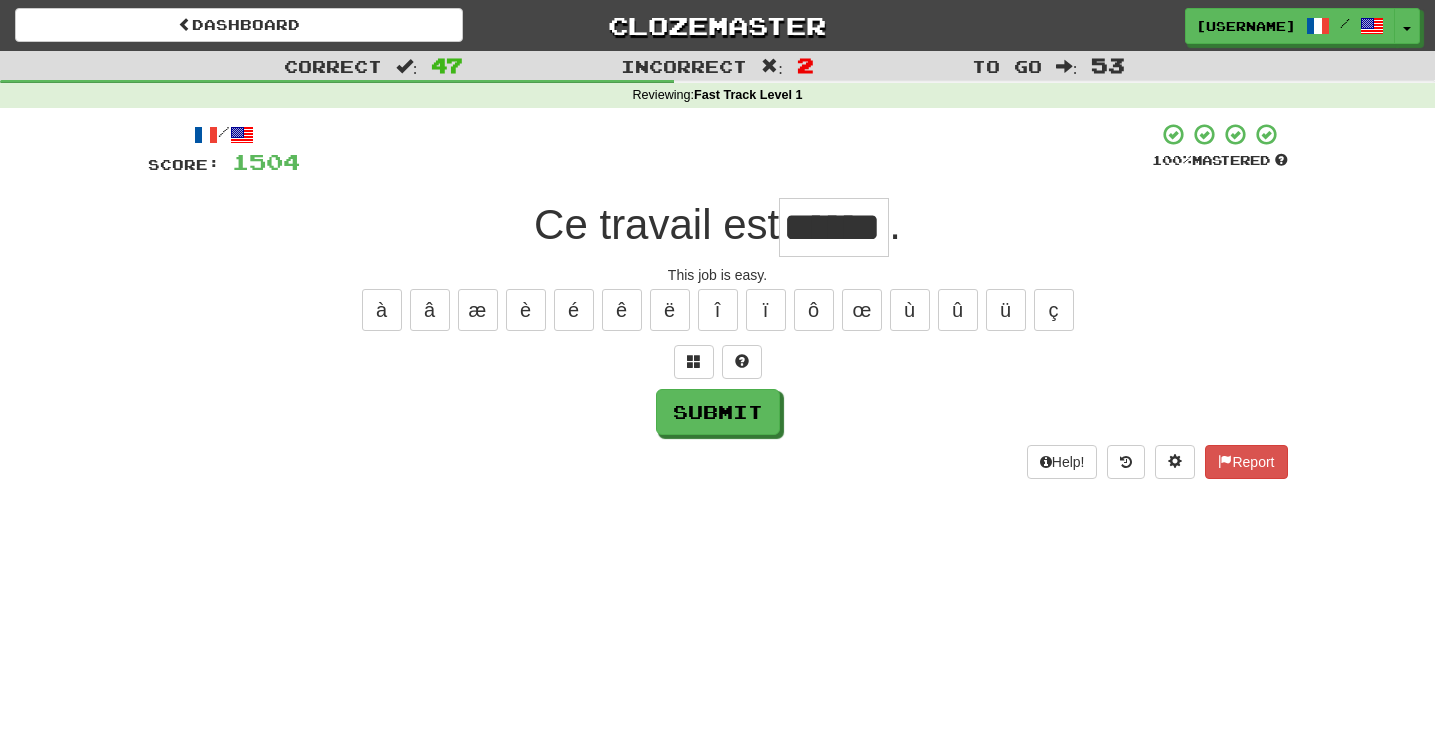 type on "******" 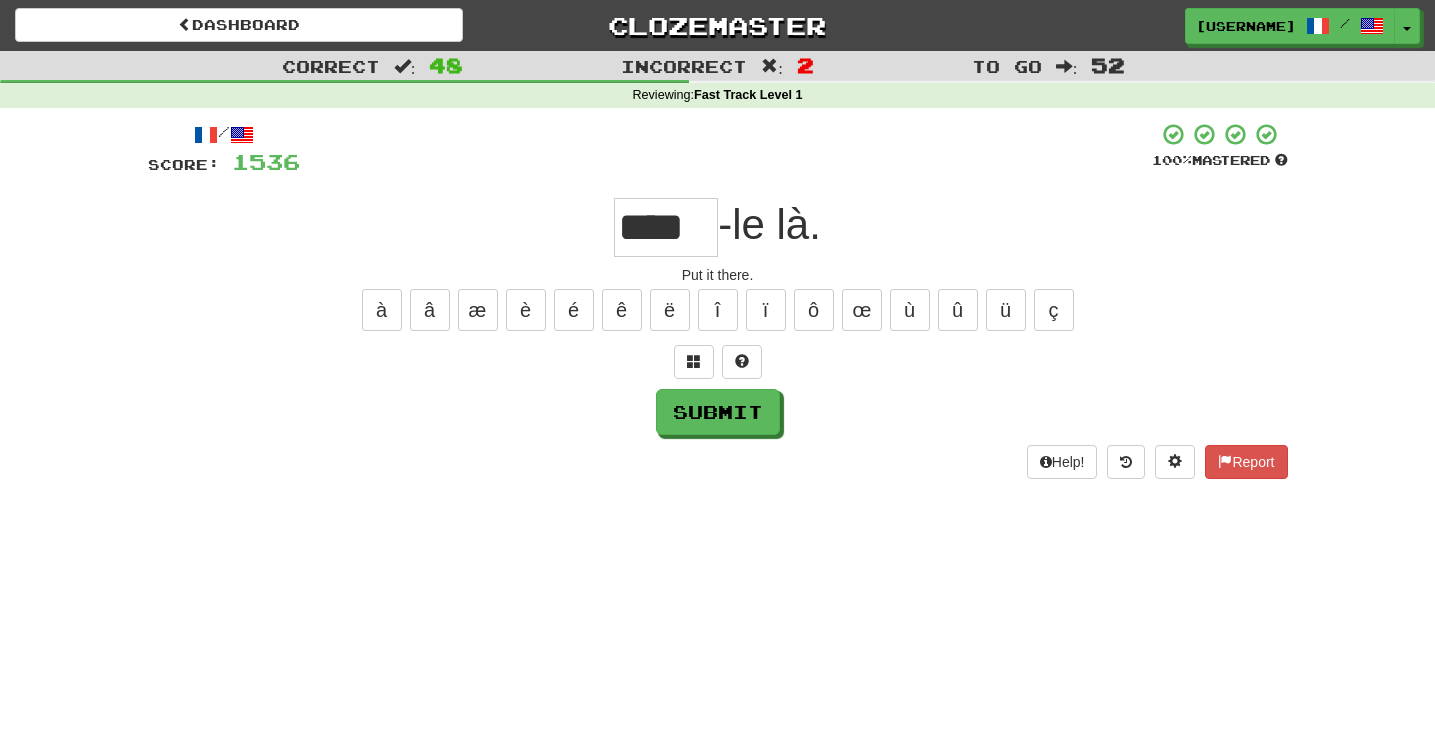 type on "****" 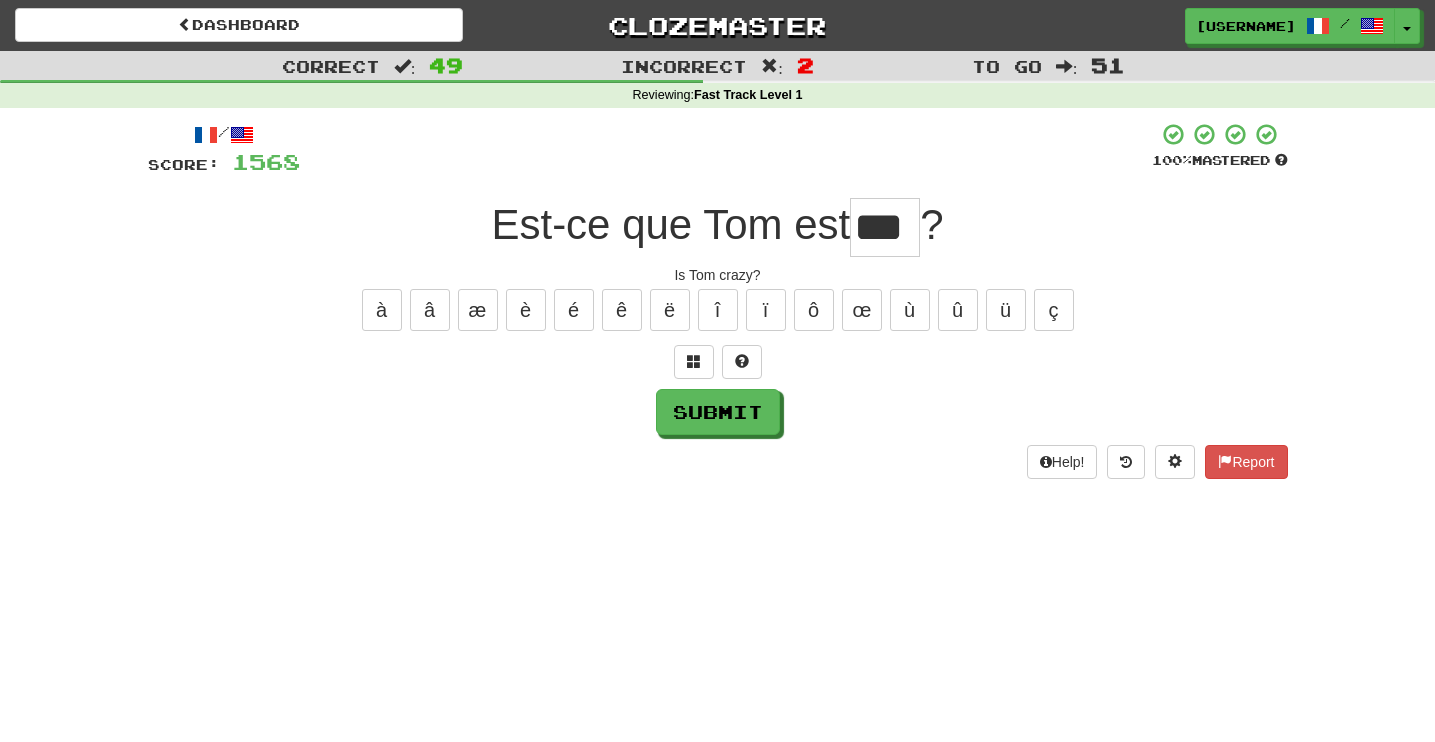 type on "***" 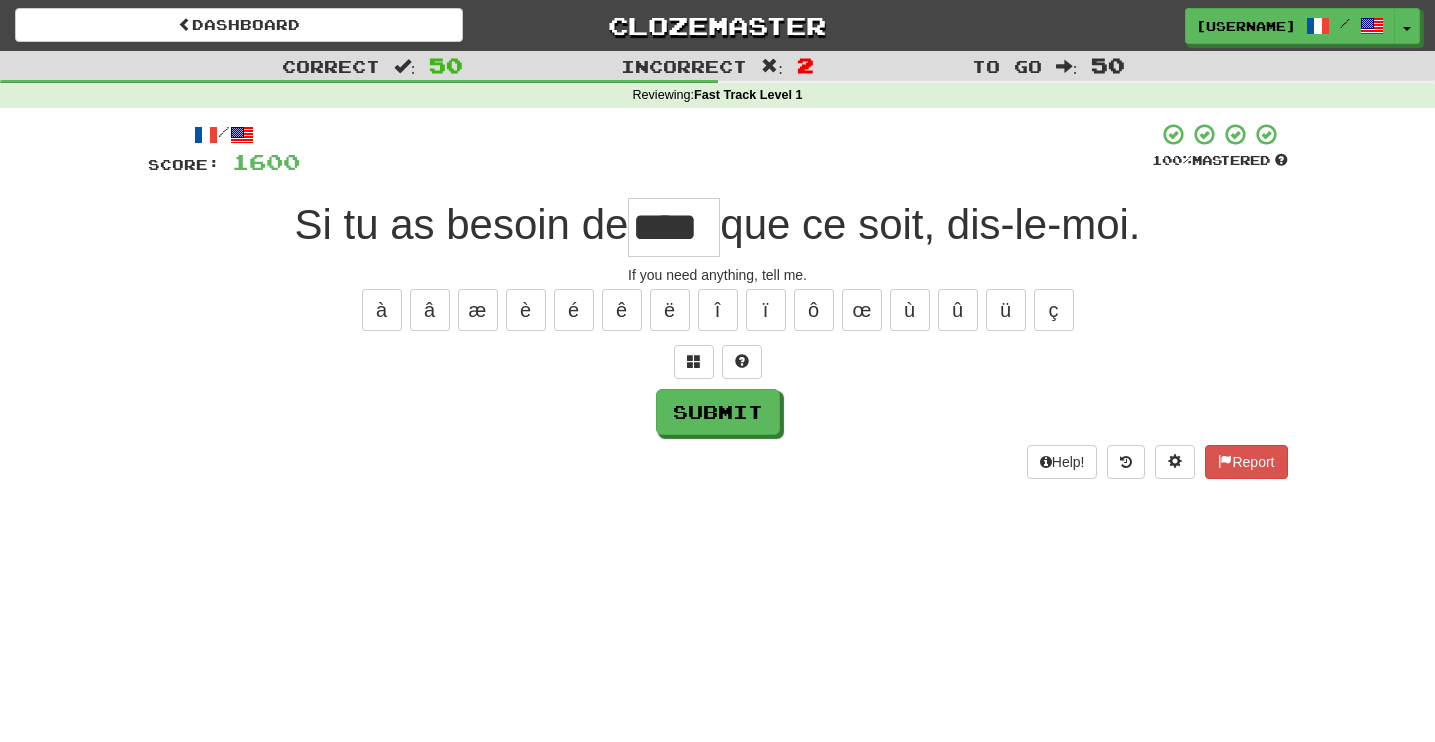 type on "****" 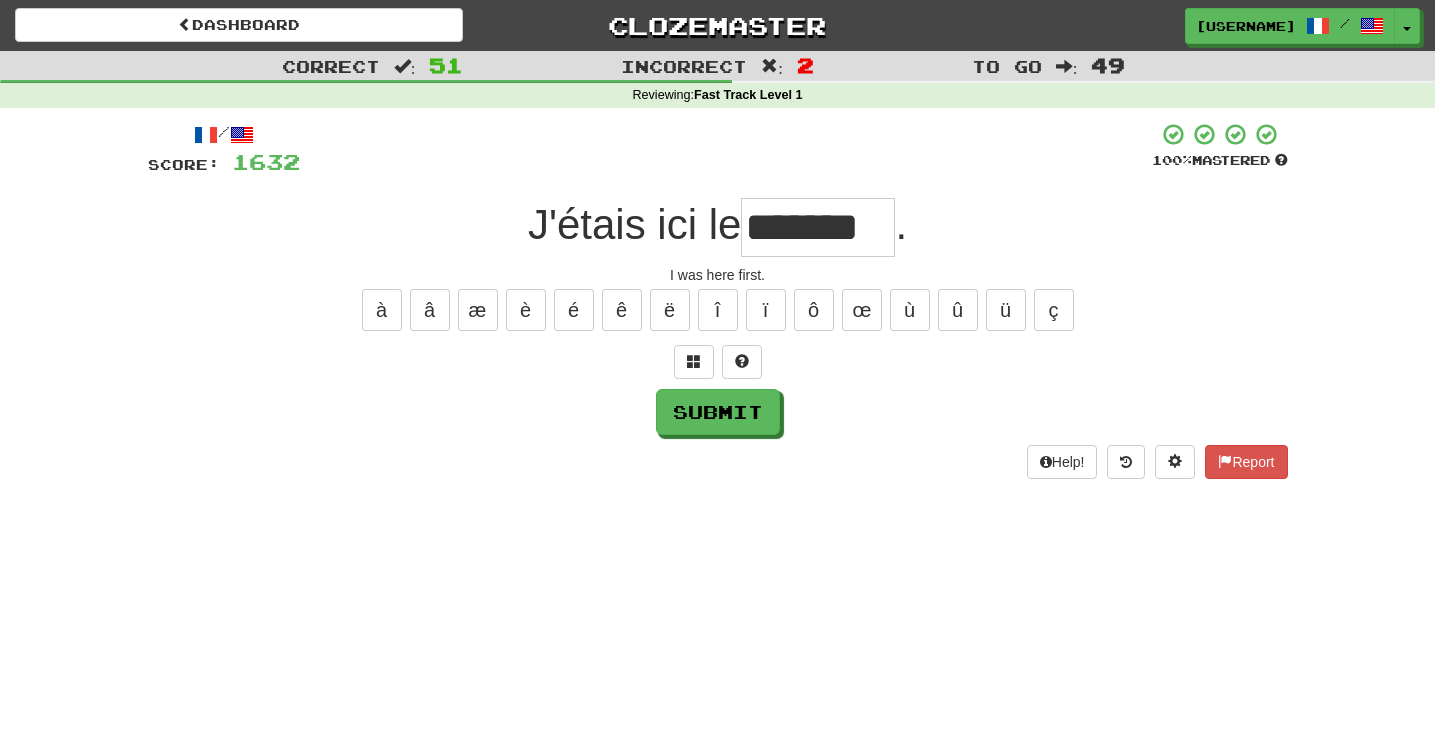 type on "*******" 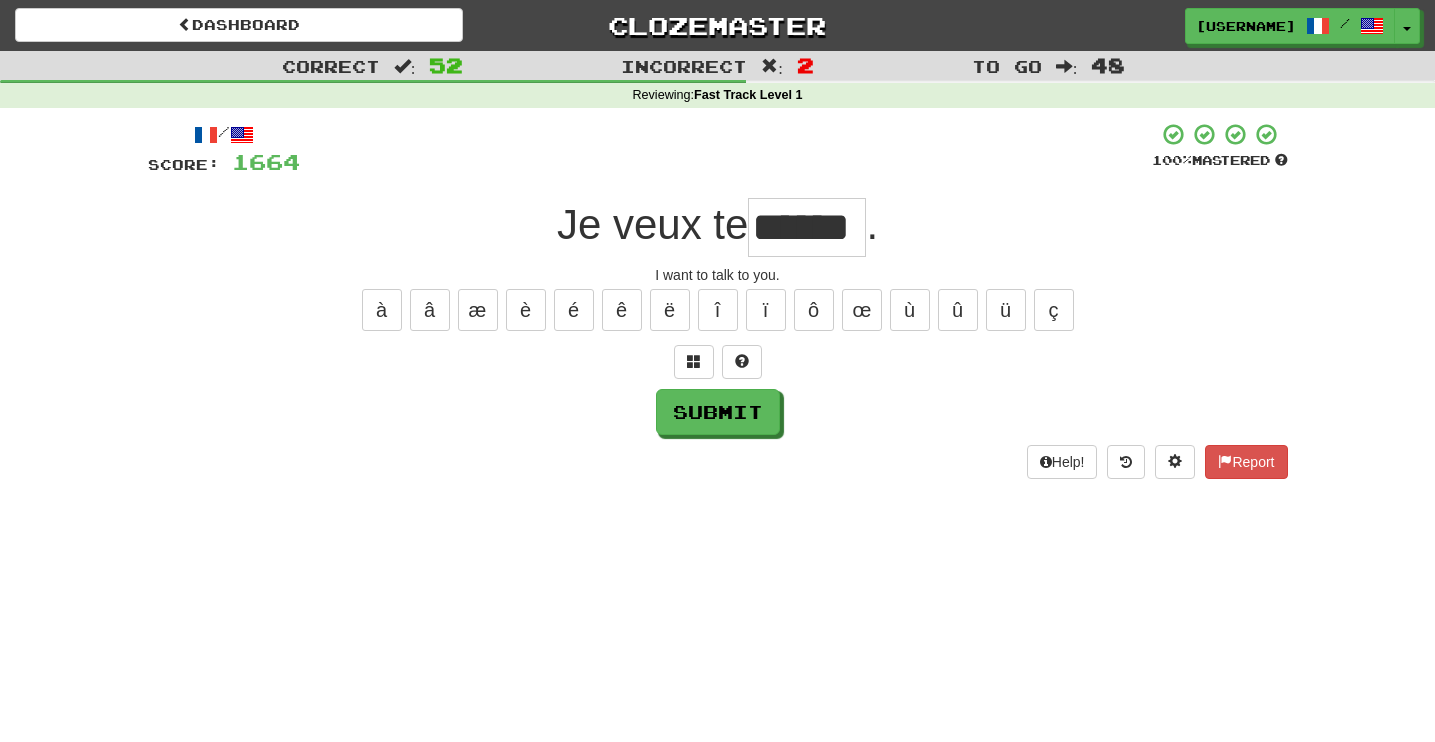 type on "******" 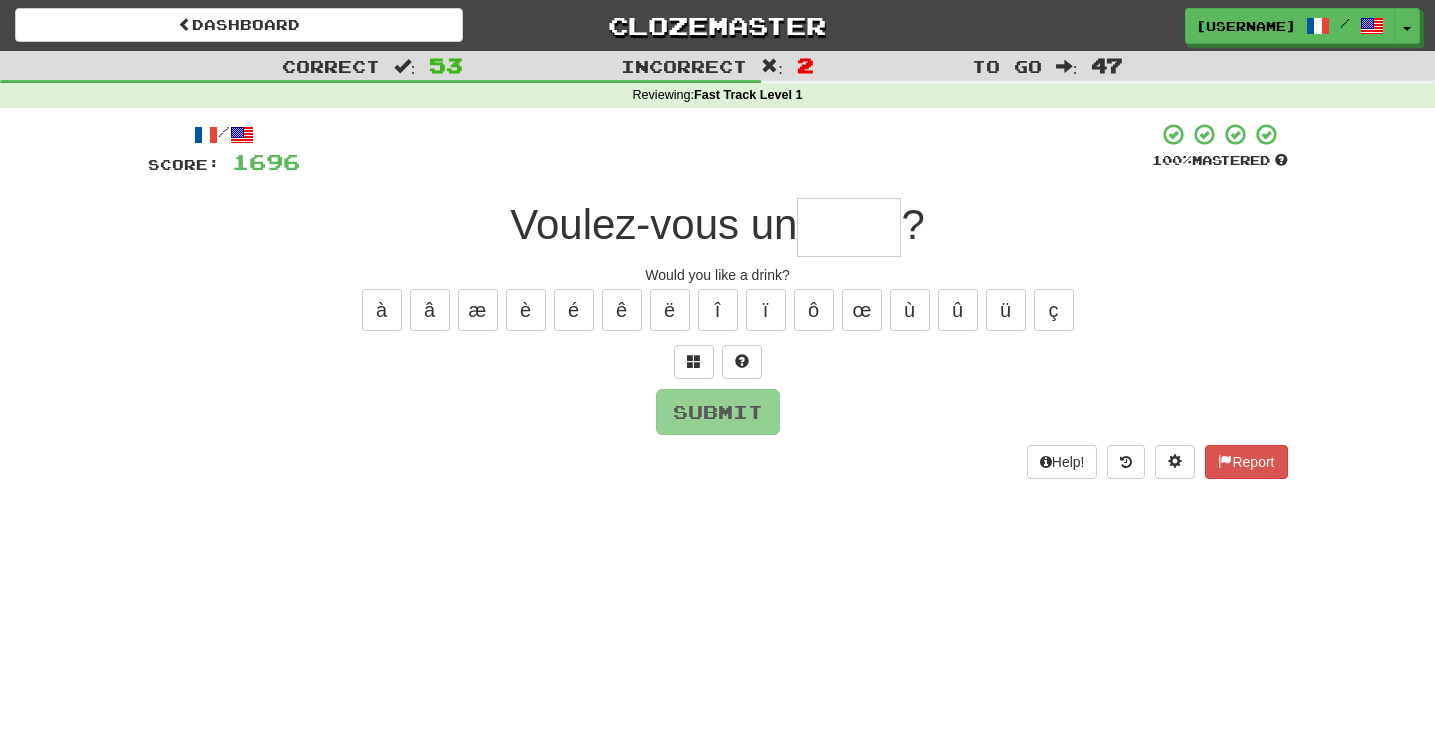 type on "*" 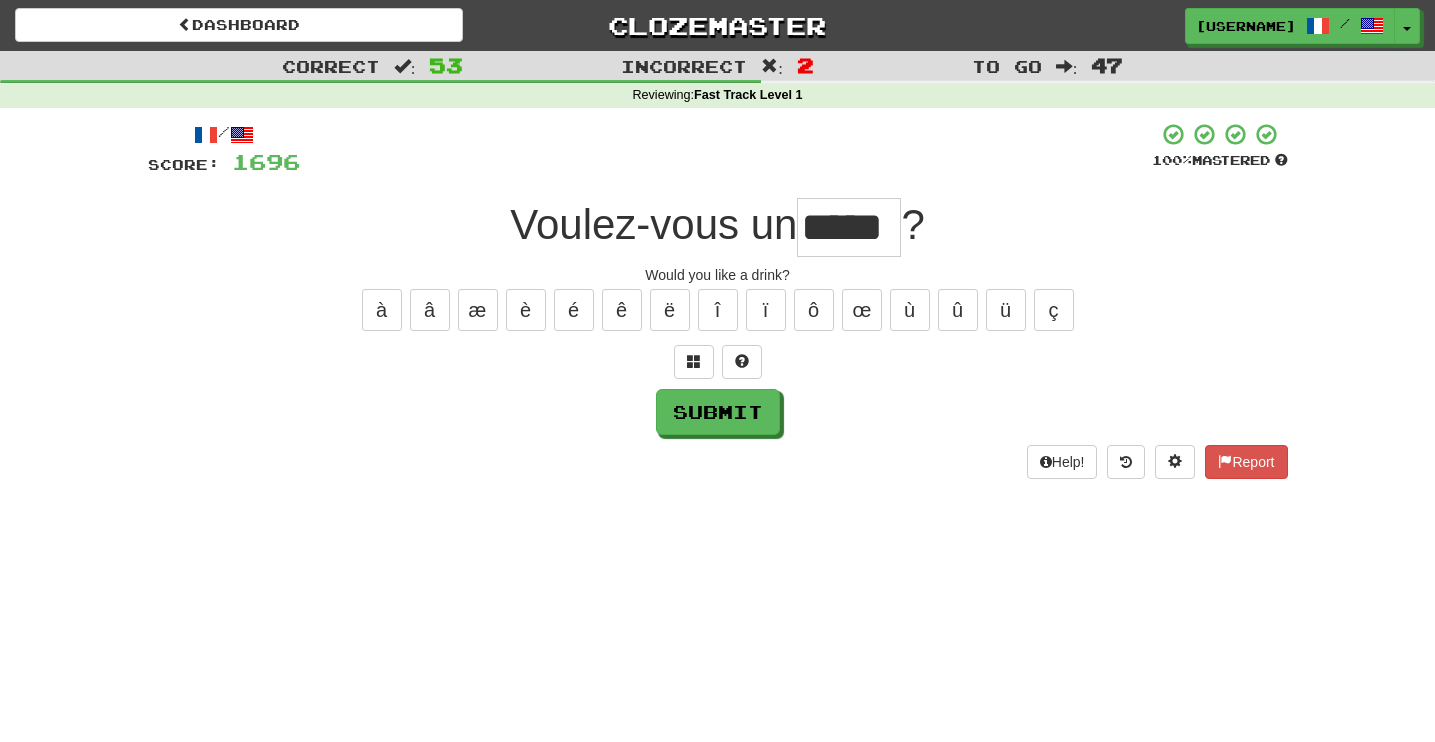 type on "*****" 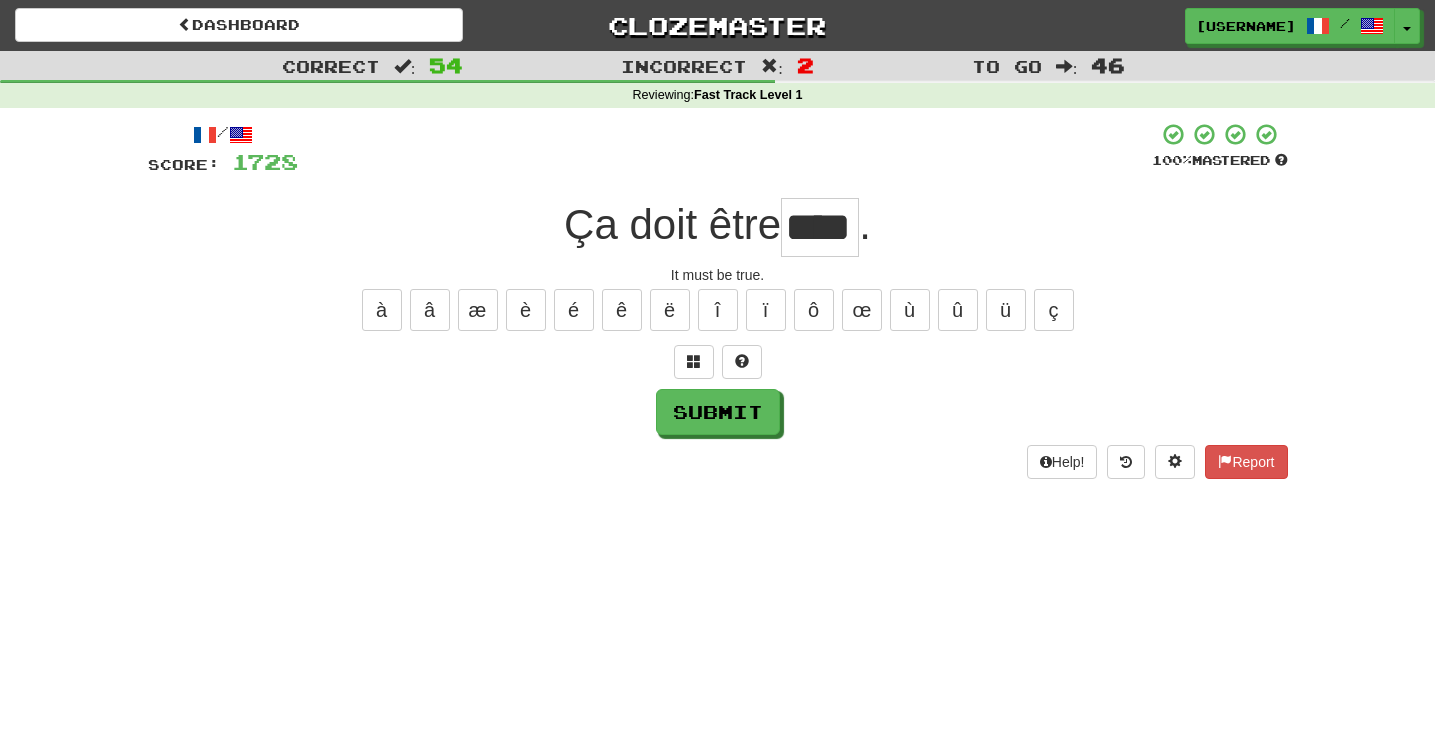 type on "****" 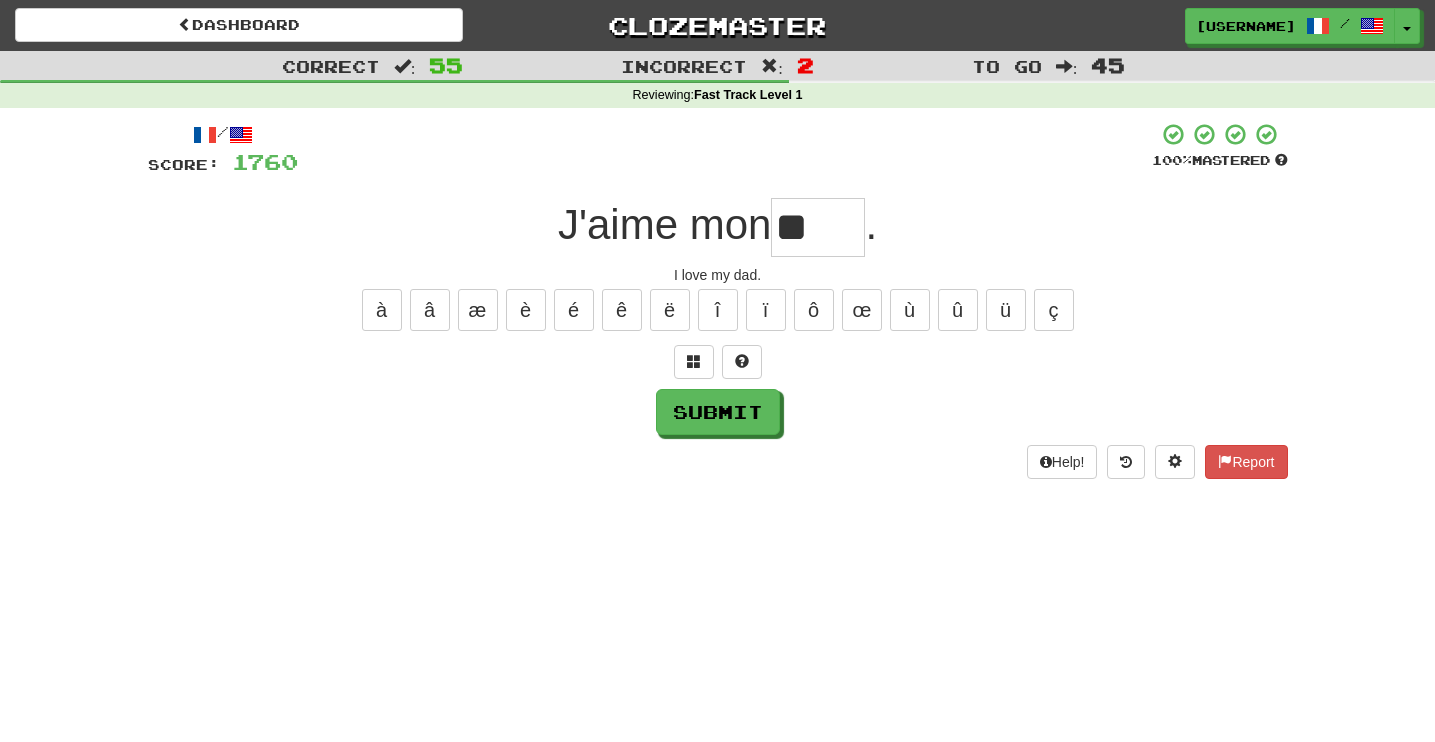 type on "*" 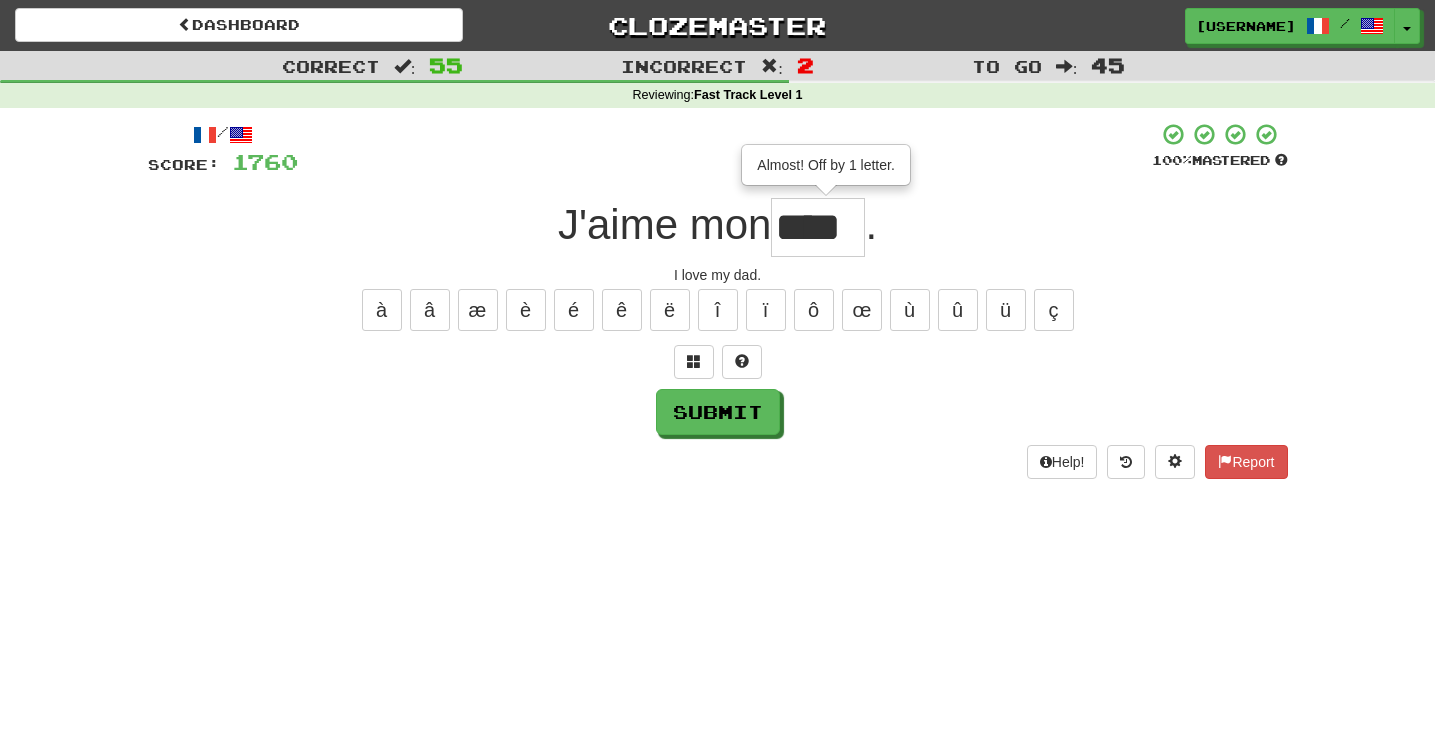 type on "****" 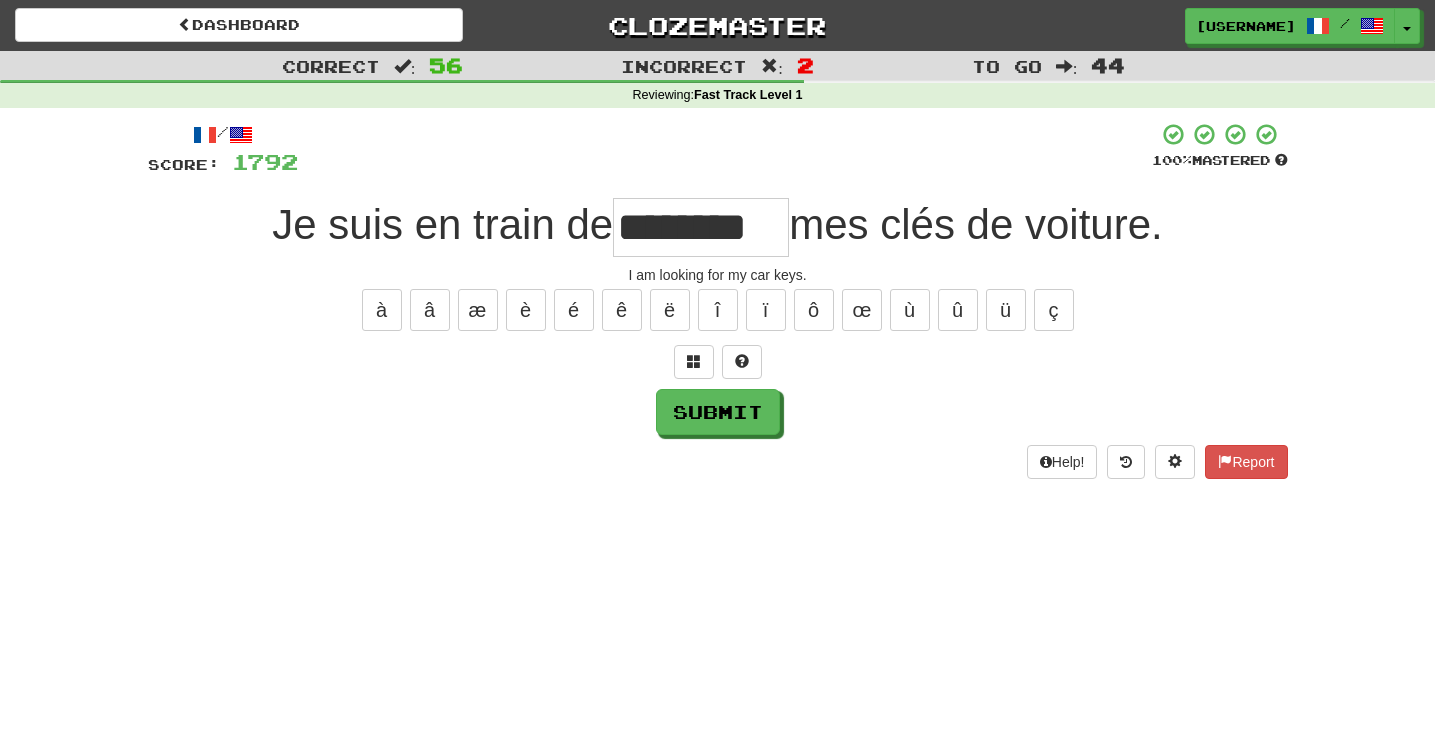 type on "********" 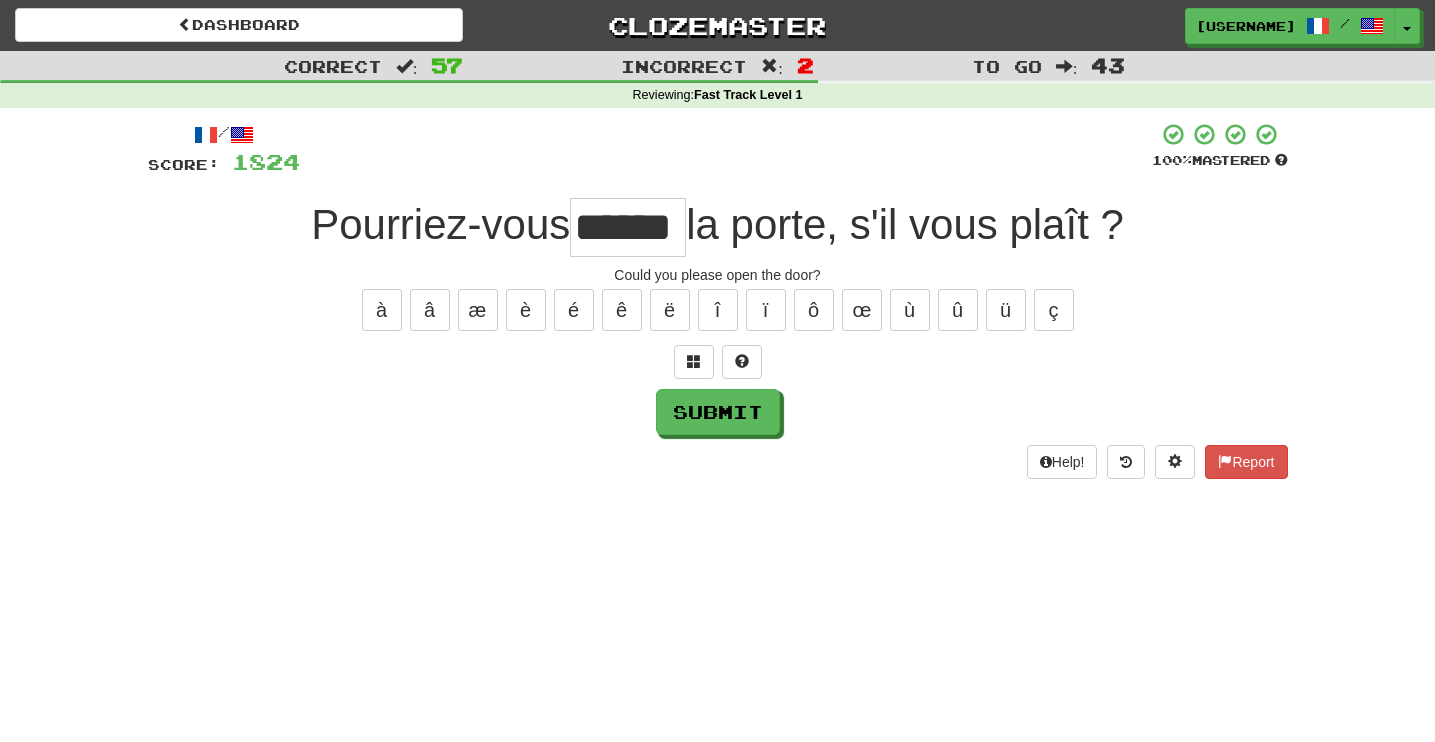 type on "******" 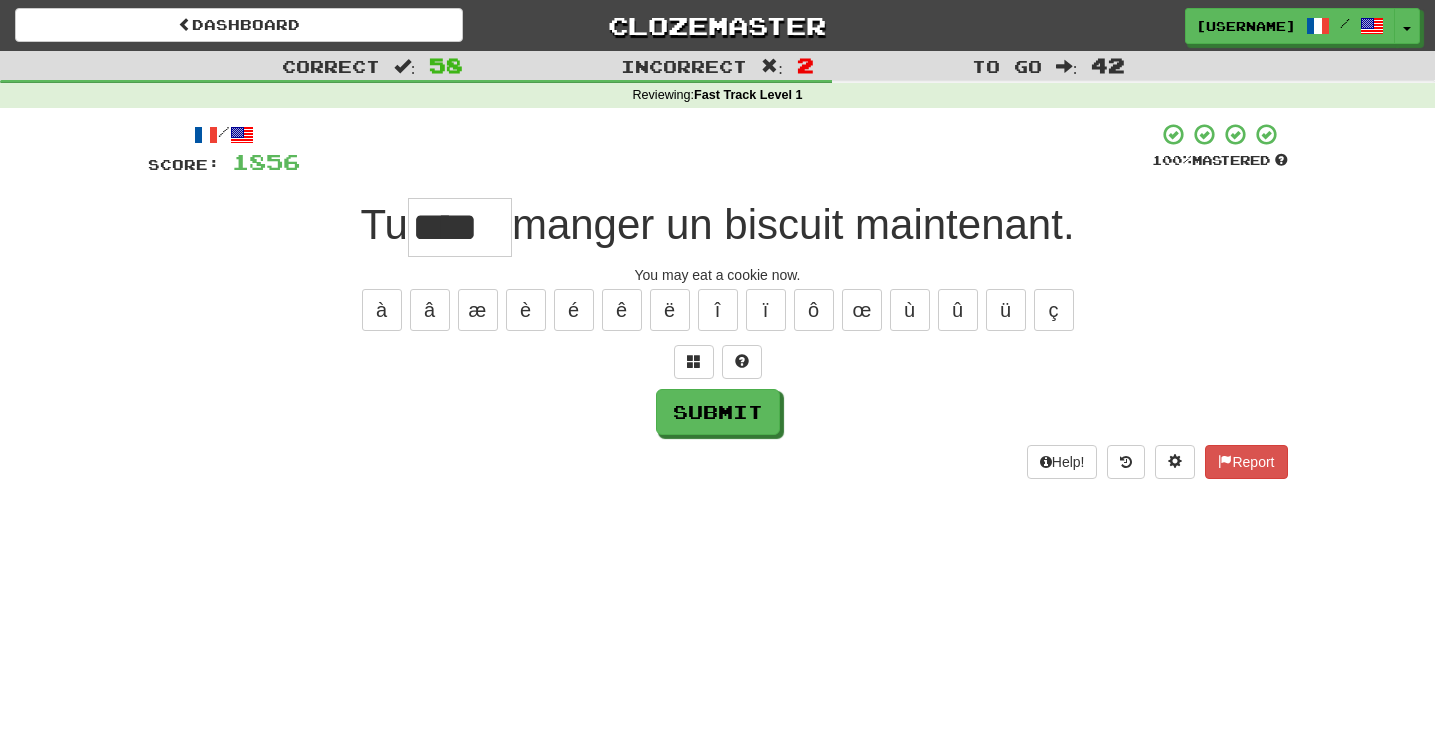 type on "****" 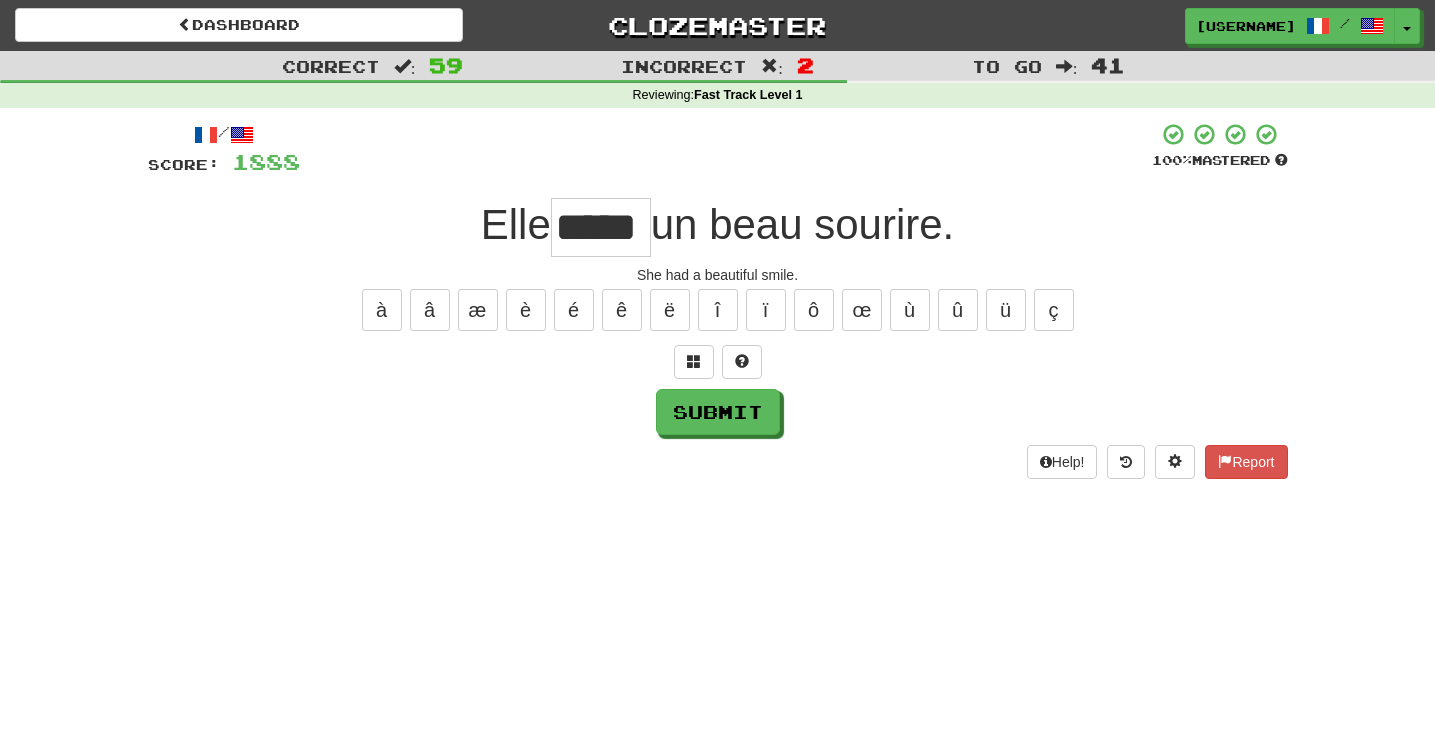 type on "*****" 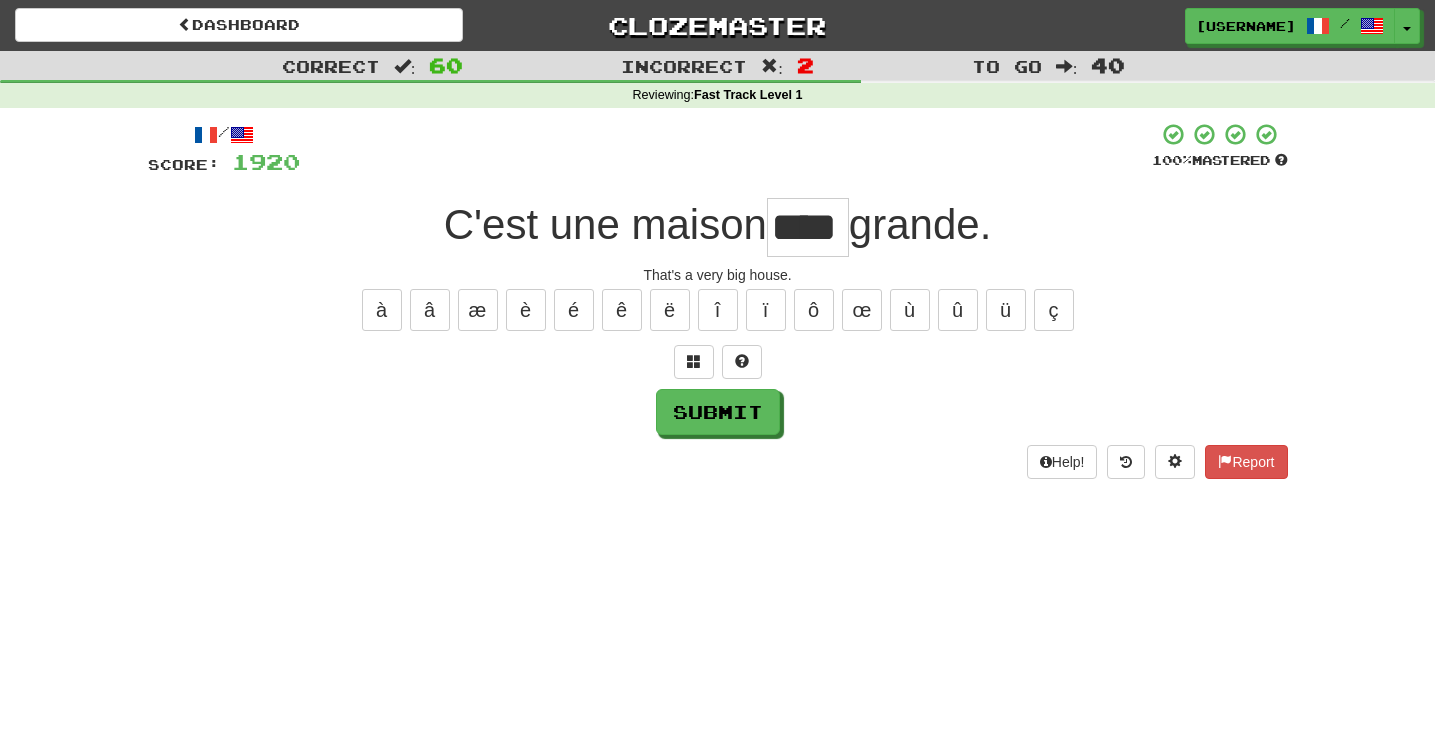 type on "****" 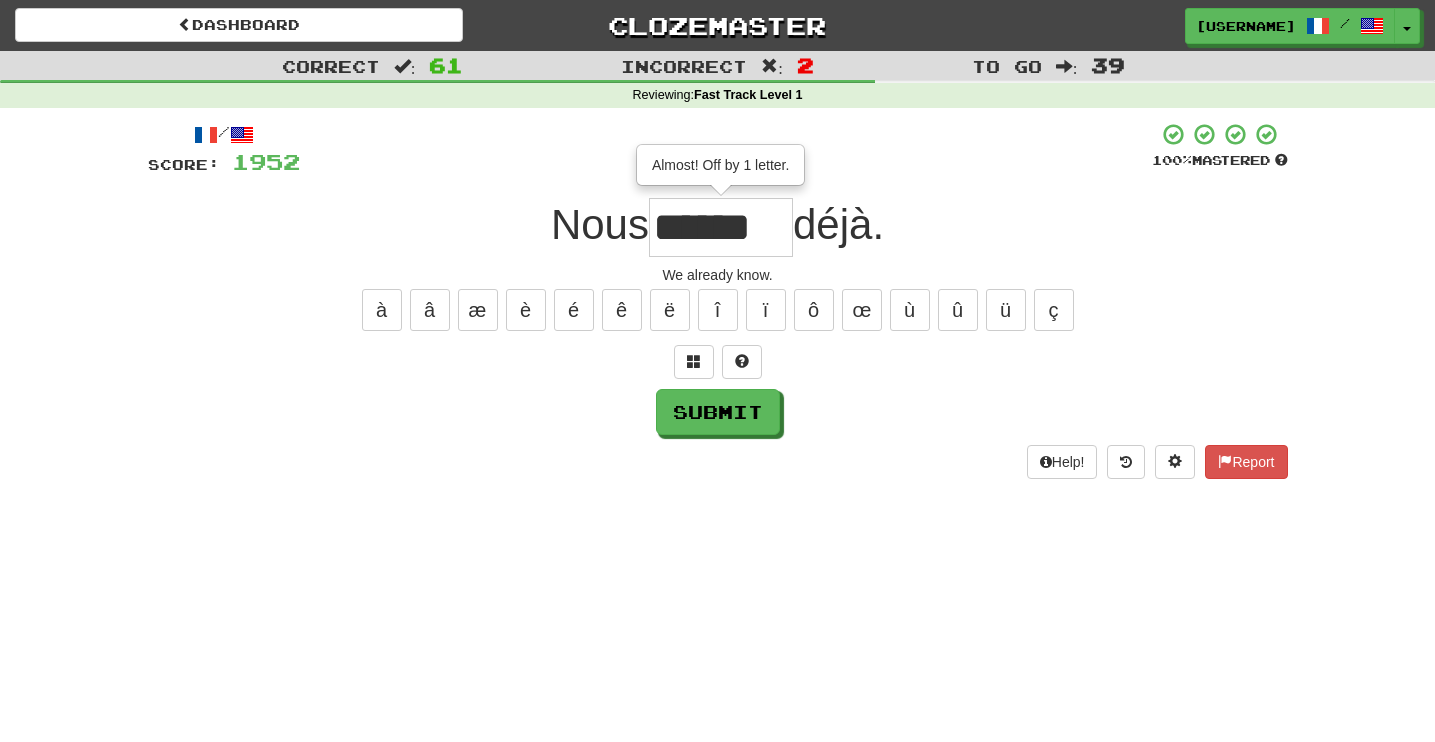 type on "******" 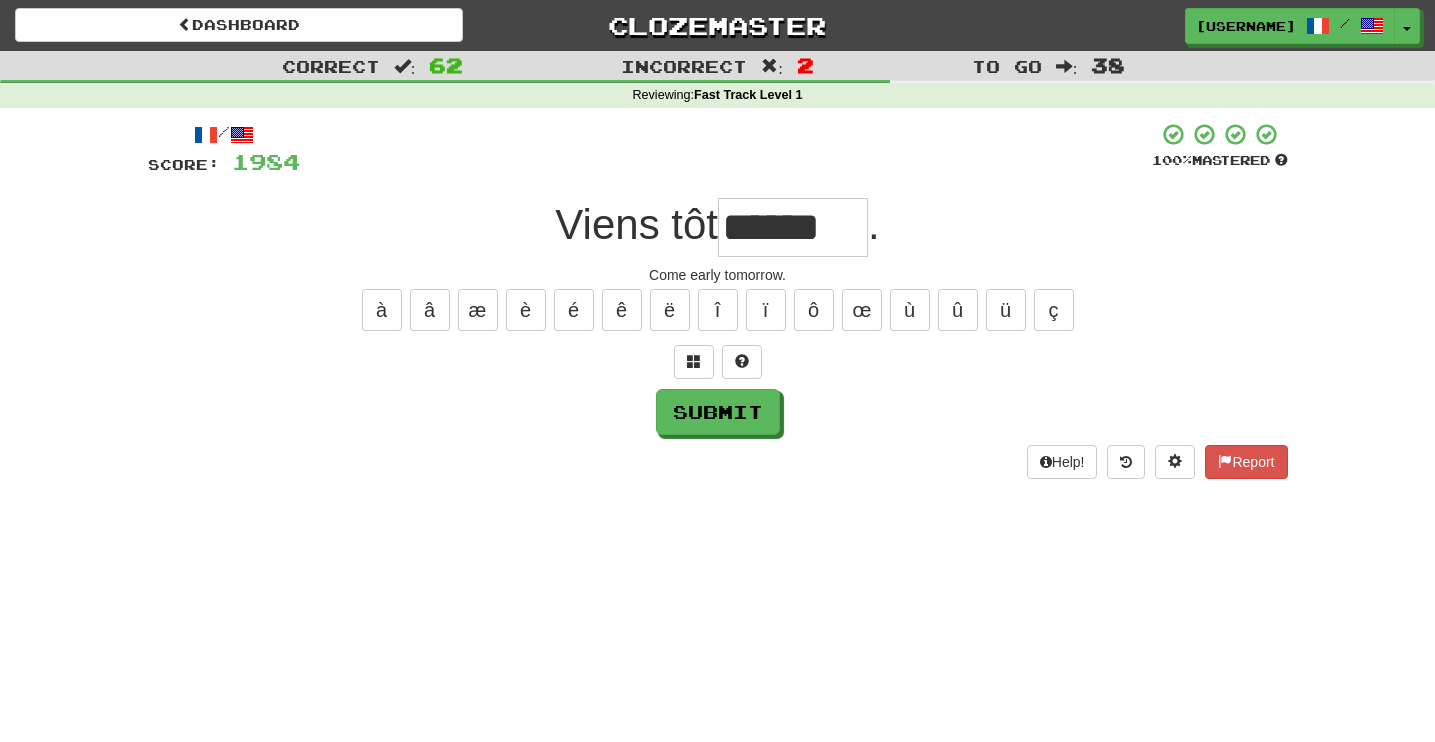 type on "******" 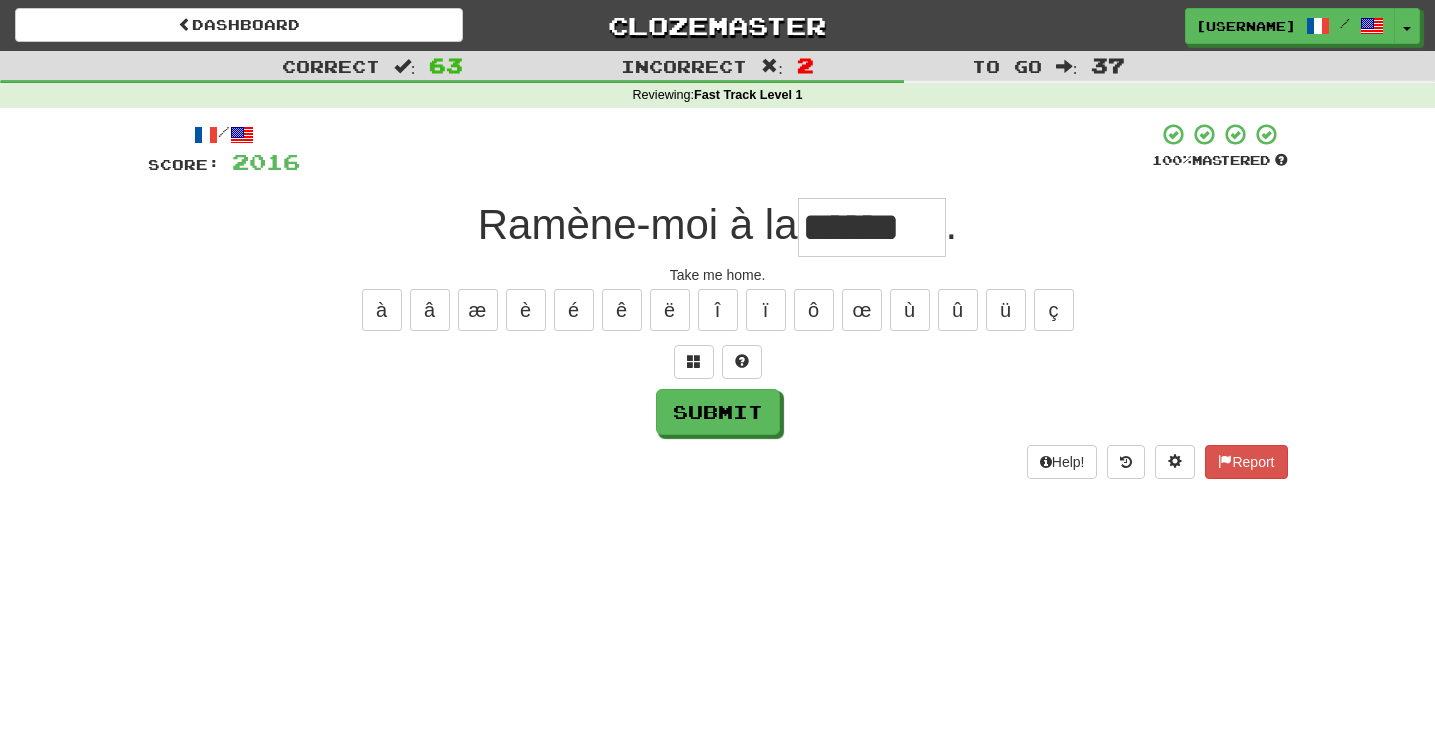 type on "******" 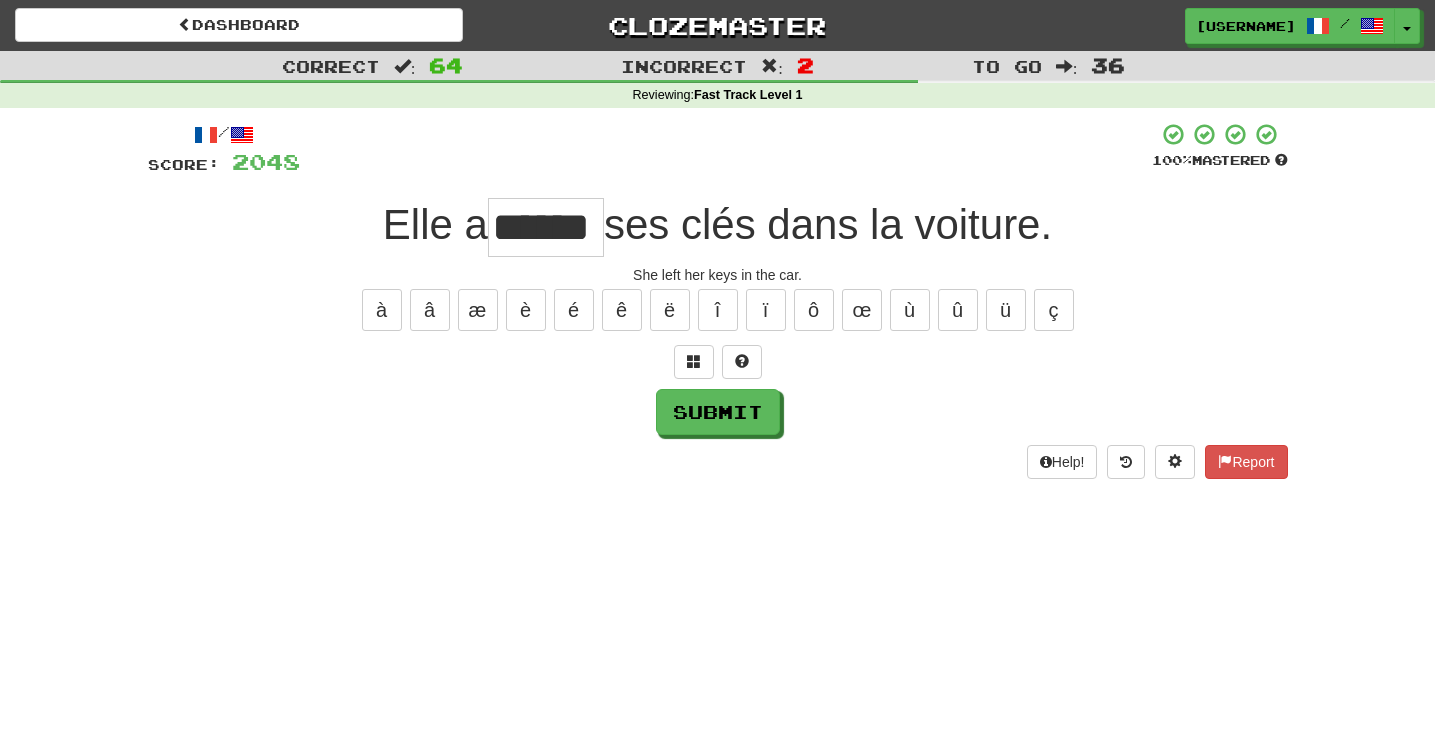 type on "******" 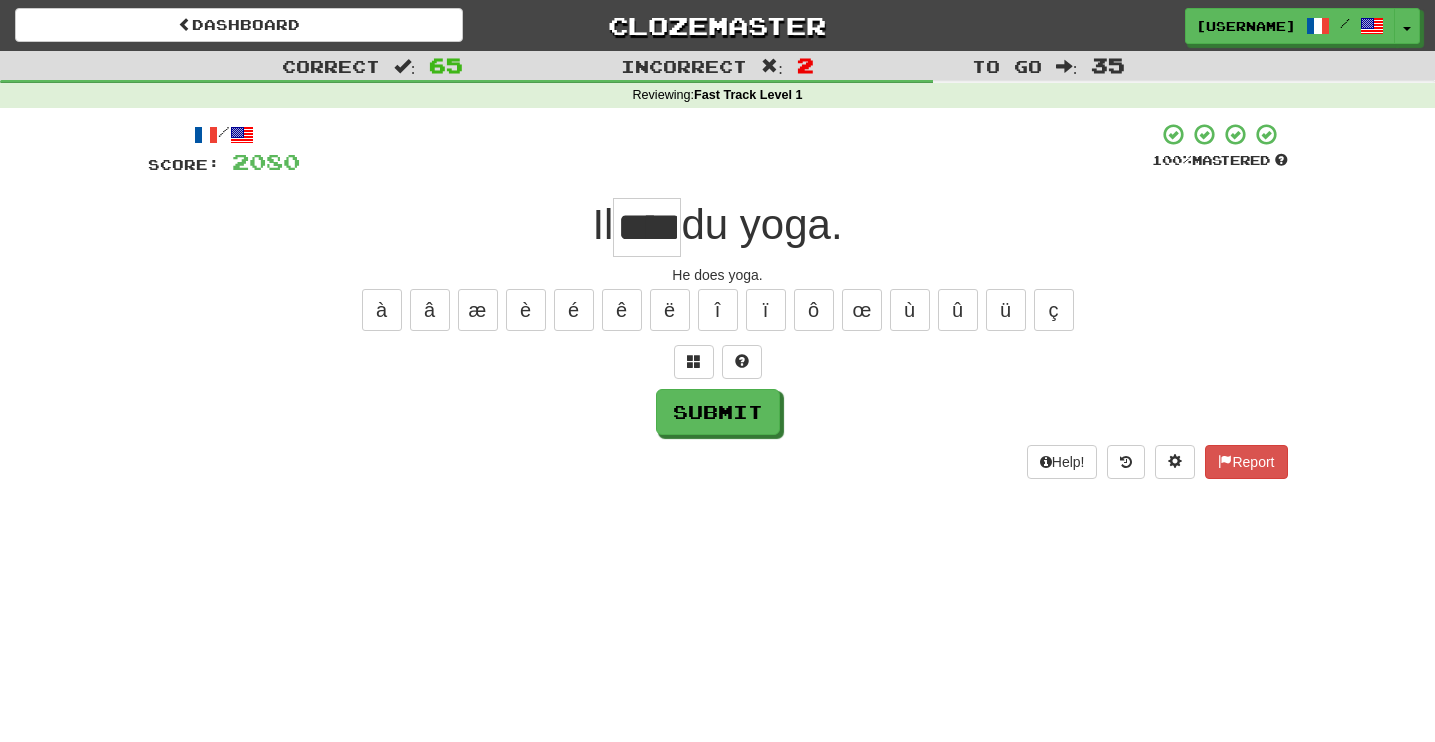 type on "****" 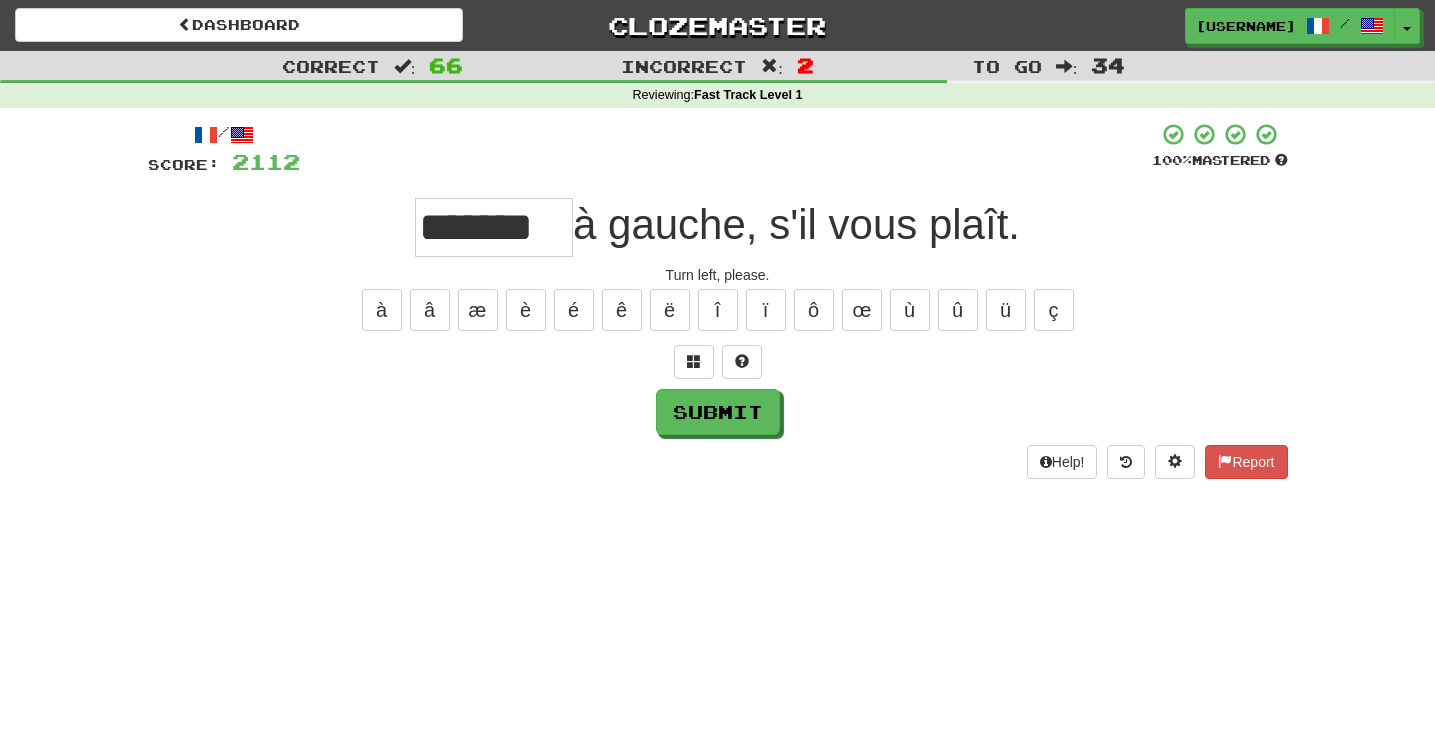 type on "*******" 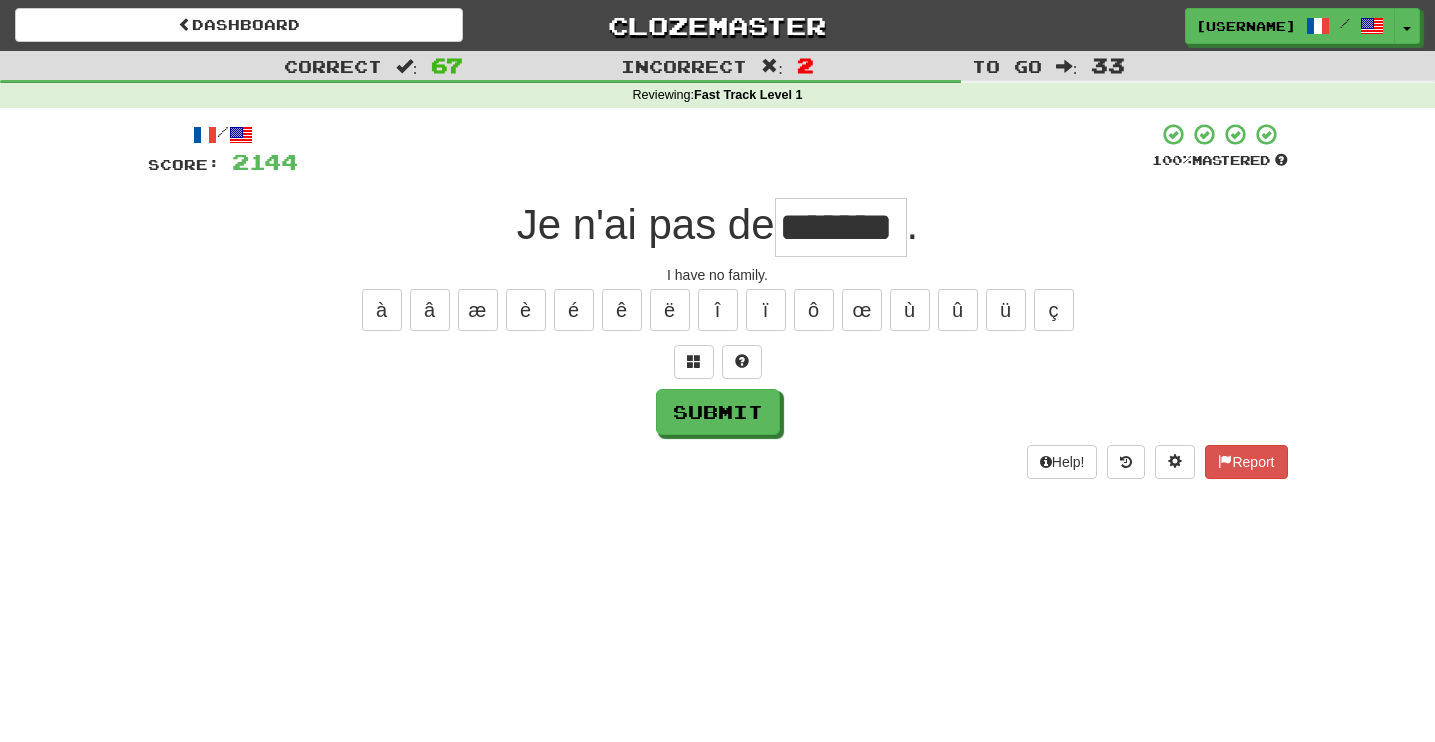 type on "*******" 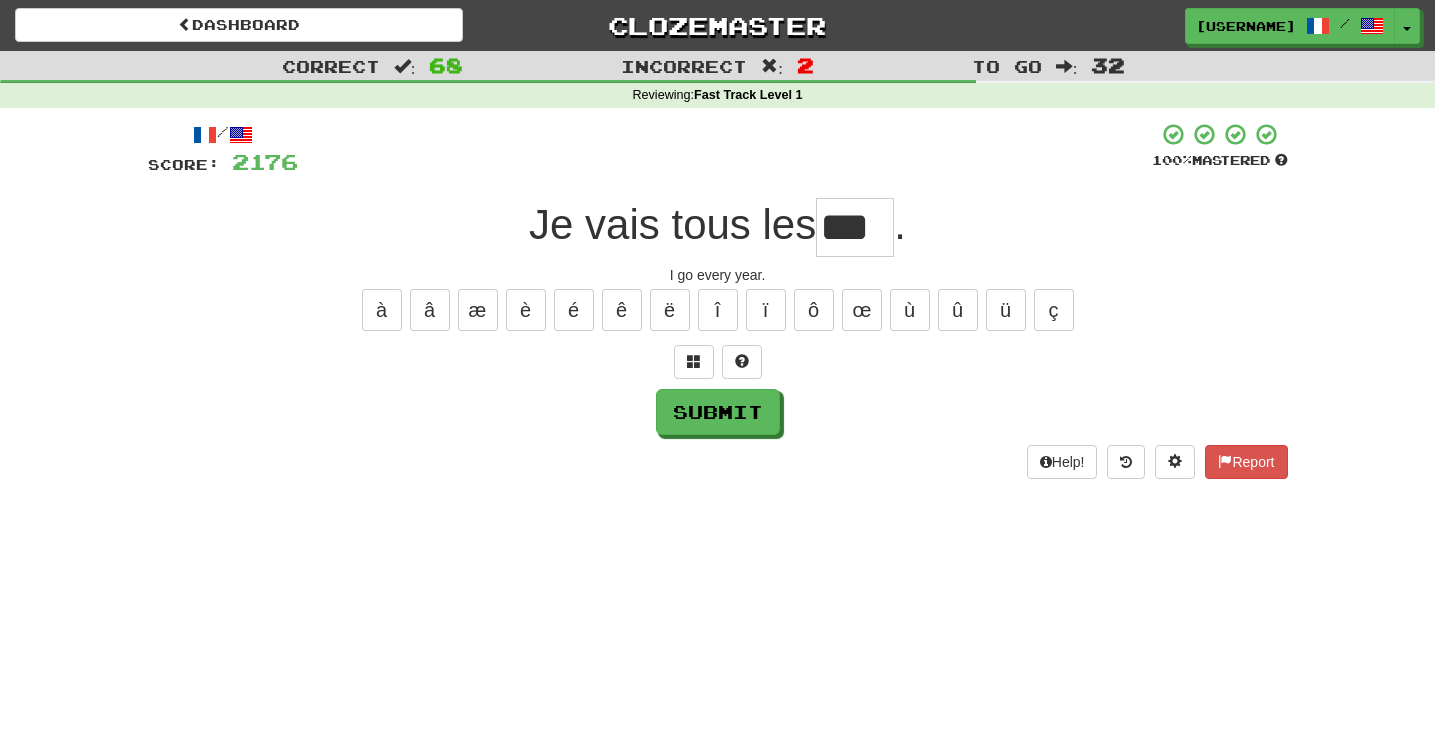 type on "***" 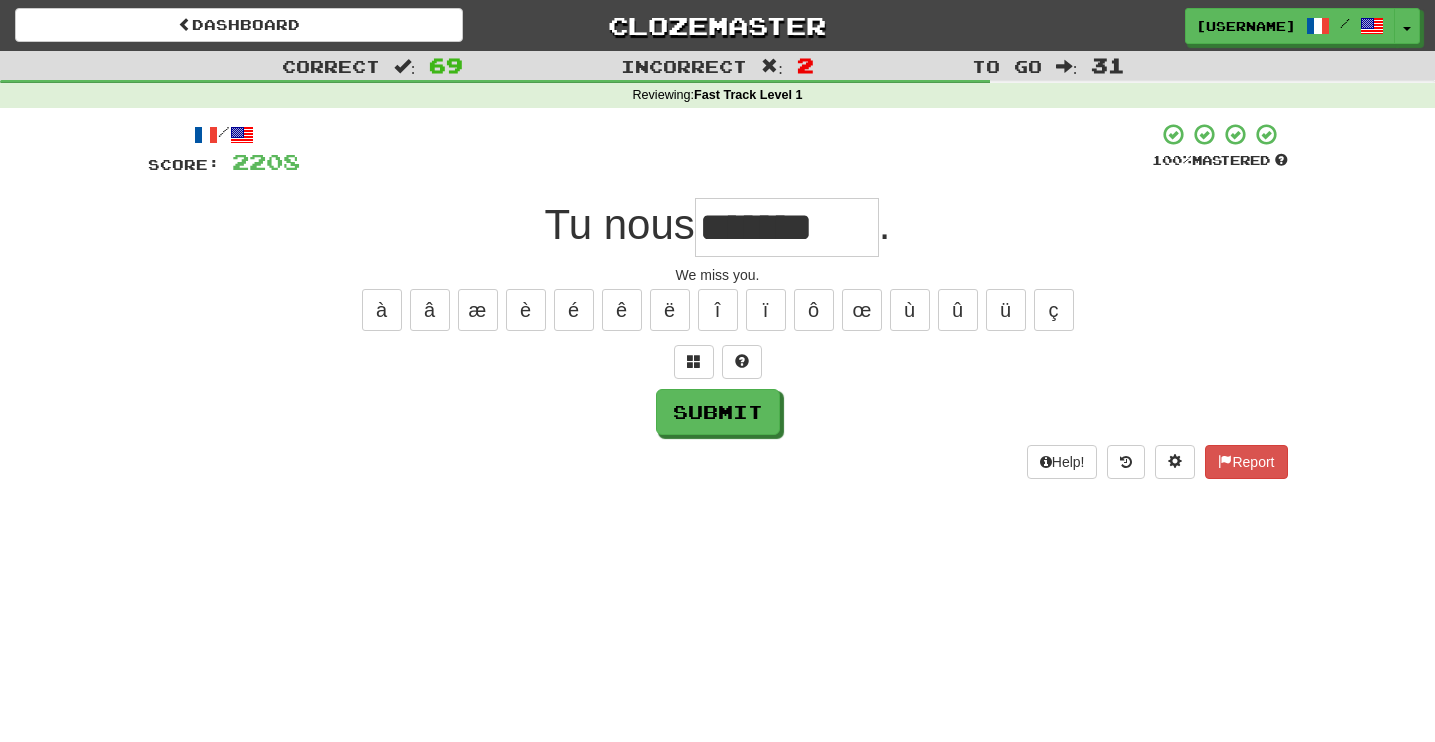 type on "*******" 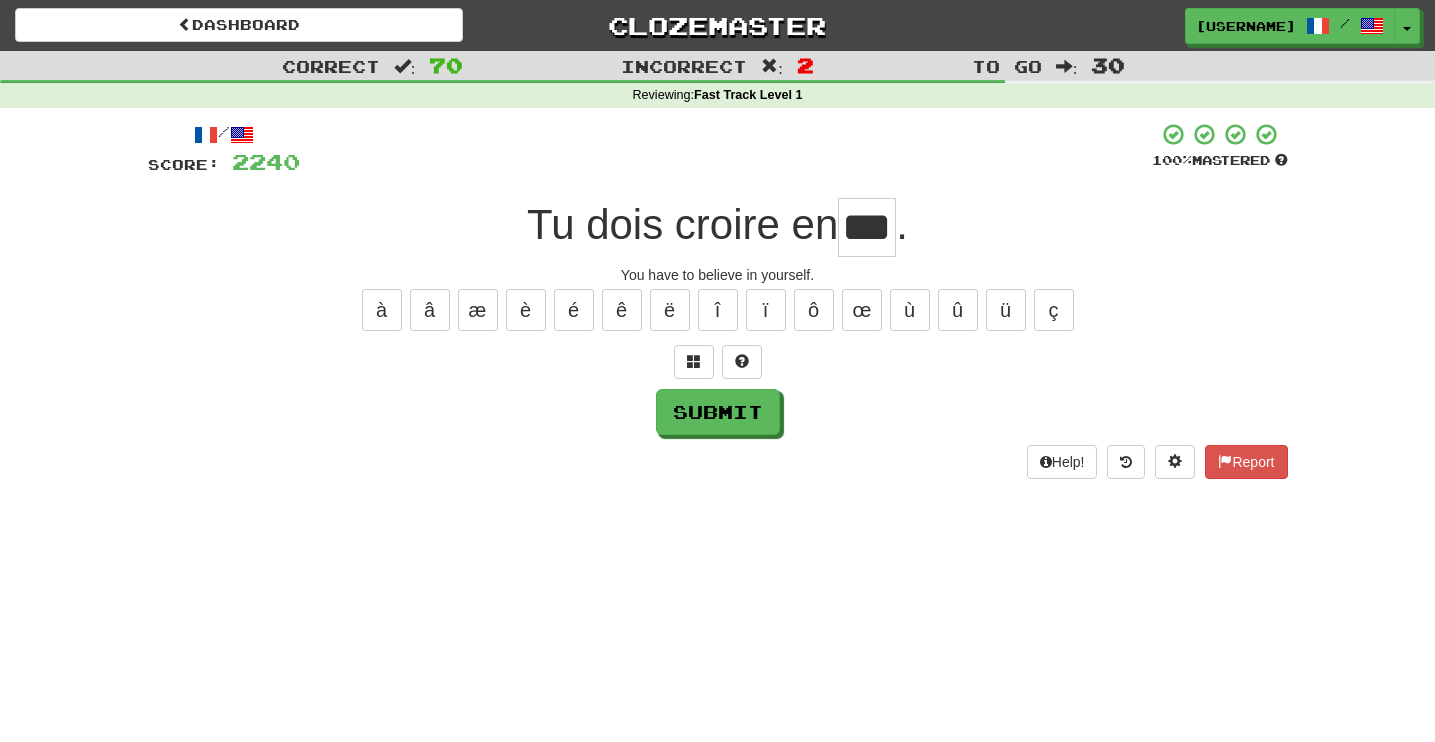 type on "***" 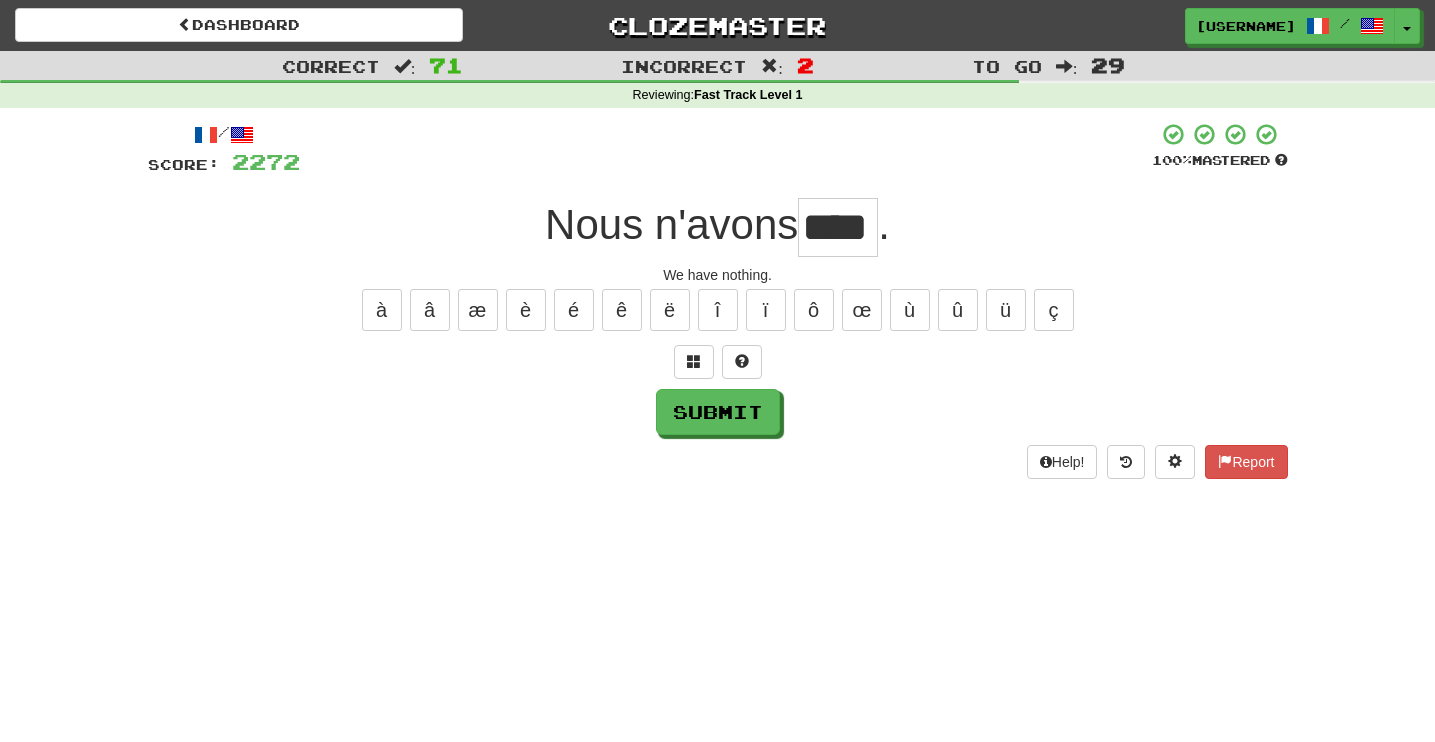 type on "****" 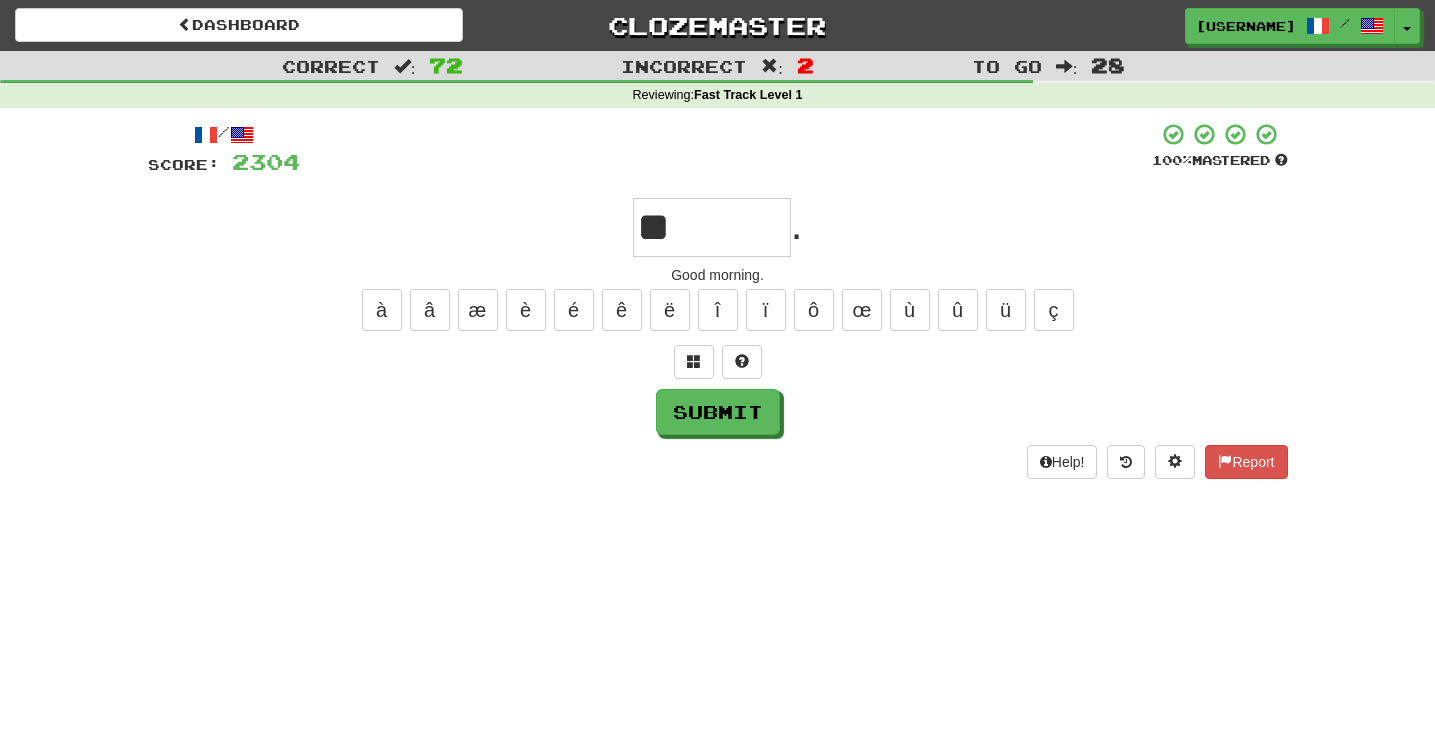 type on "*" 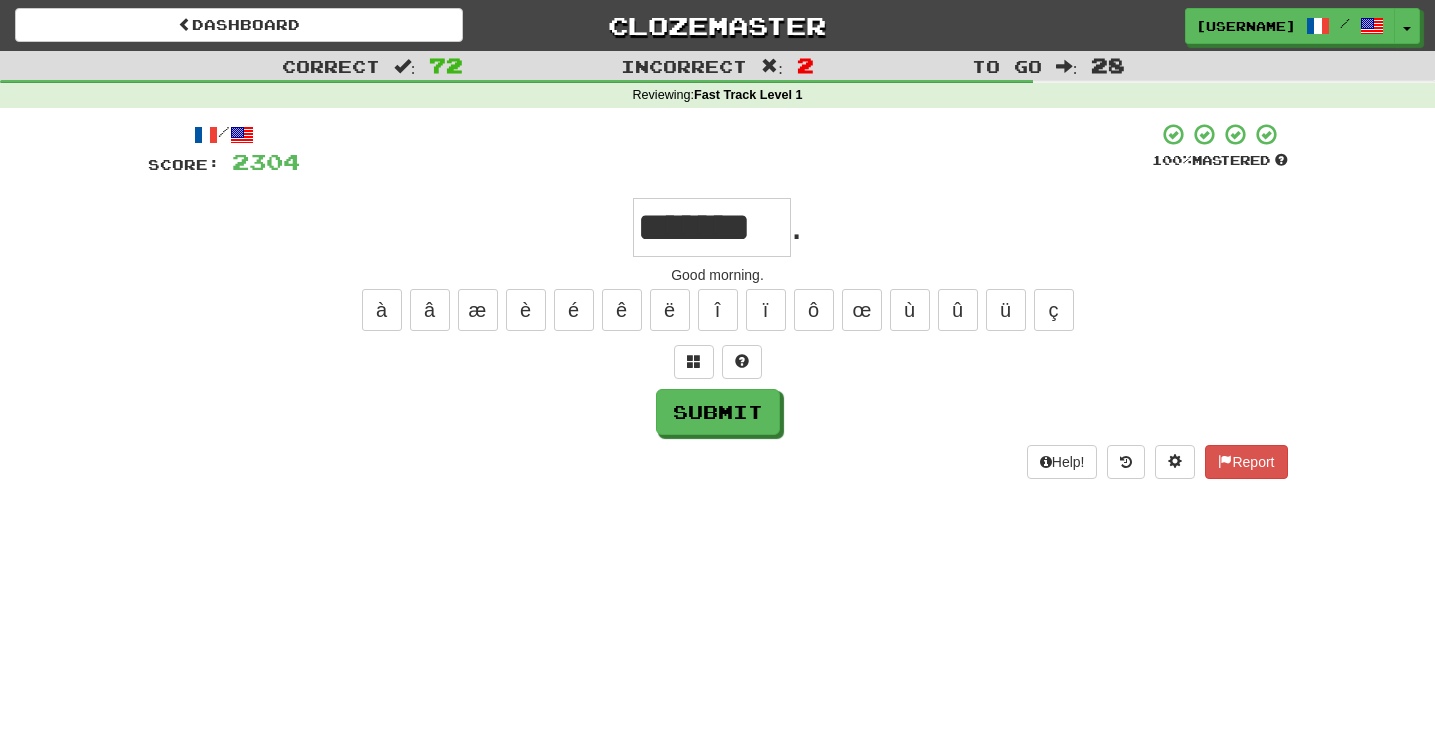 type on "*******" 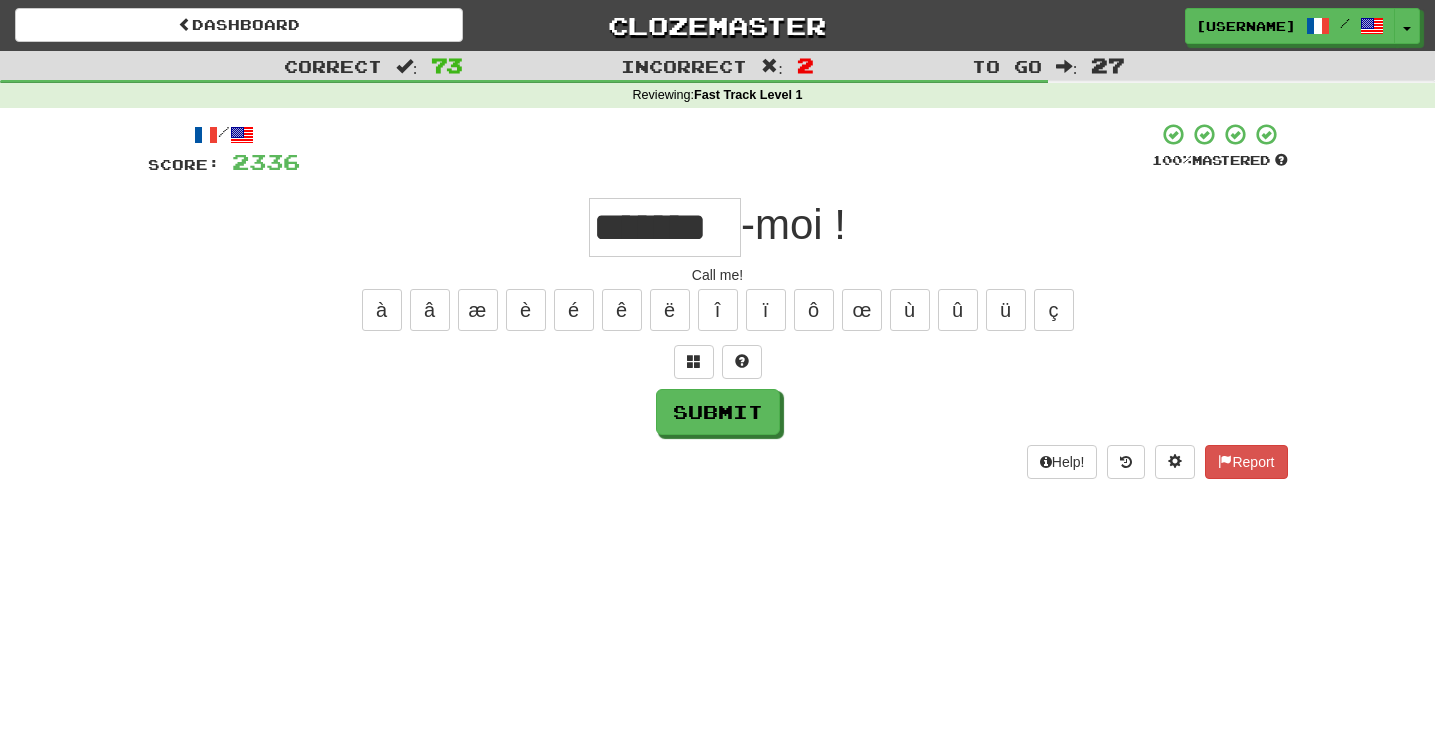 type on "*******" 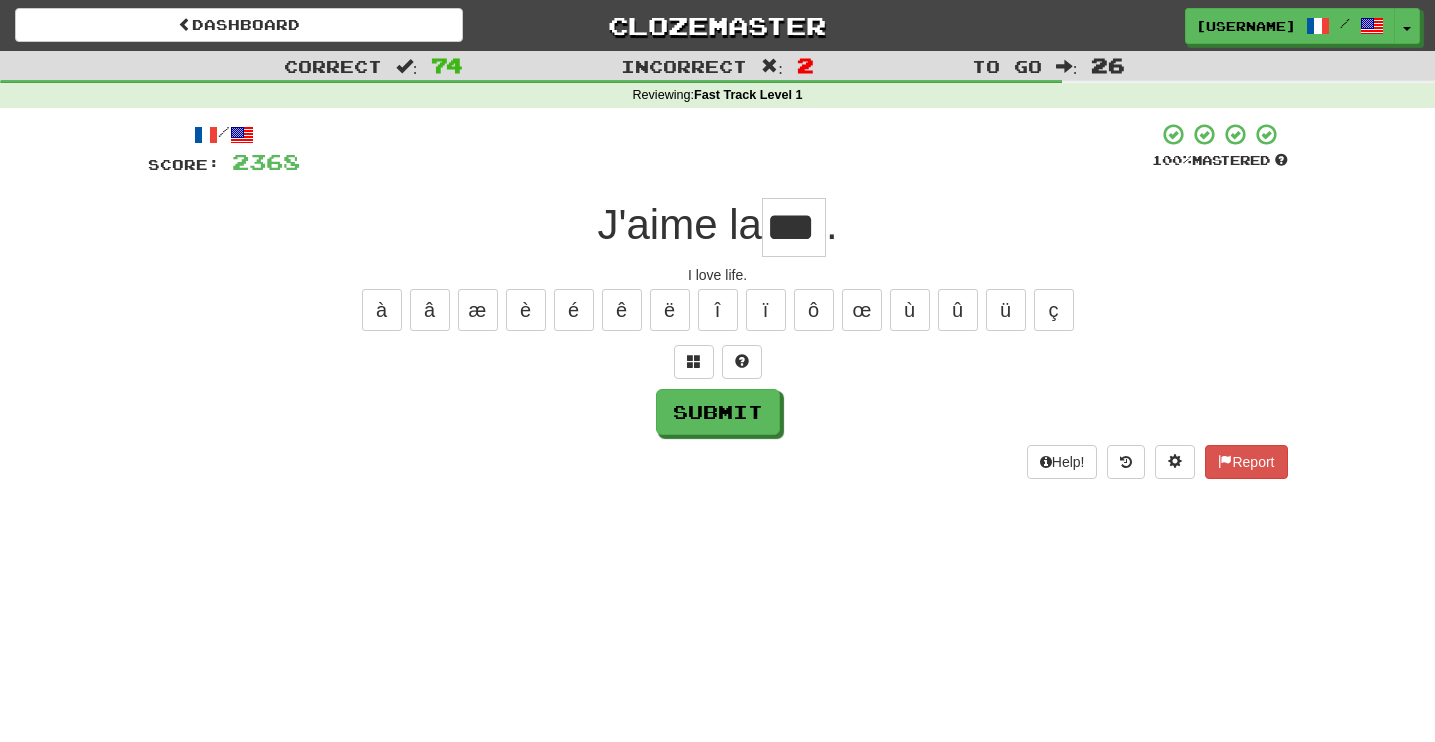 type on "***" 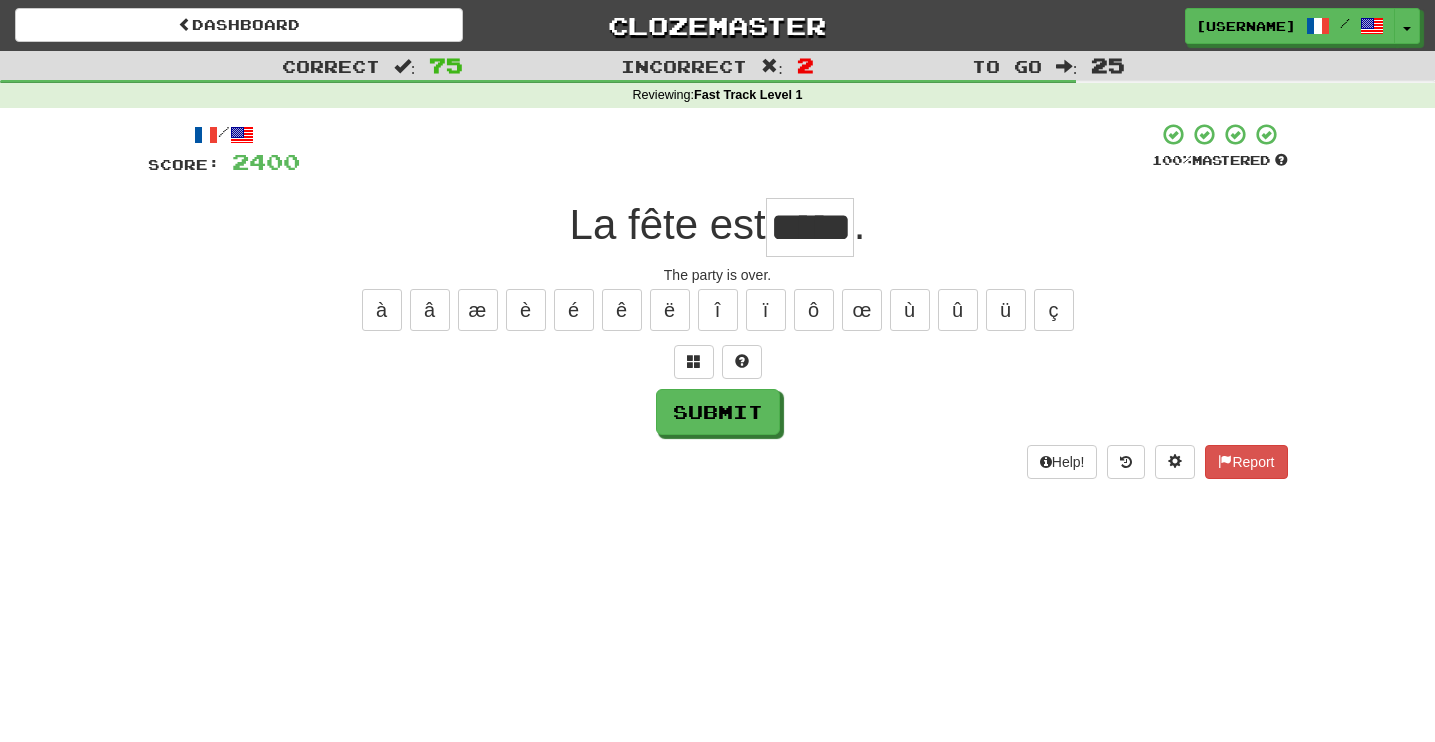 type on "*****" 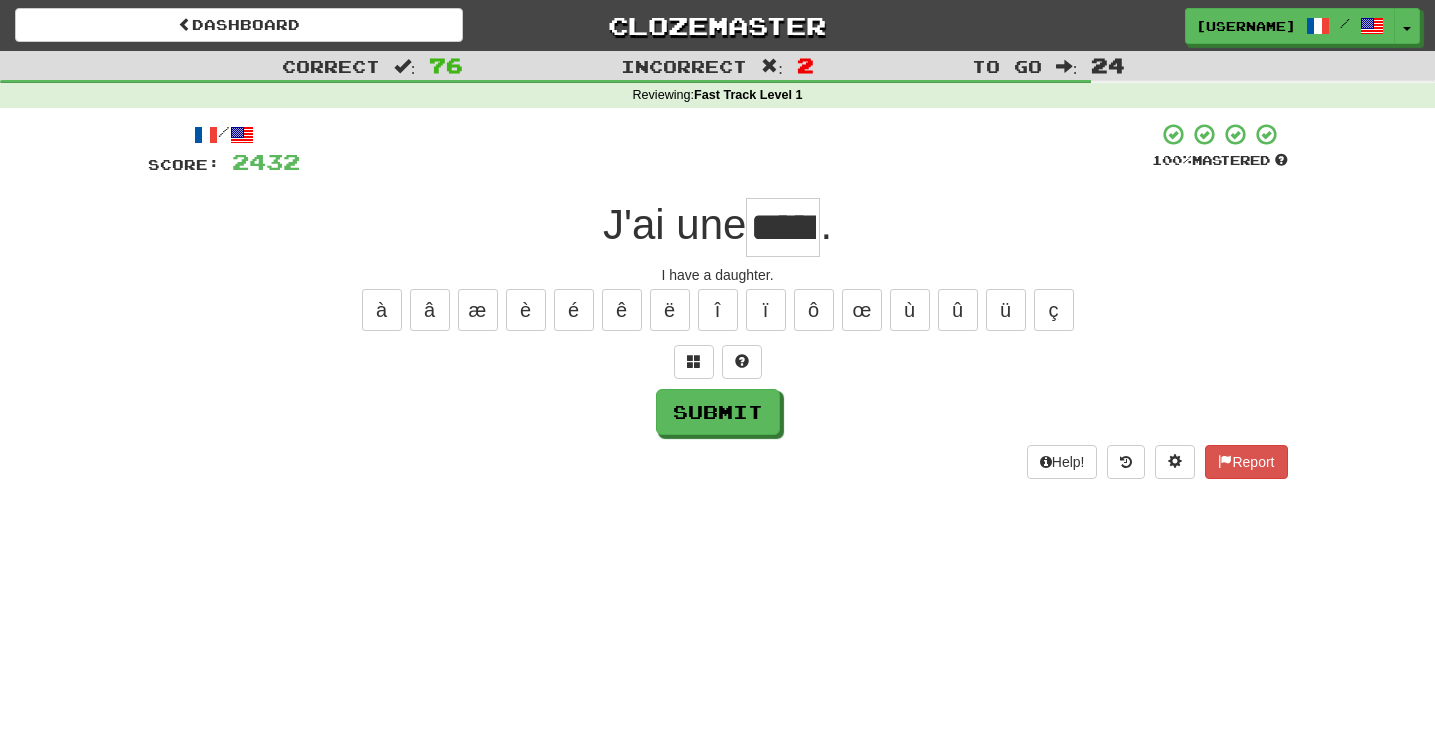 type on "*****" 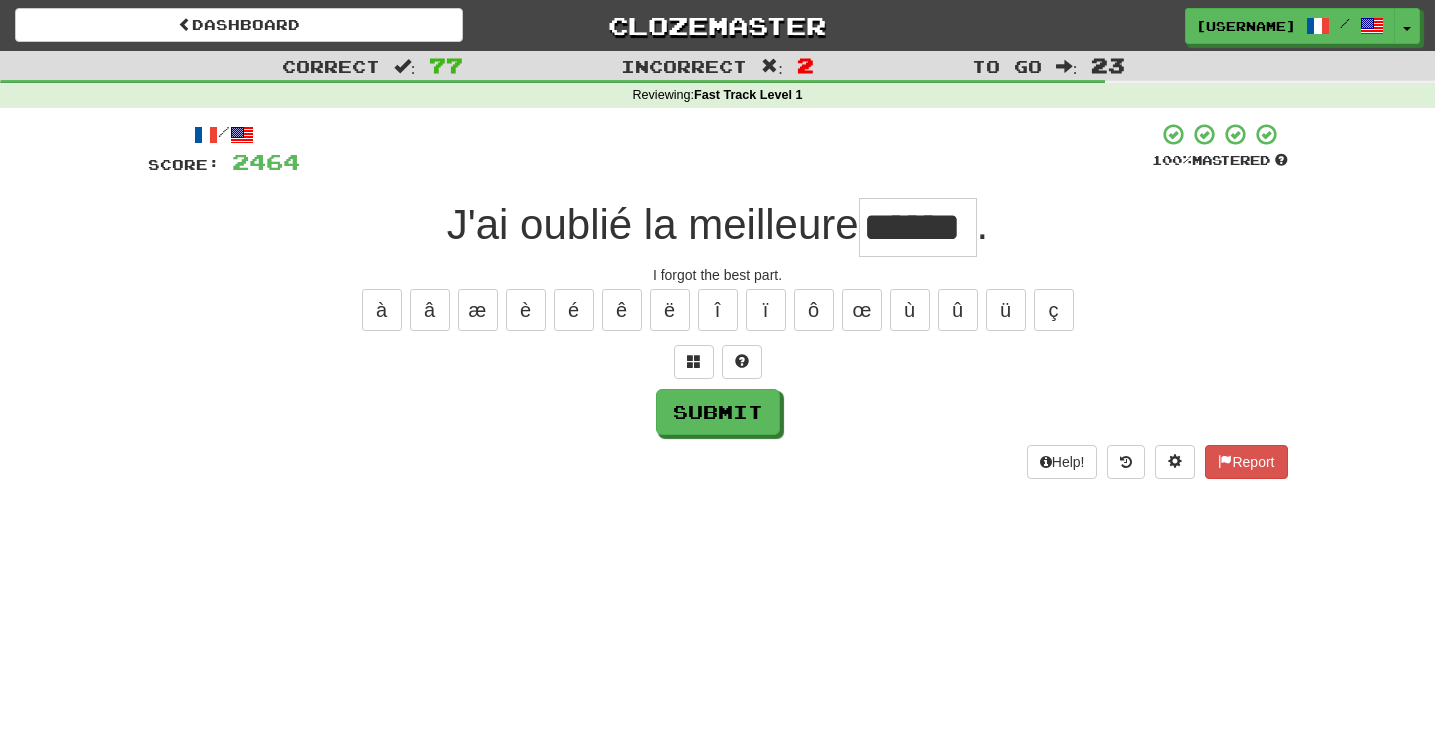 type on "******" 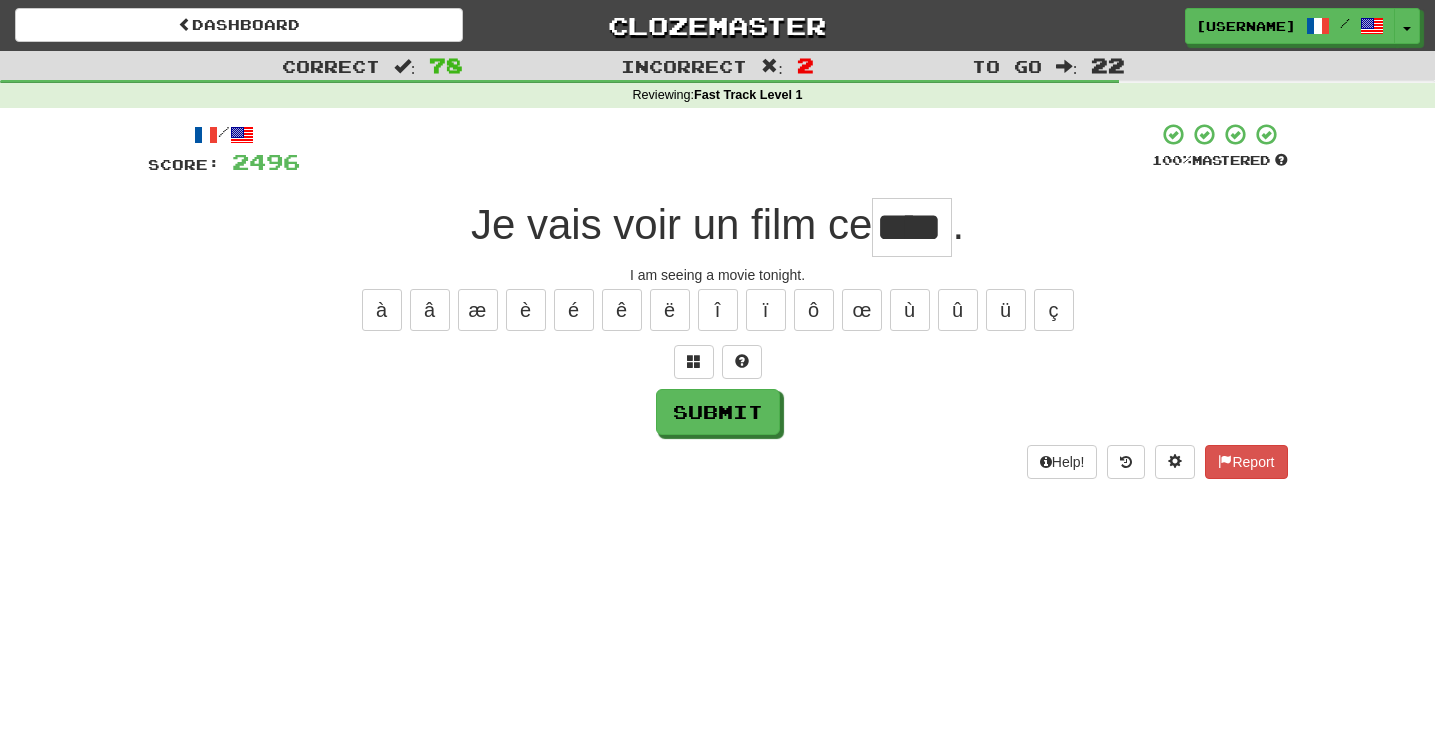 type on "****" 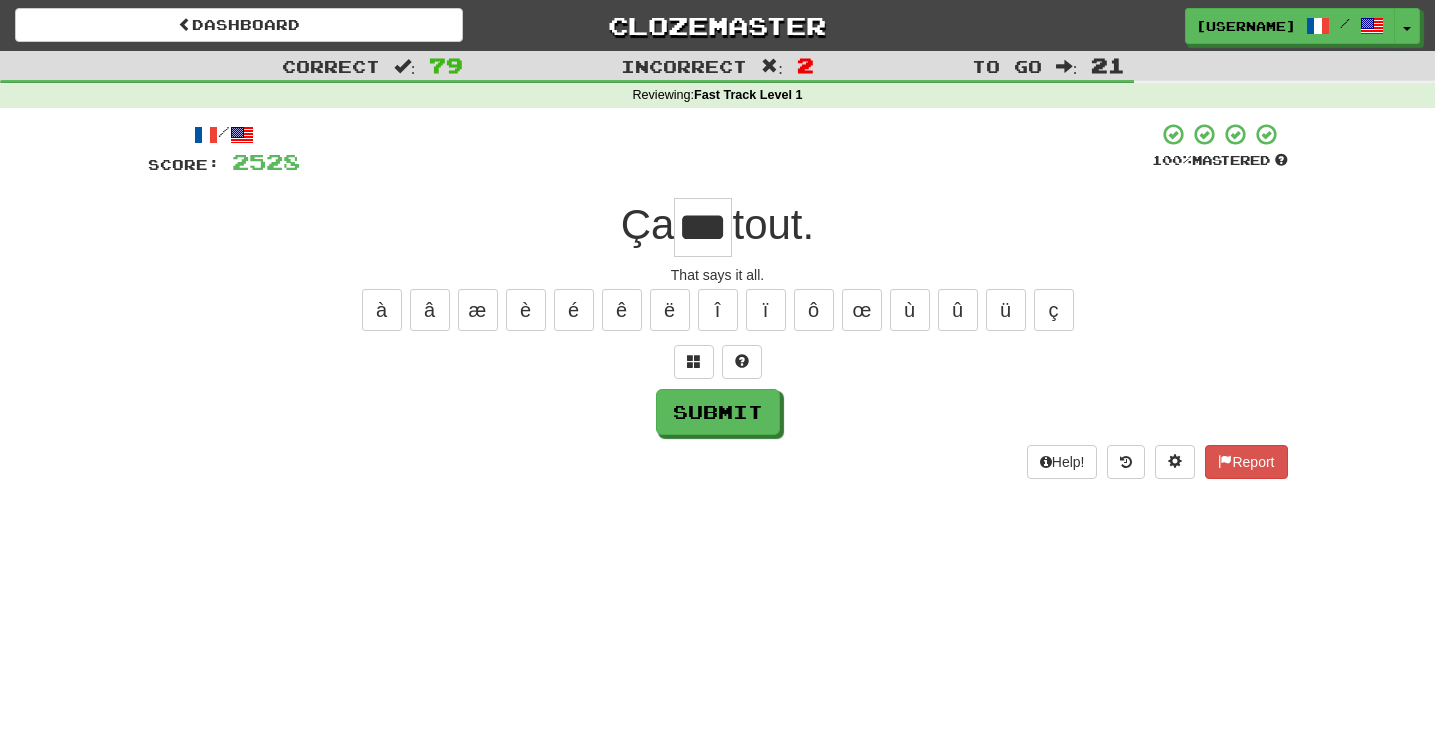 type on "***" 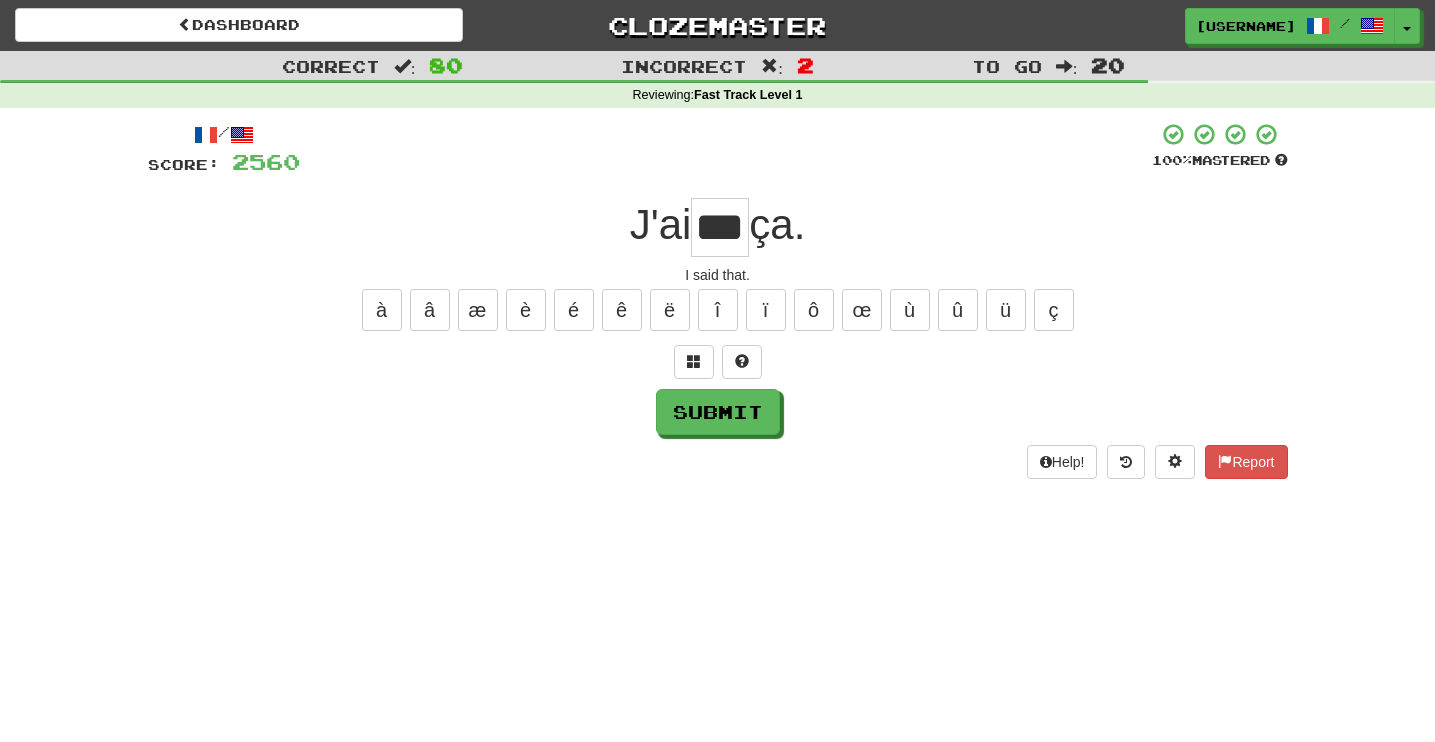 type on "***" 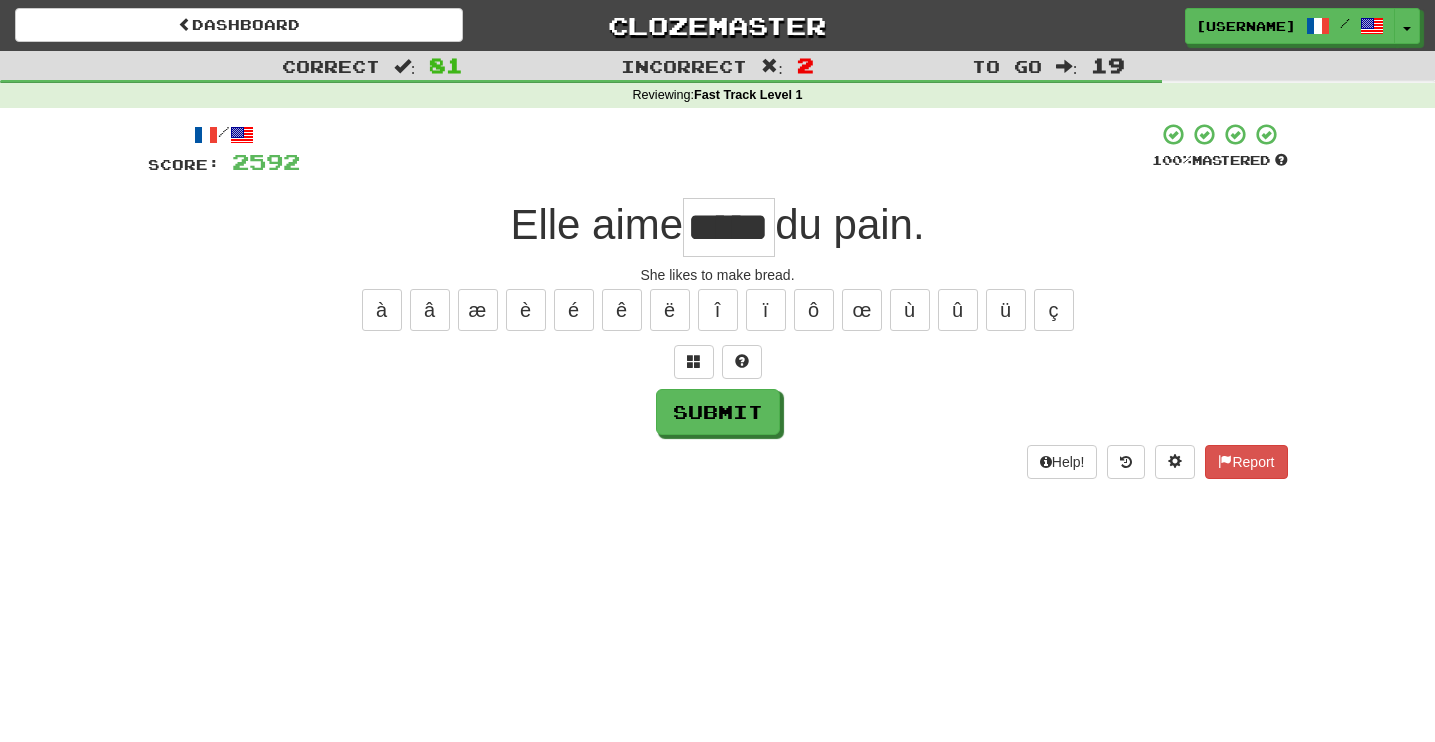 type on "*****" 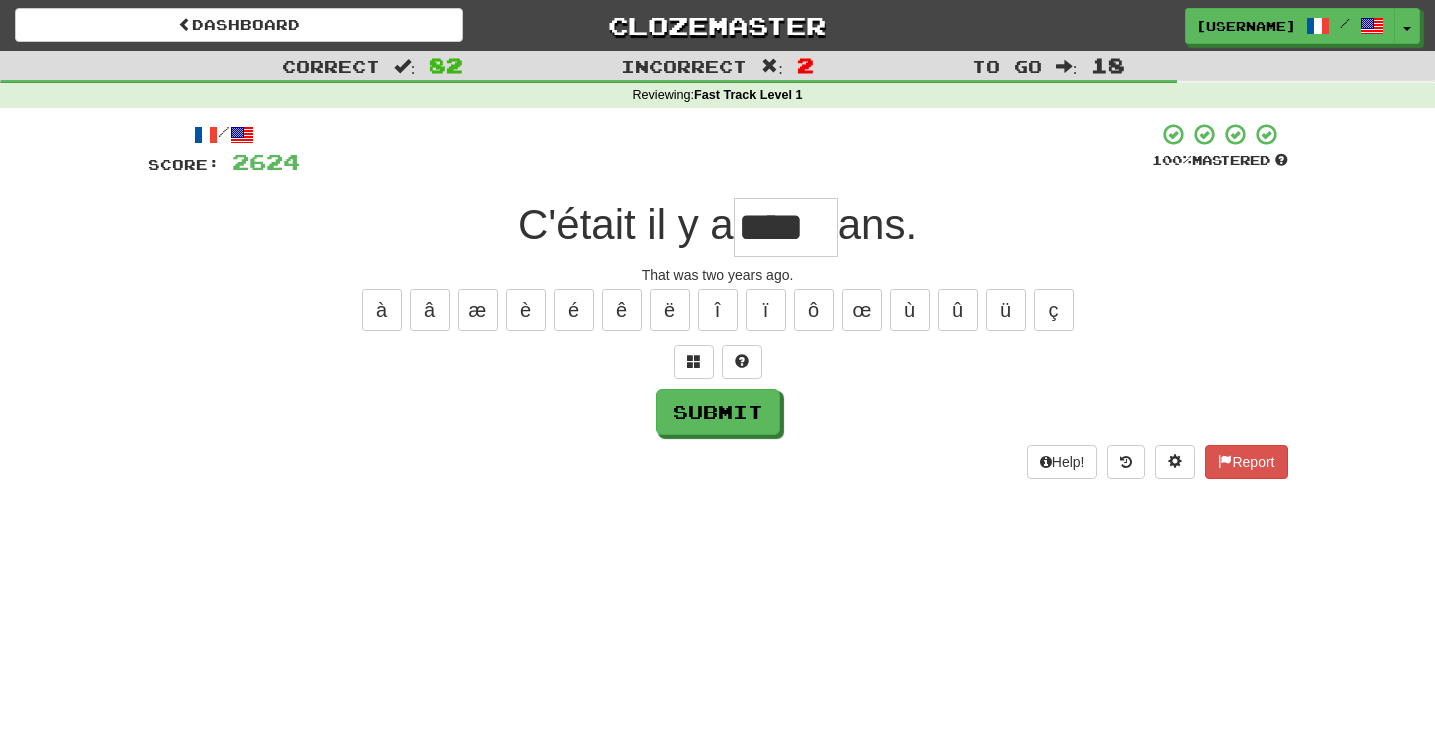 type on "****" 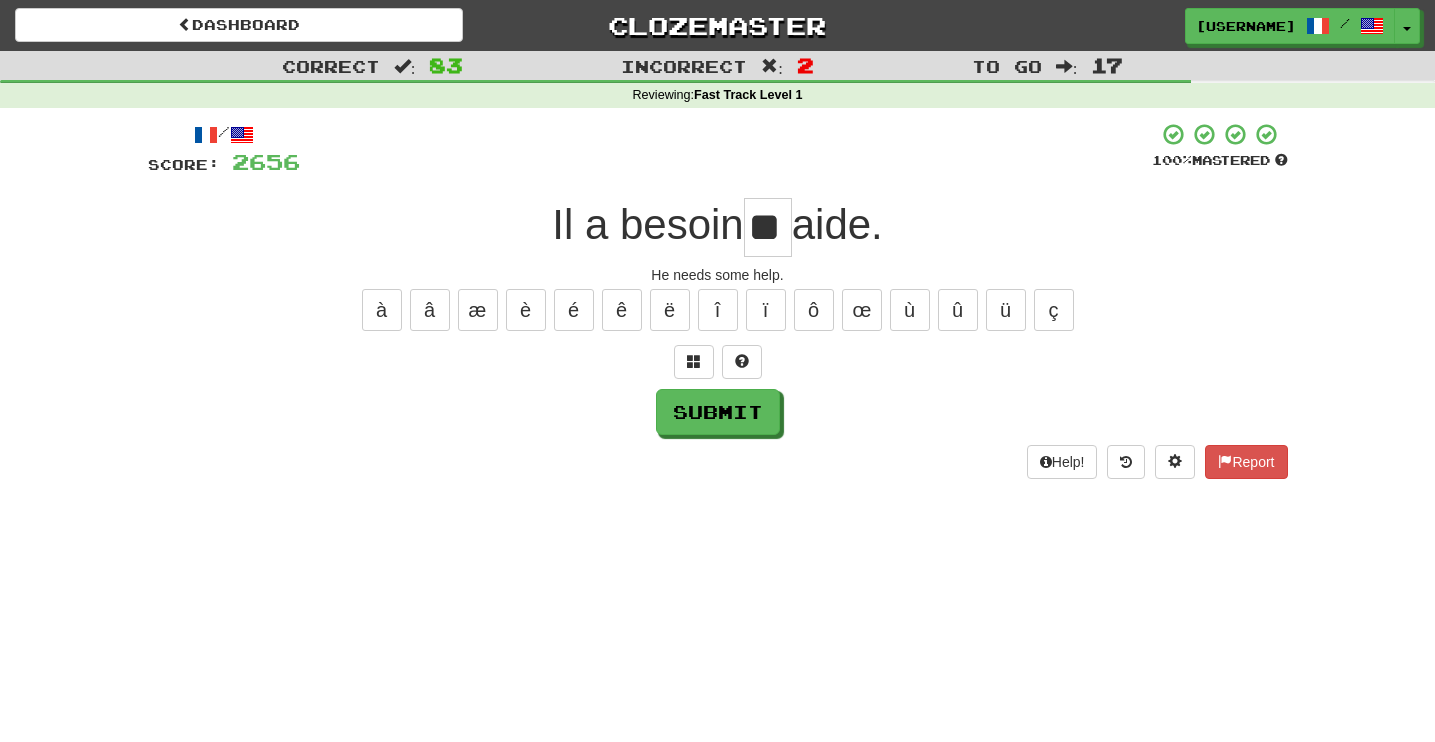 type on "**" 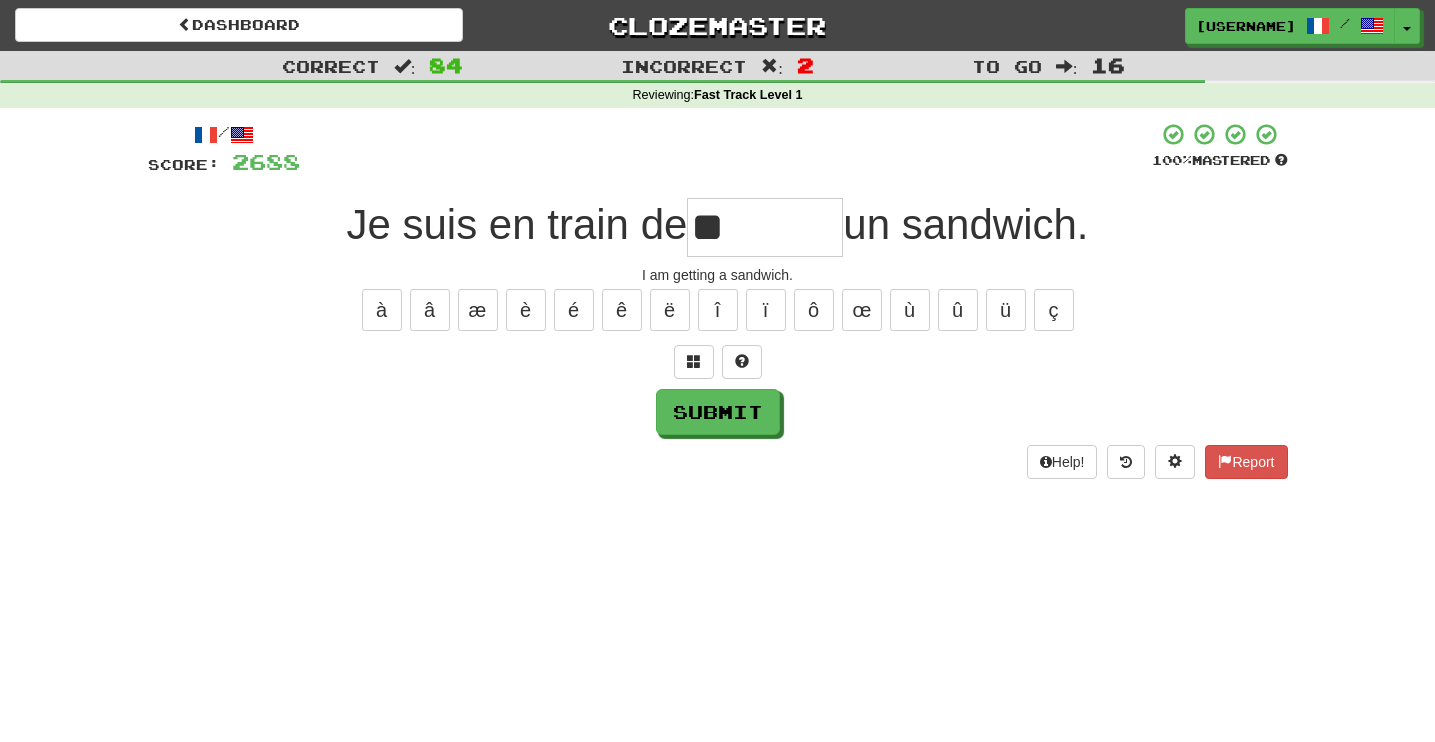 type on "*" 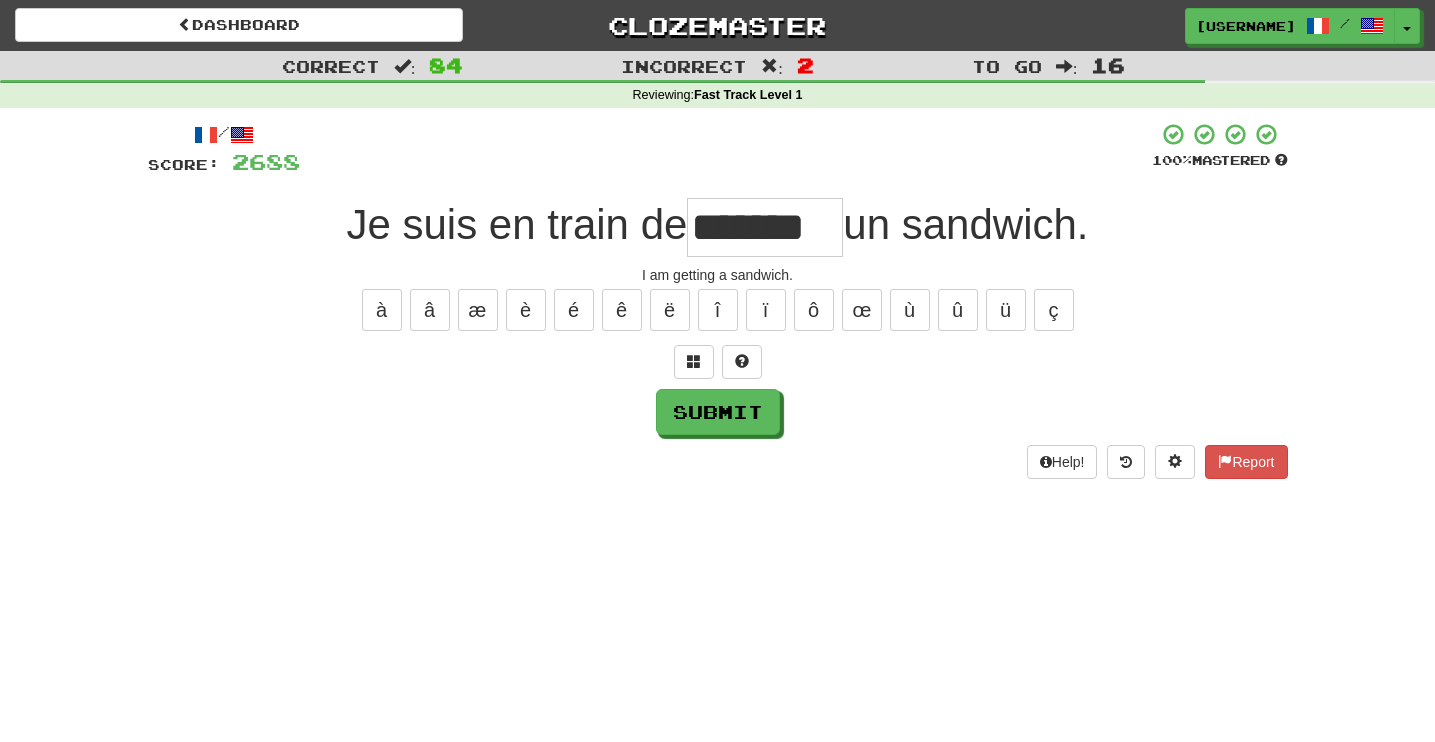 type on "*******" 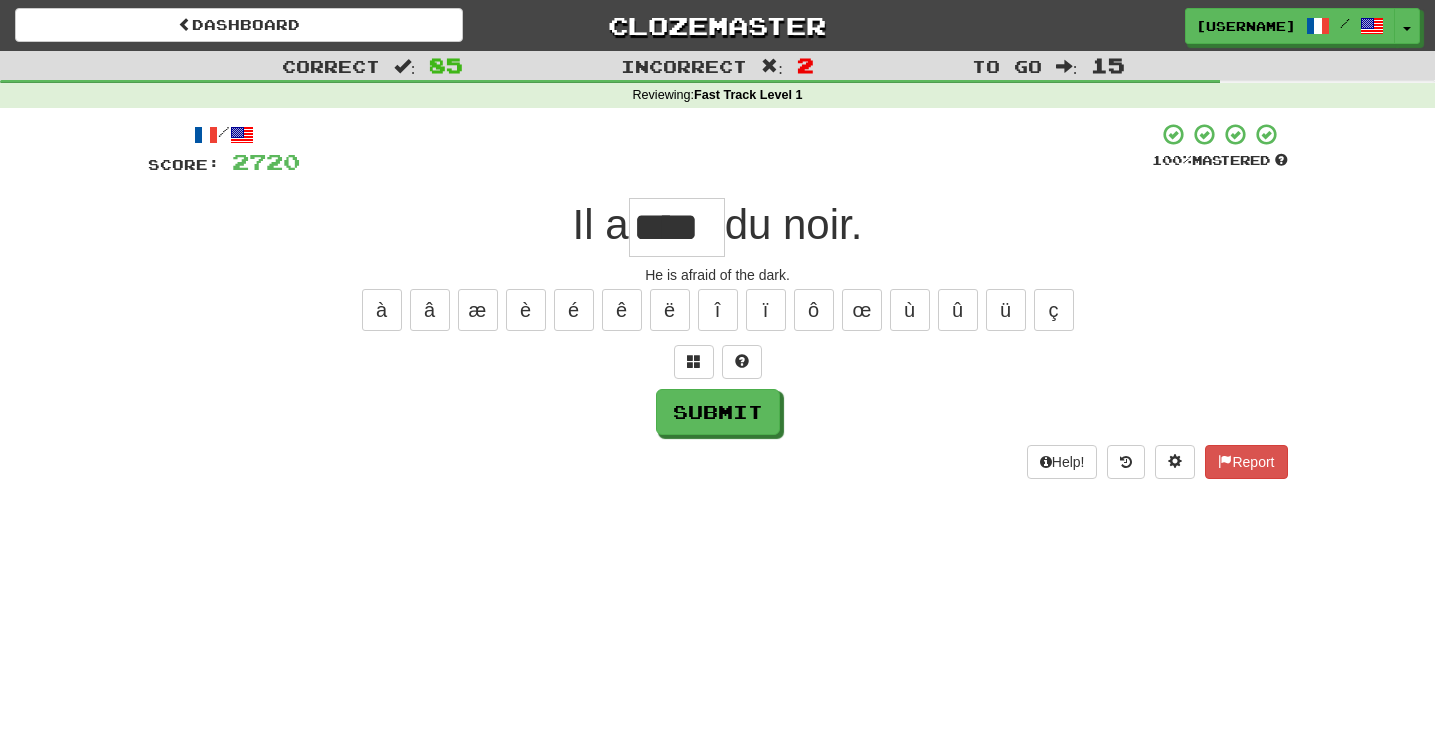 type on "****" 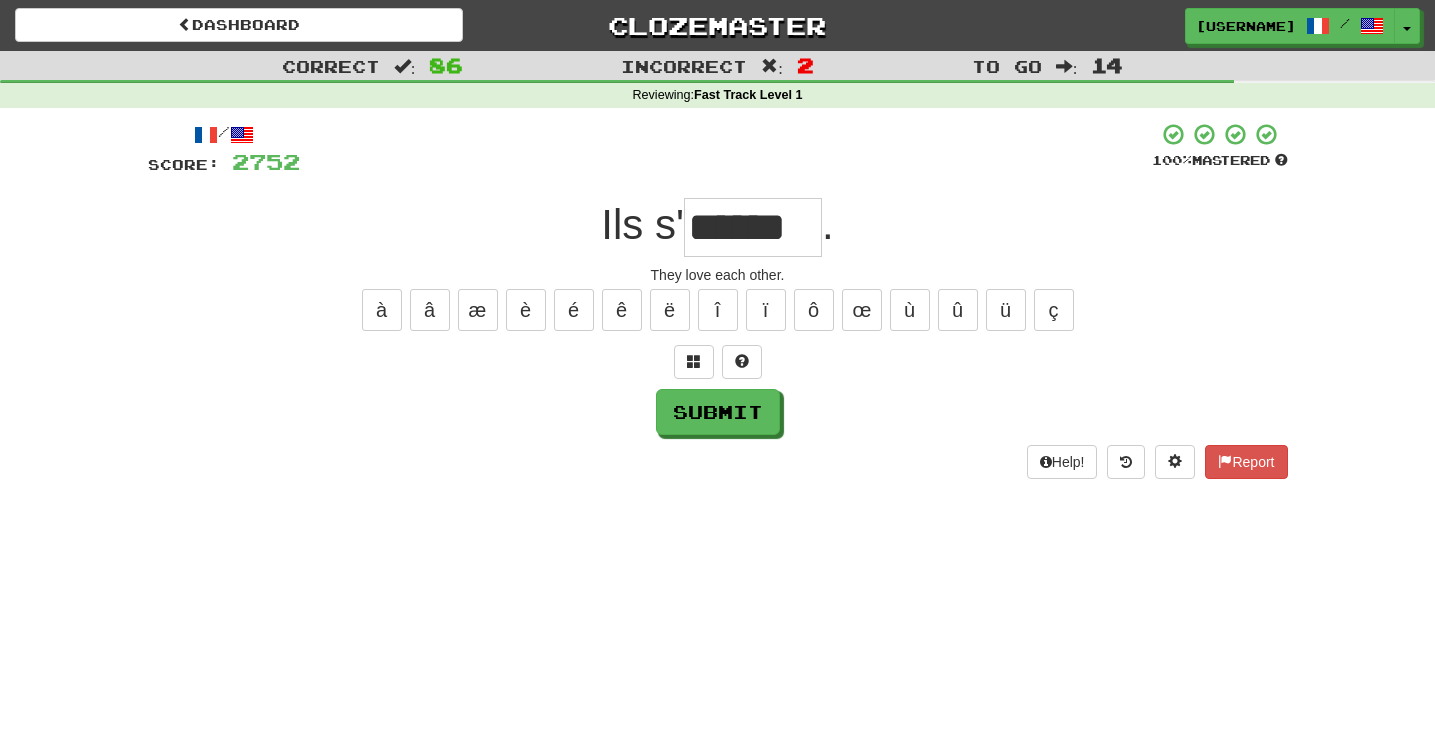 type on "******" 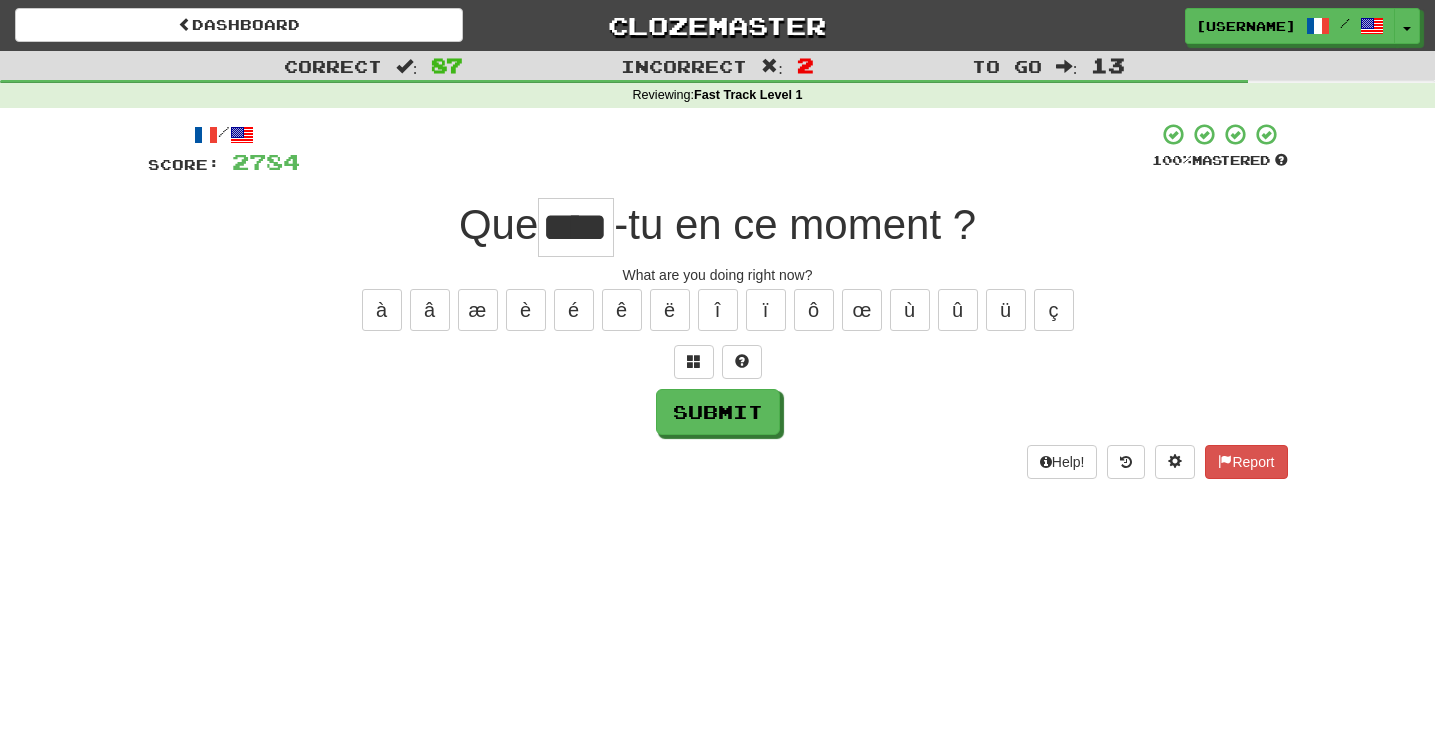 type on "****" 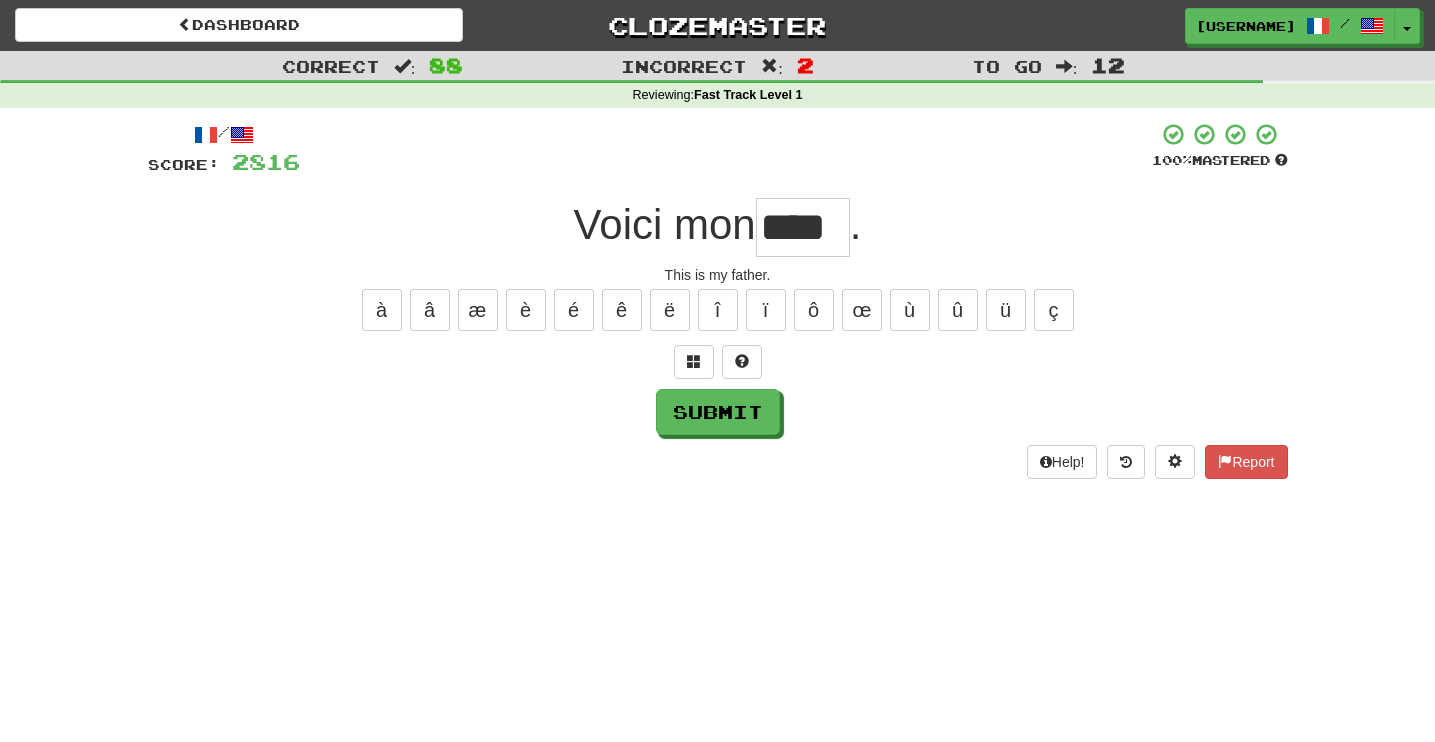 type on "****" 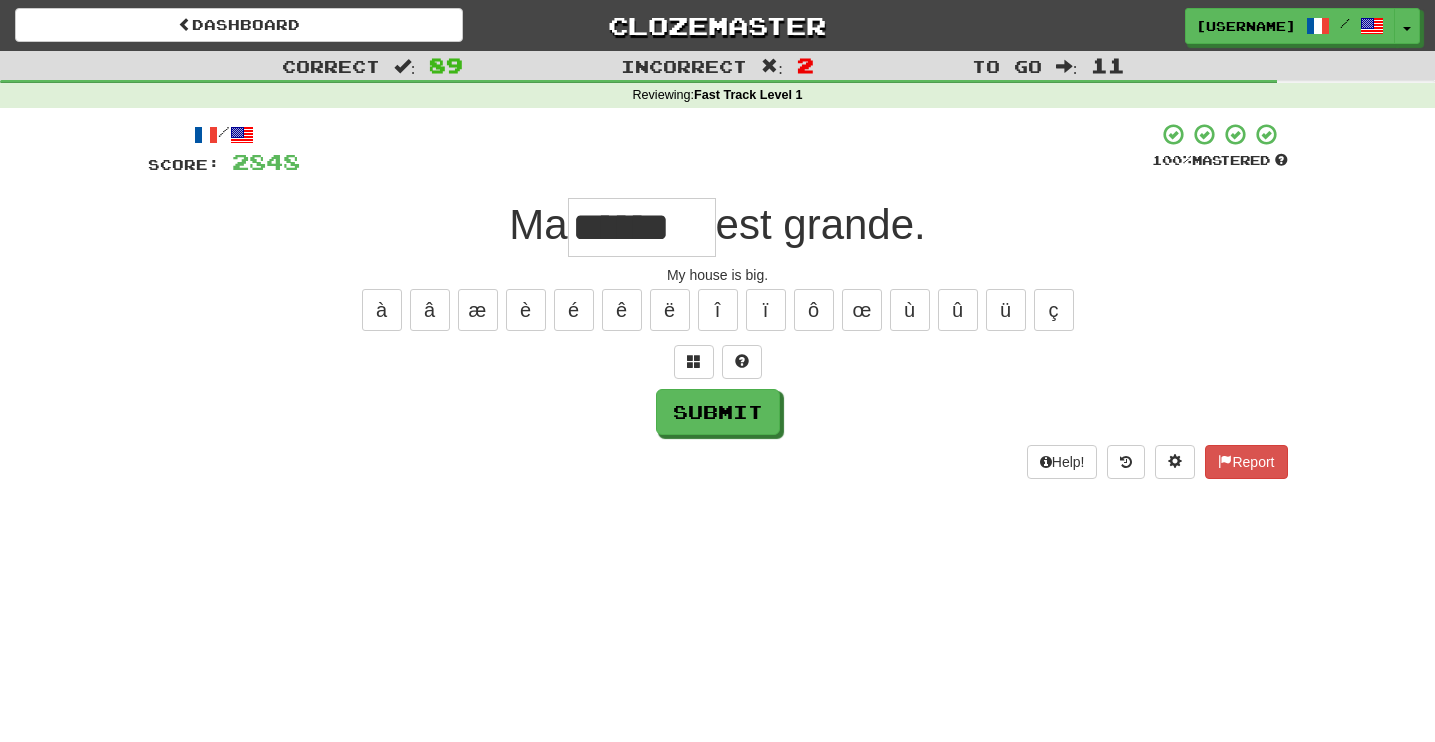 type on "******" 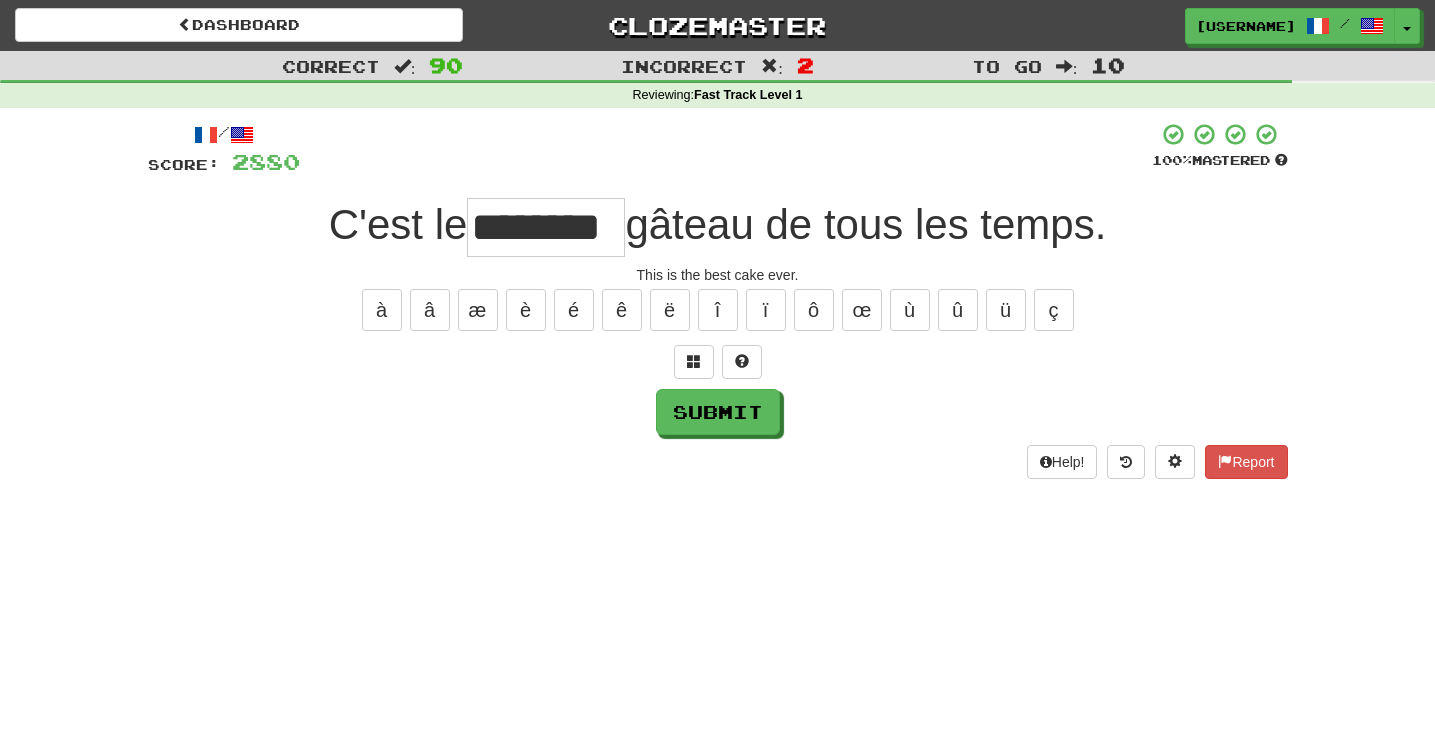 type on "********" 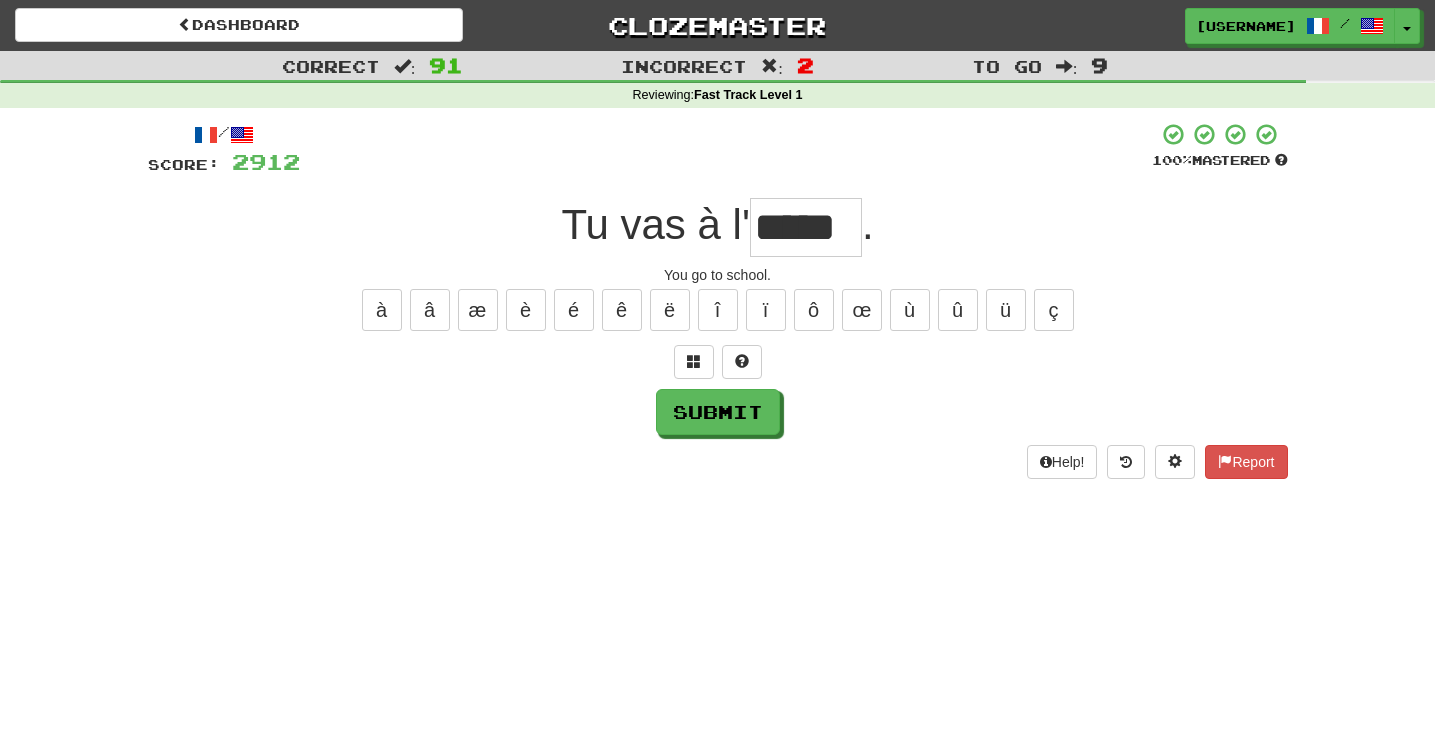 type on "*****" 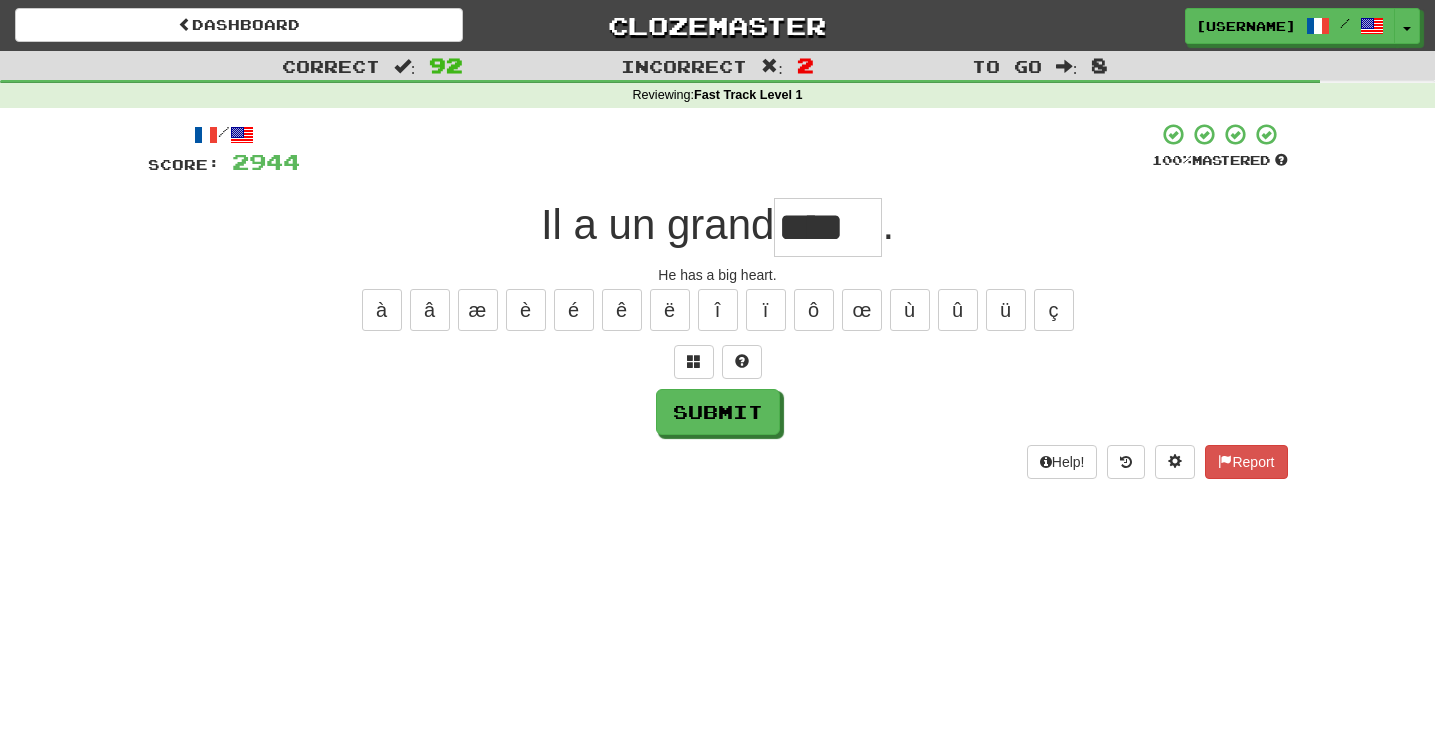 type on "****" 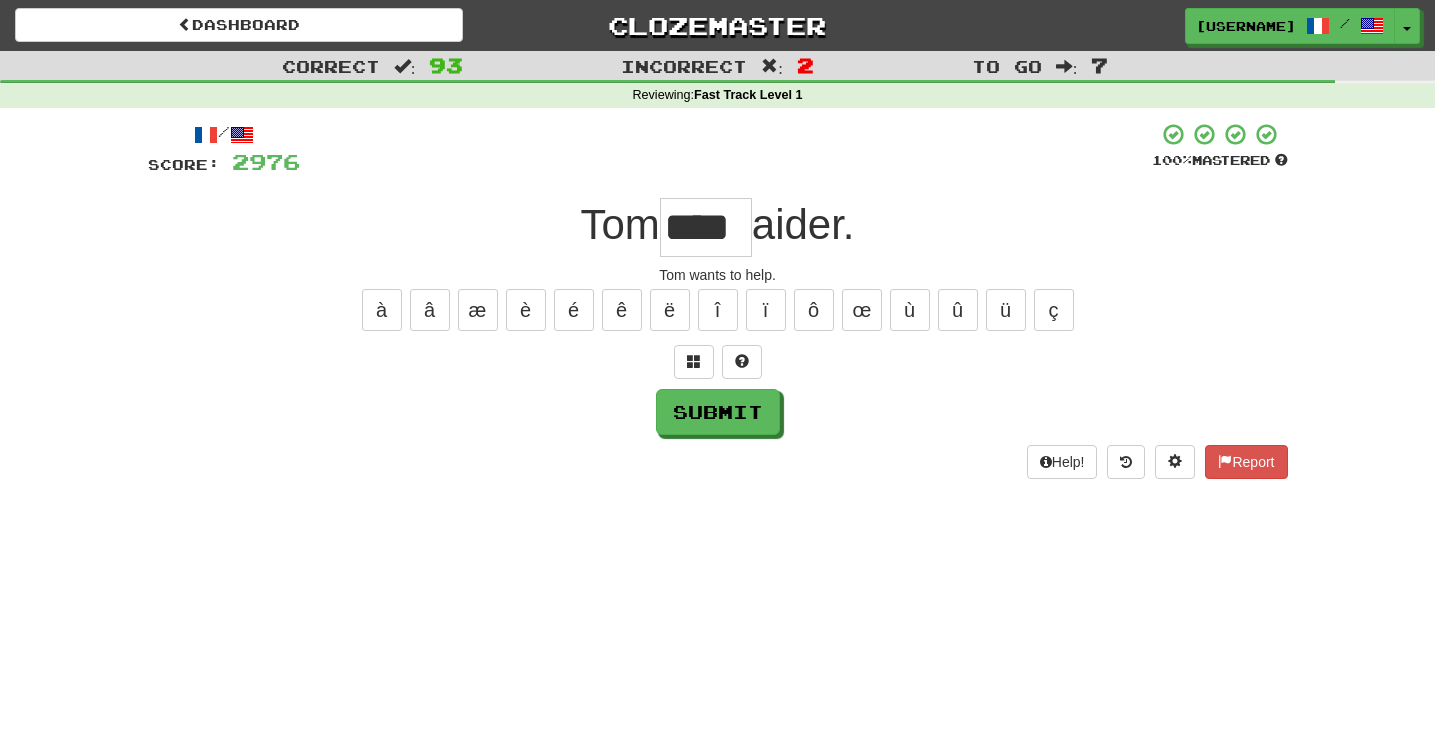 type on "****" 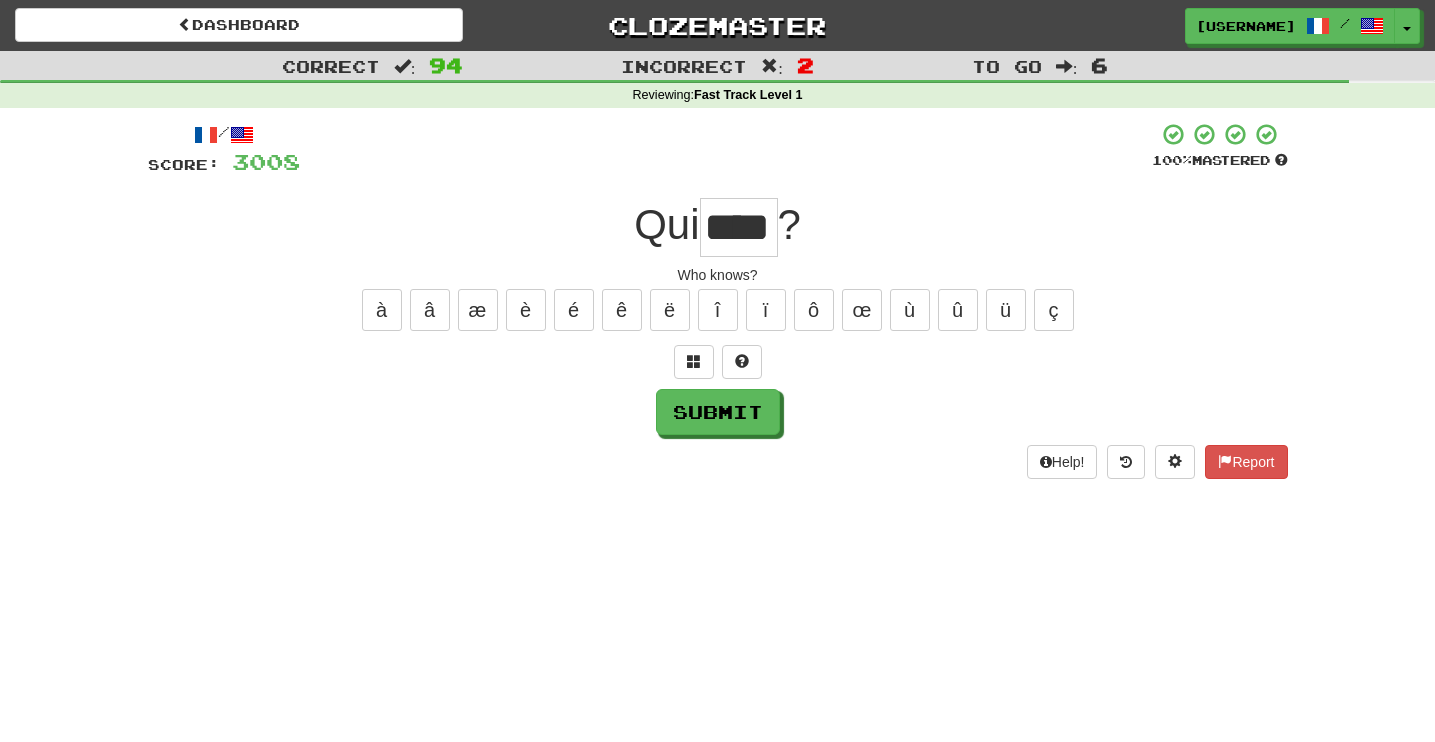 type on "****" 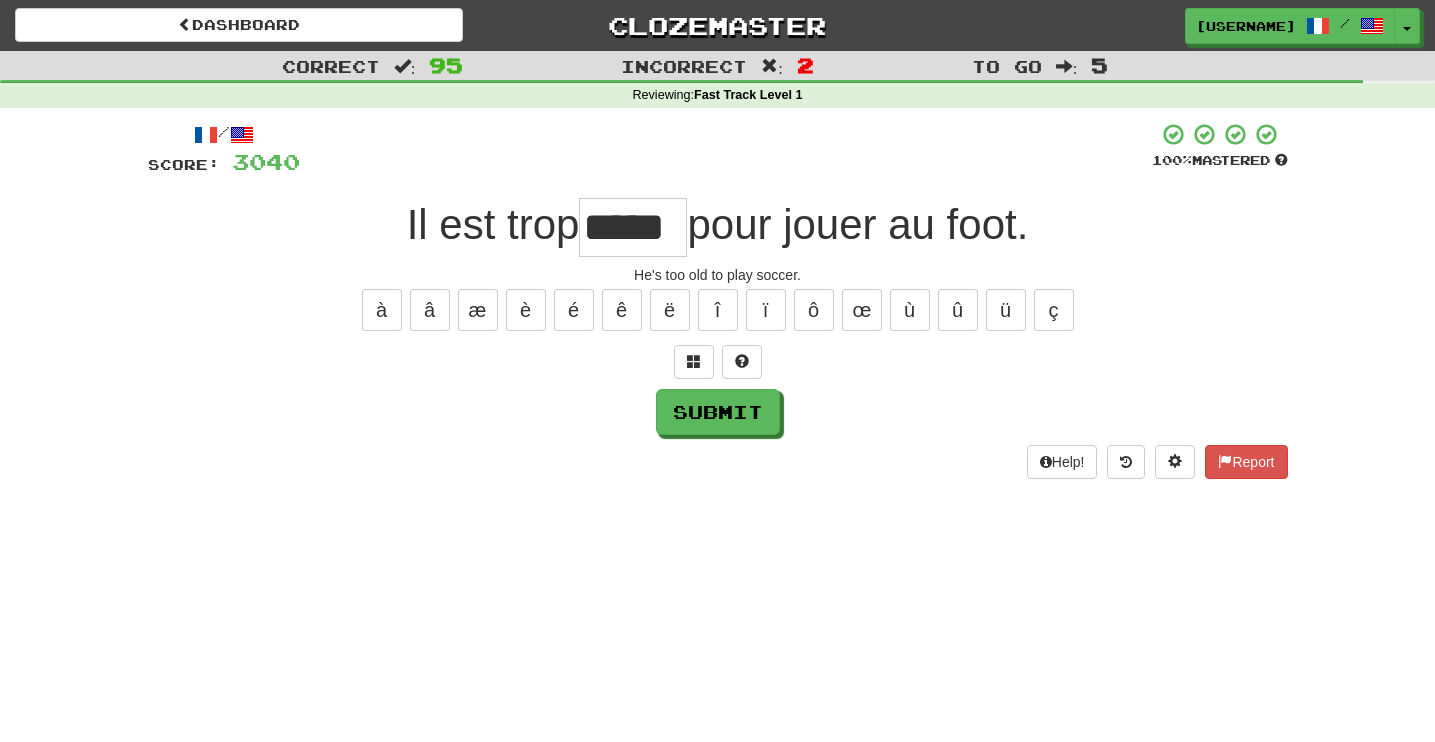 type on "*****" 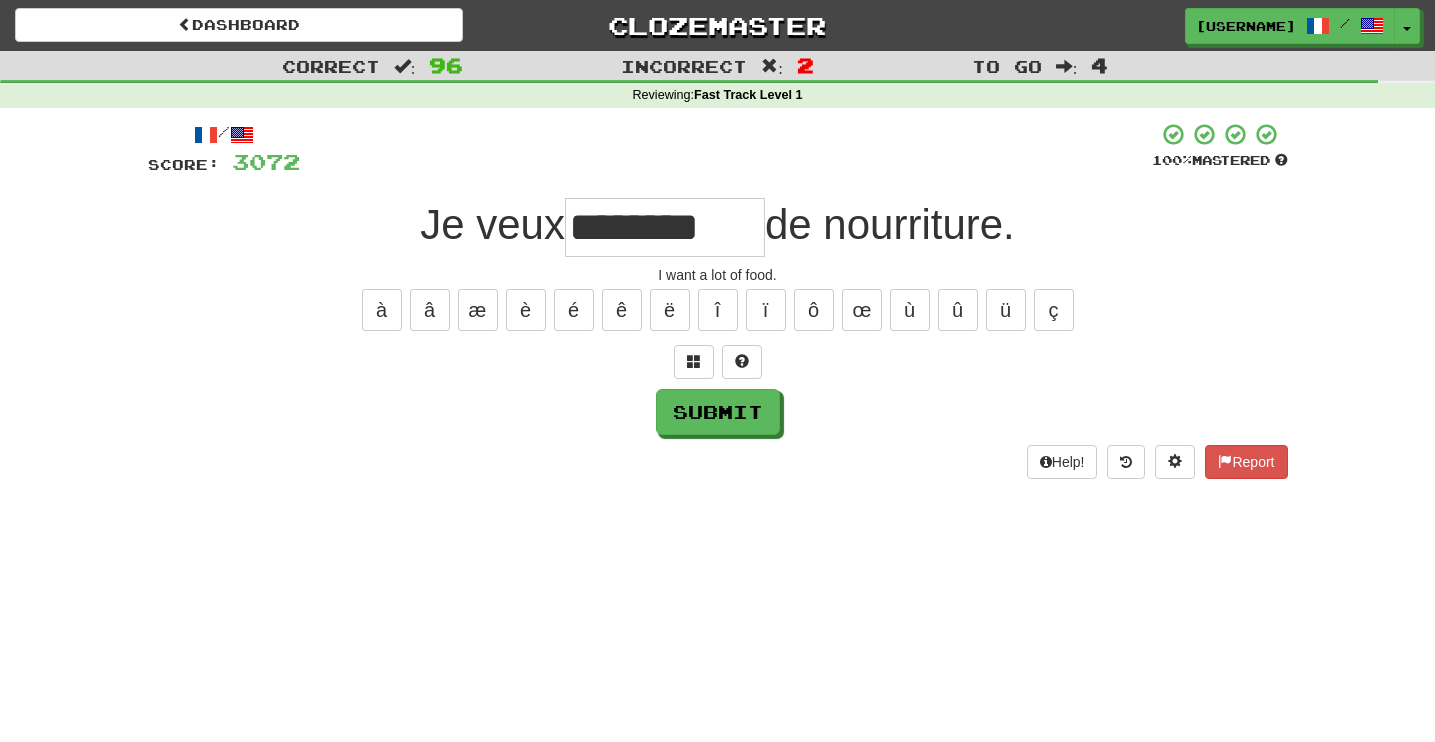 type on "********" 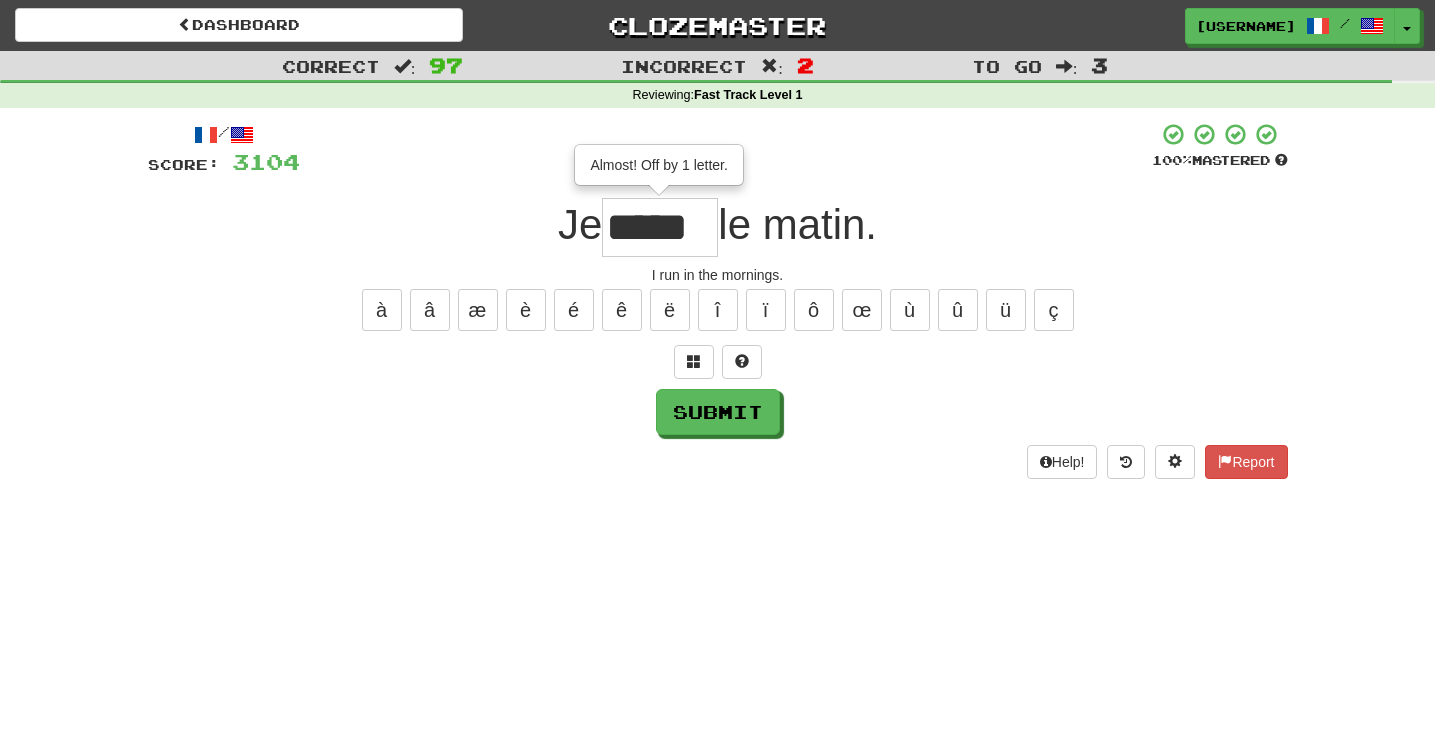 type on "*****" 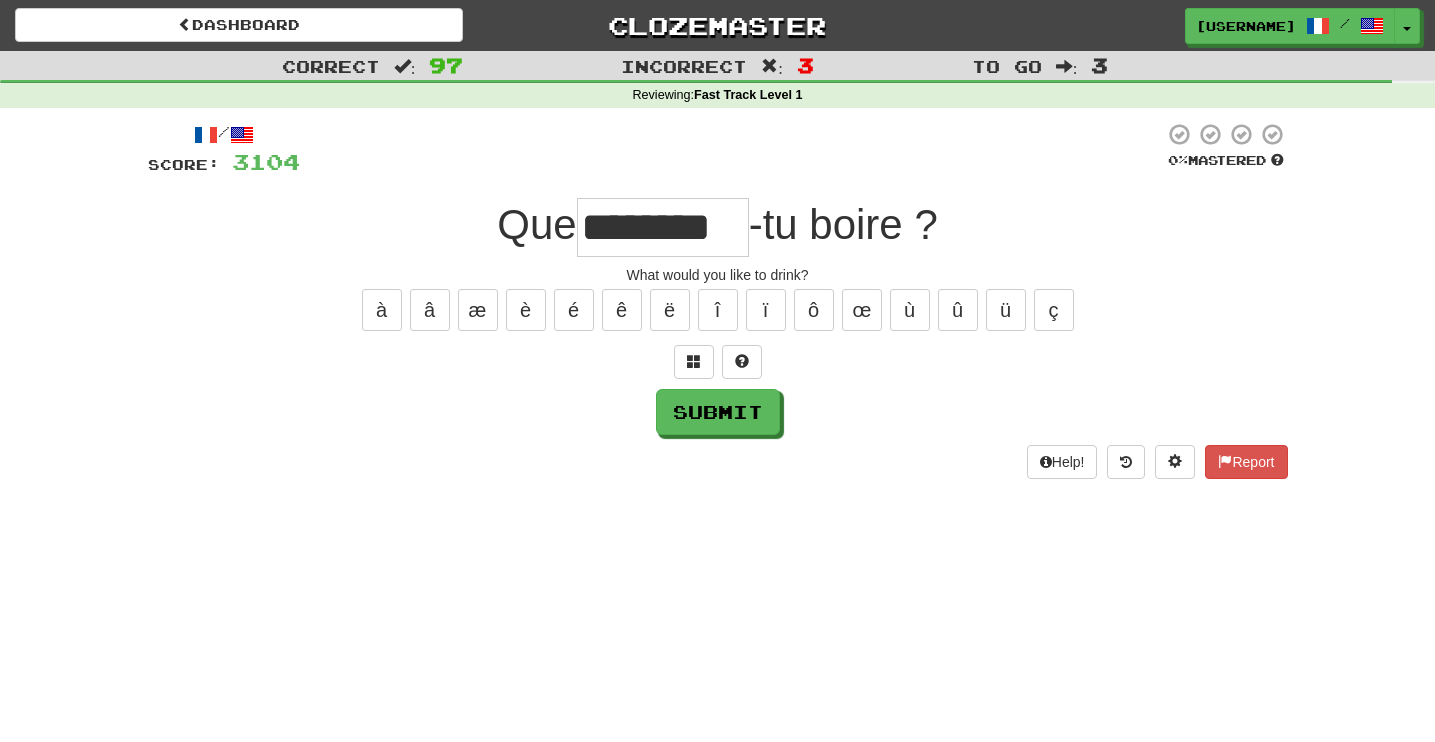 type on "********" 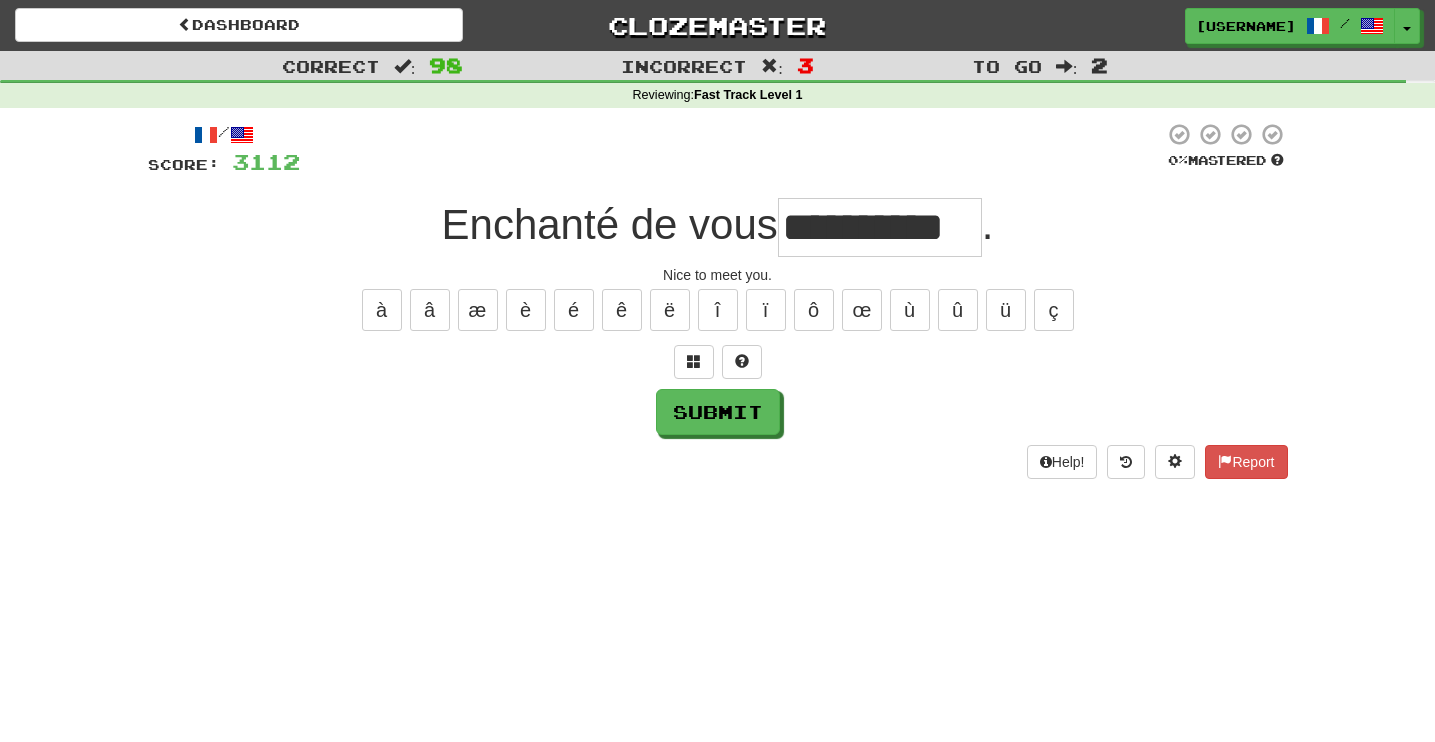 type on "**********" 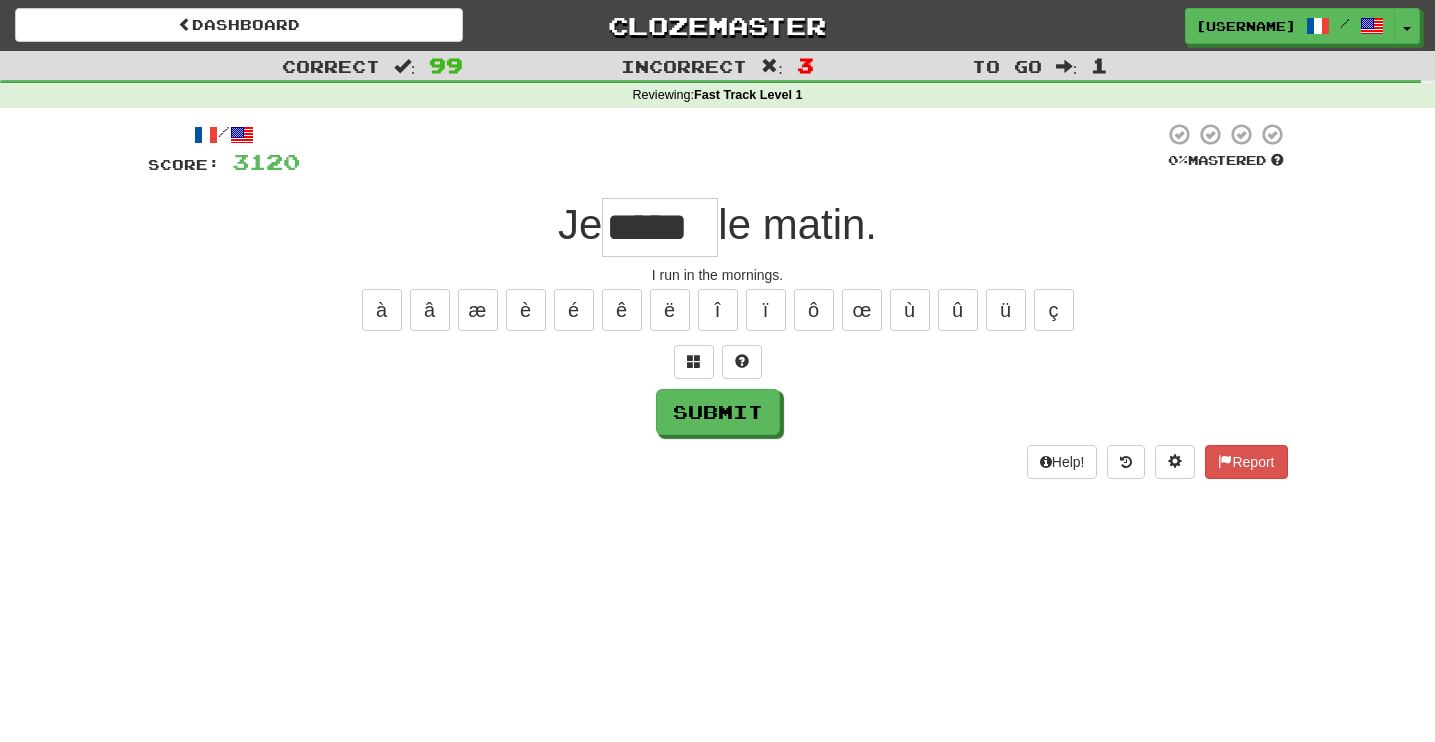 type on "*****" 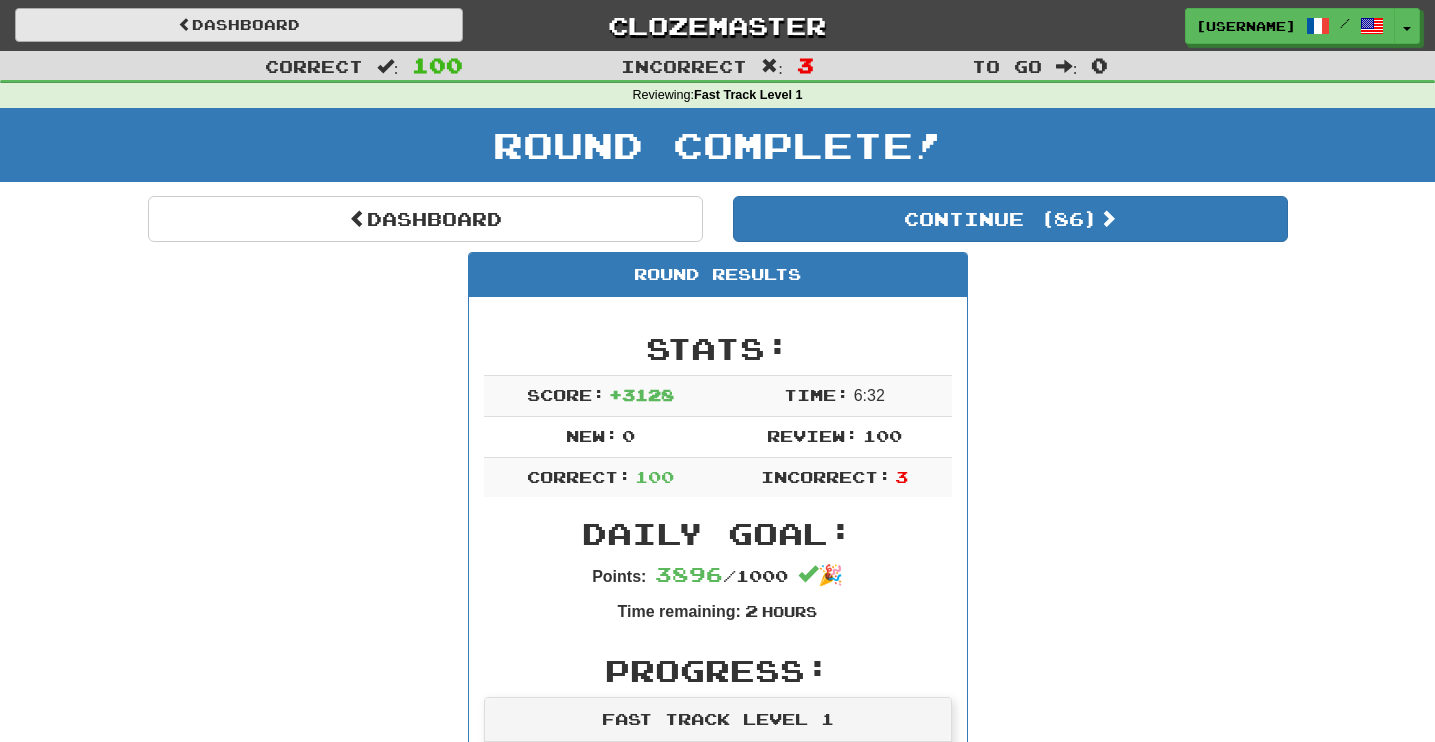 click on "Dashboard" at bounding box center (239, 25) 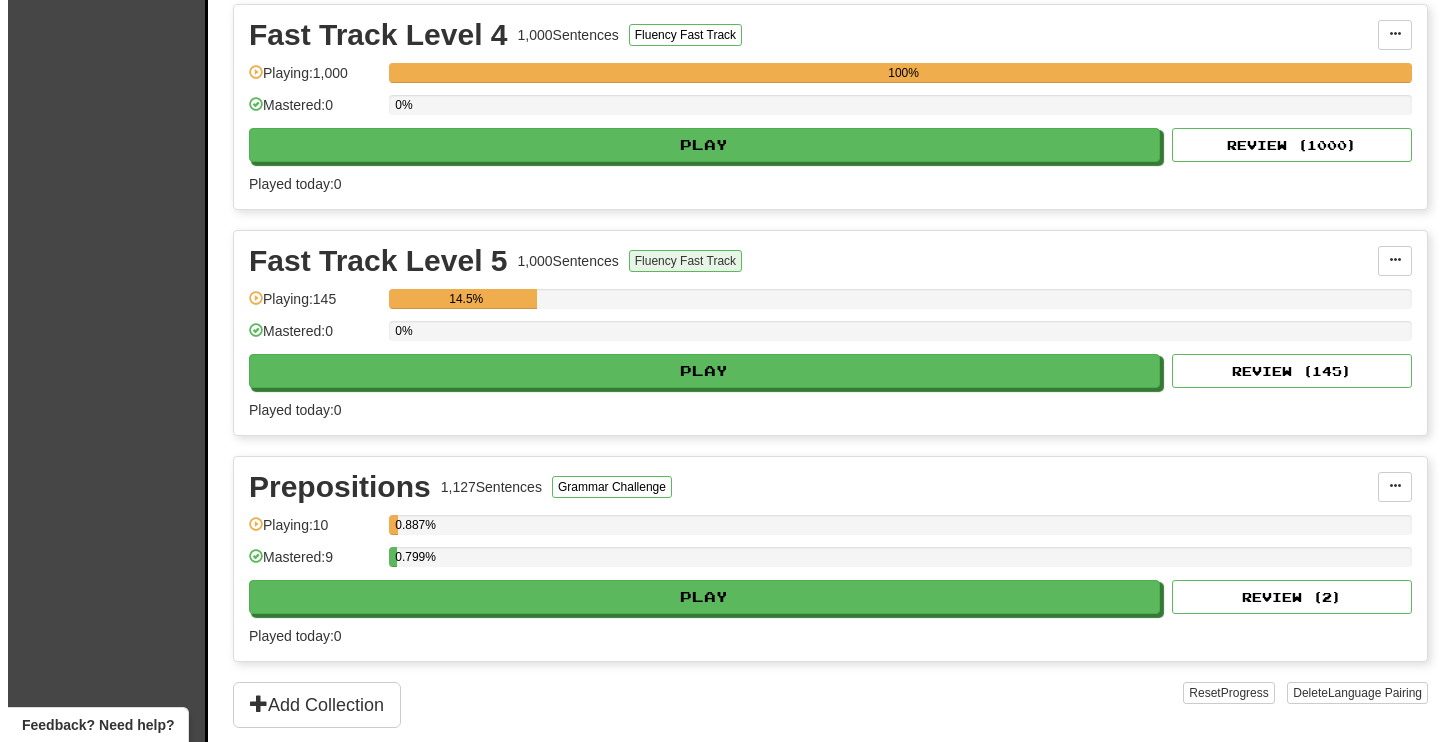scroll, scrollTop: 1133, scrollLeft: 0, axis: vertical 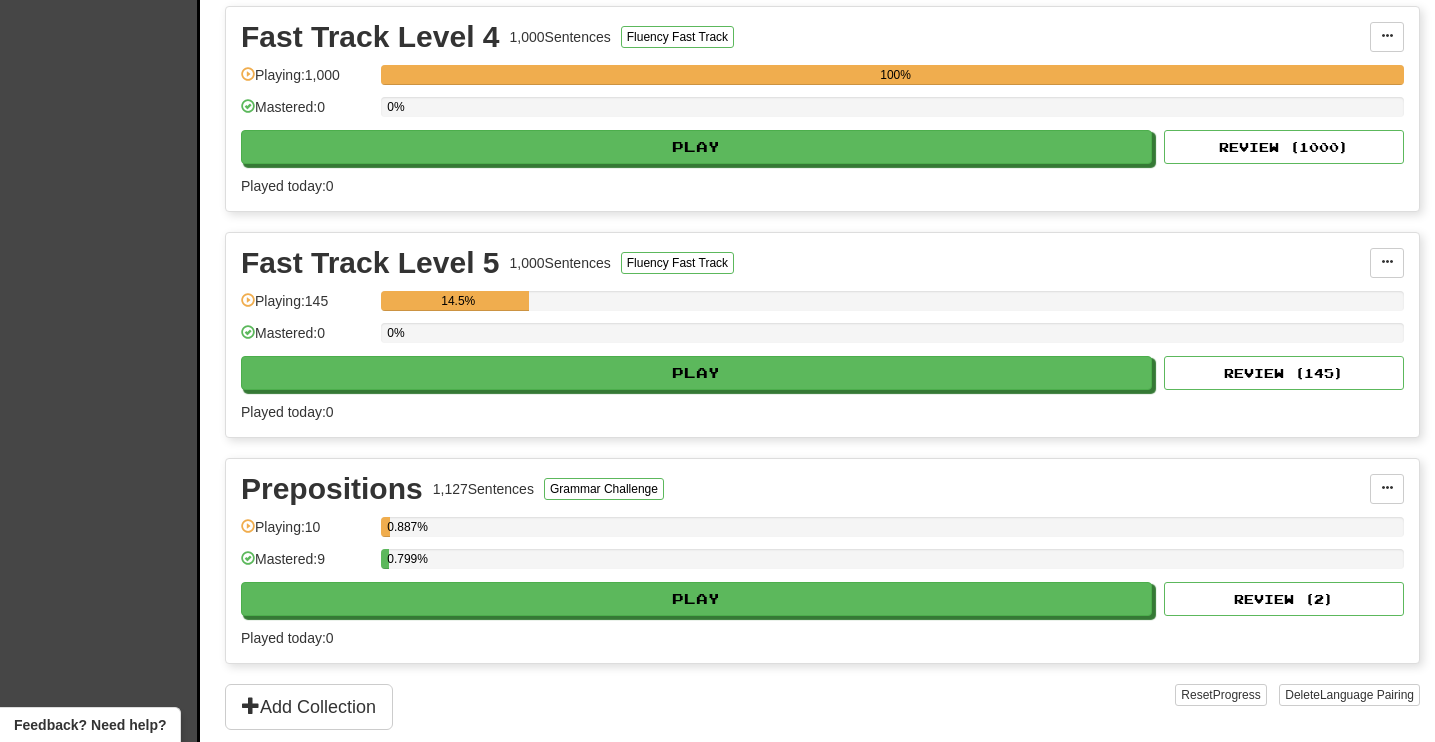 click on "Fast Track Level 5 1,000  Sentences Fluency Fast Track Manage Sentences Unpin from Dashboard  Playing:  145 14.5%  Mastered:  0 0% Play Review ( 145 ) Played today:  0" at bounding box center [822, 335] 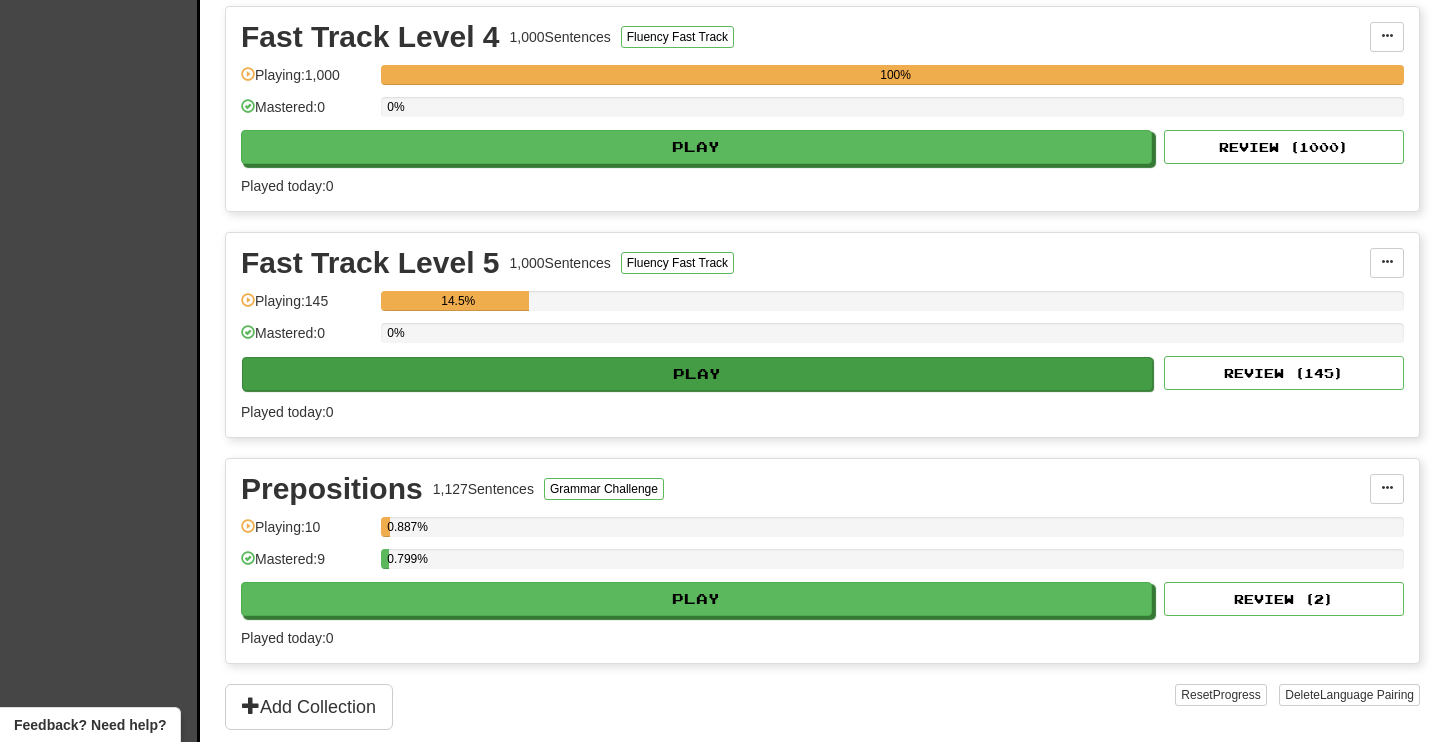 click on "Play" at bounding box center (697, 374) 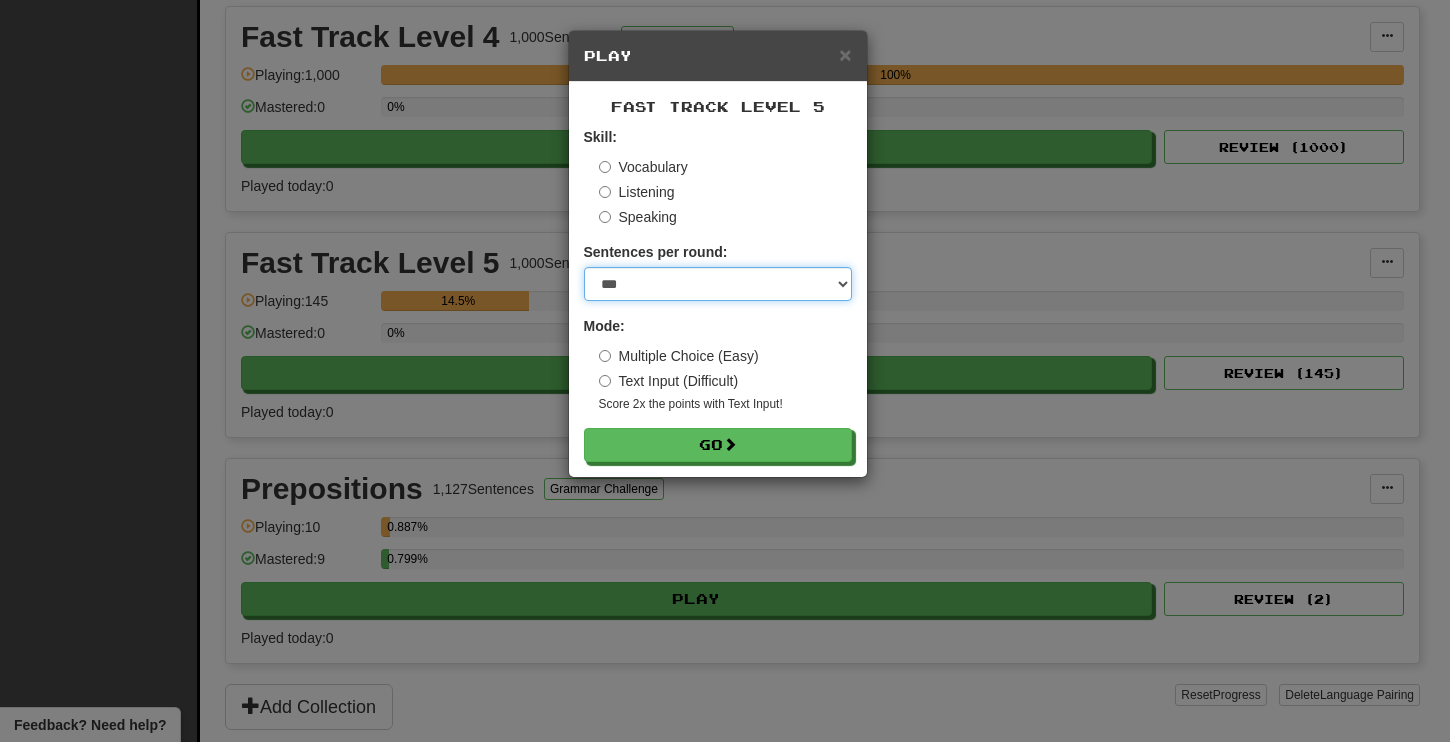 select on "**" 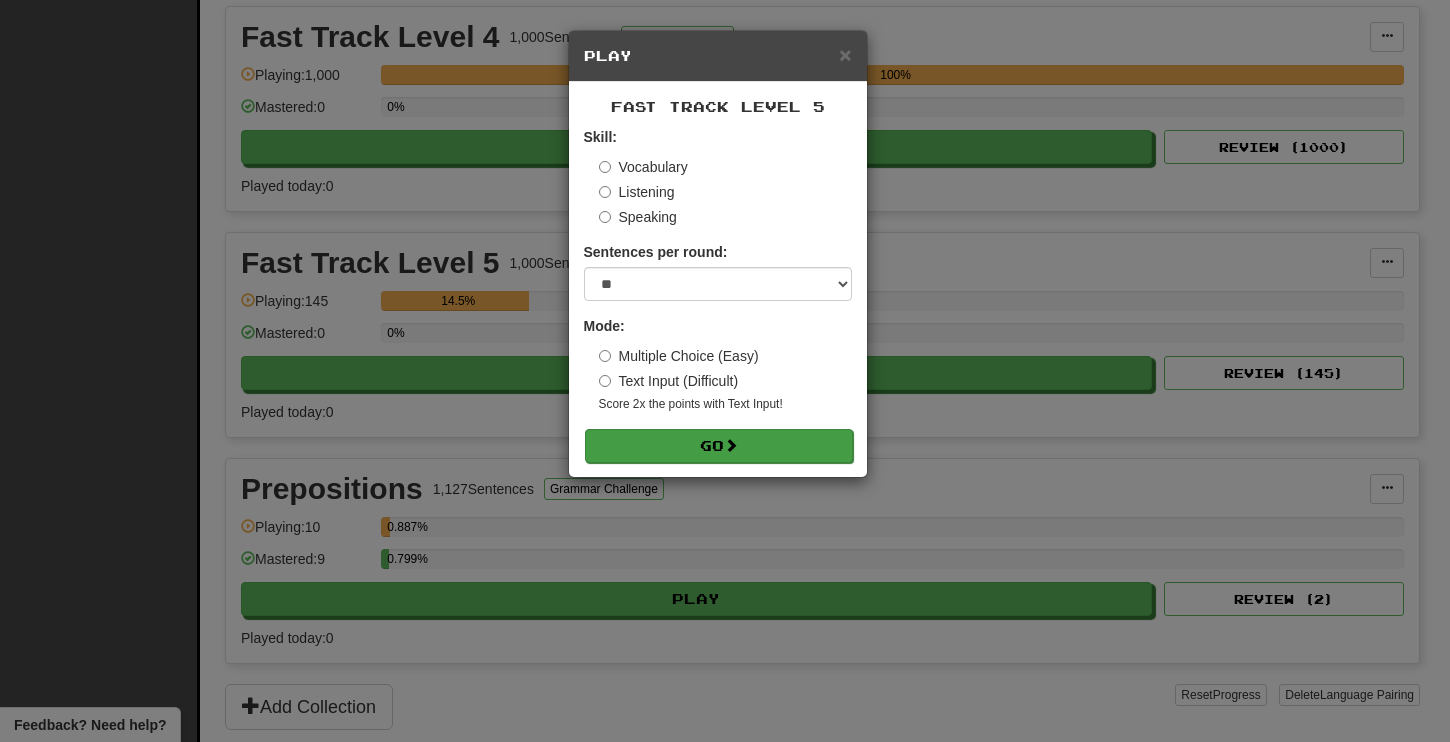 click on "Go" at bounding box center (719, 446) 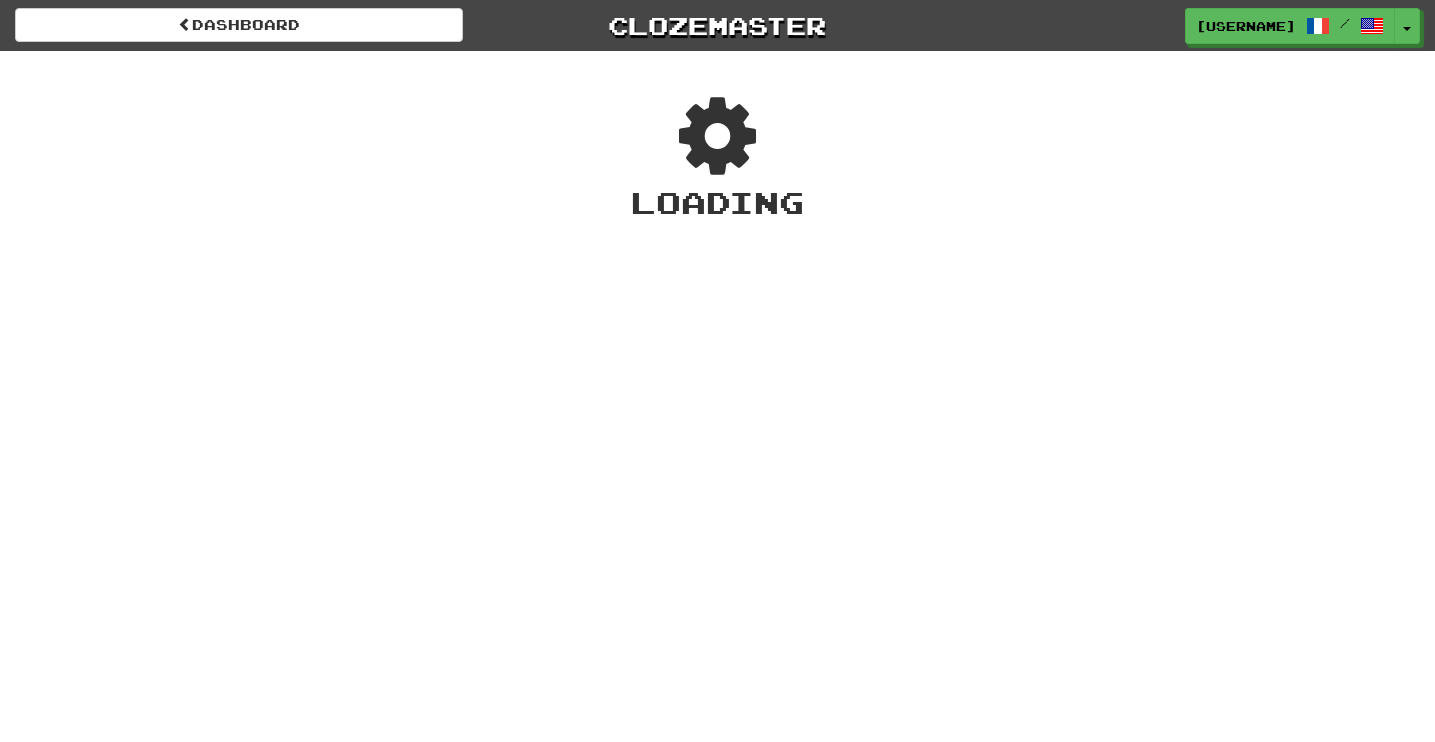 scroll, scrollTop: 0, scrollLeft: 0, axis: both 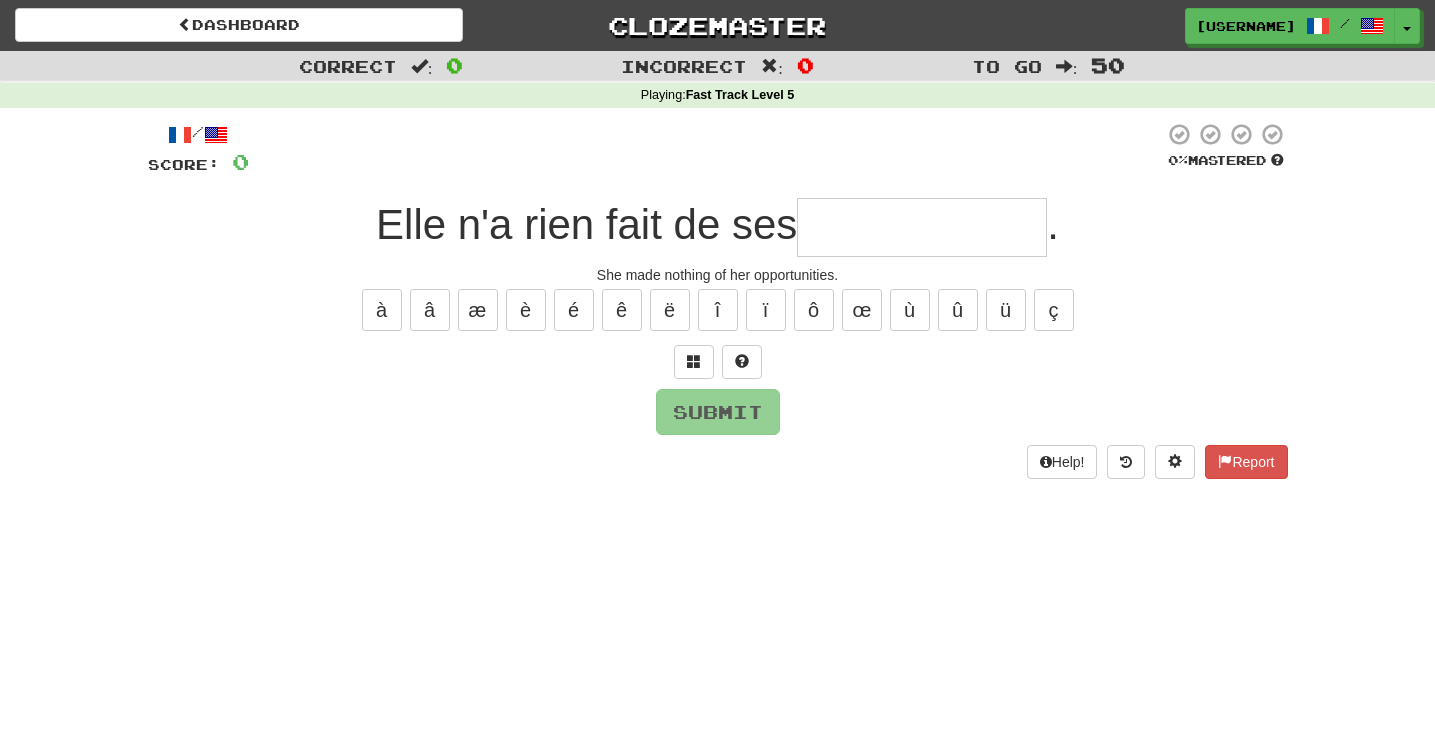 click at bounding box center [922, 227] 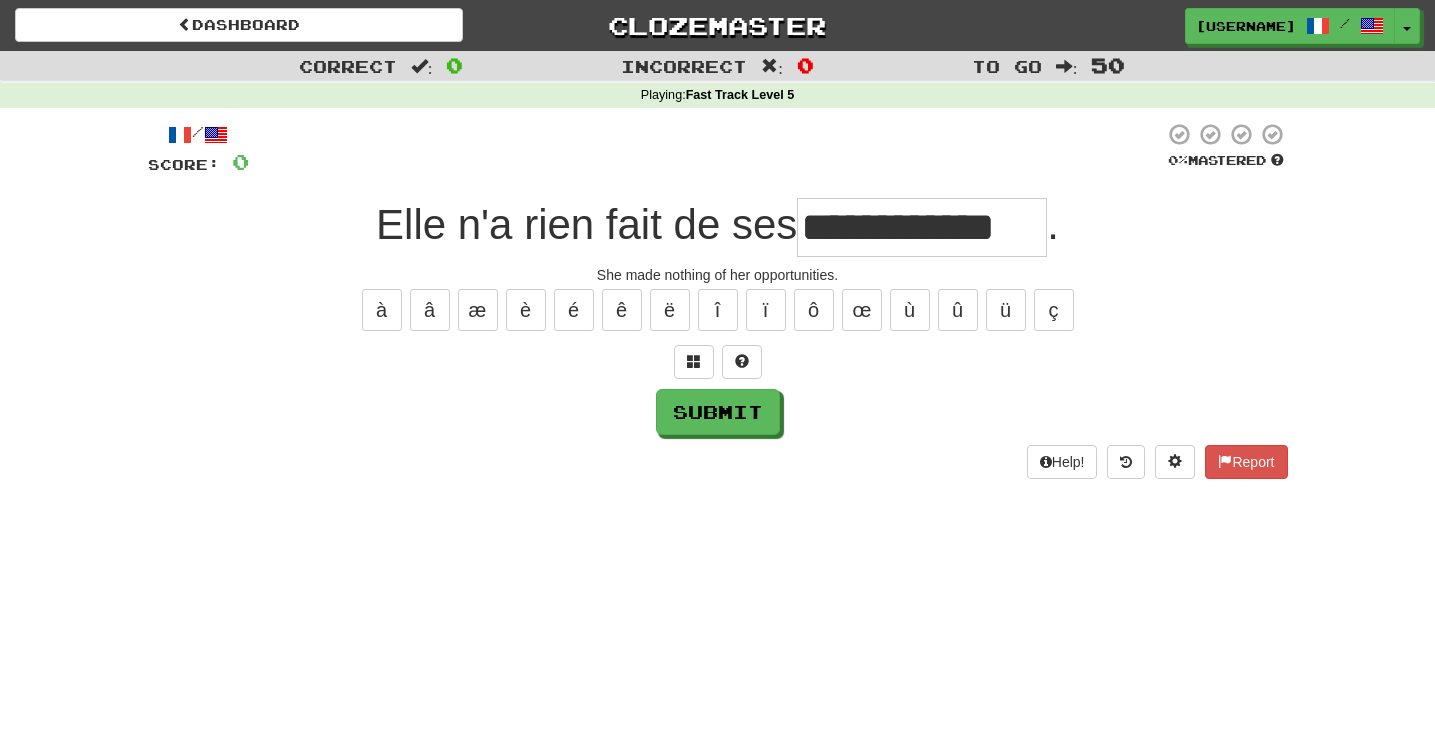 type on "**********" 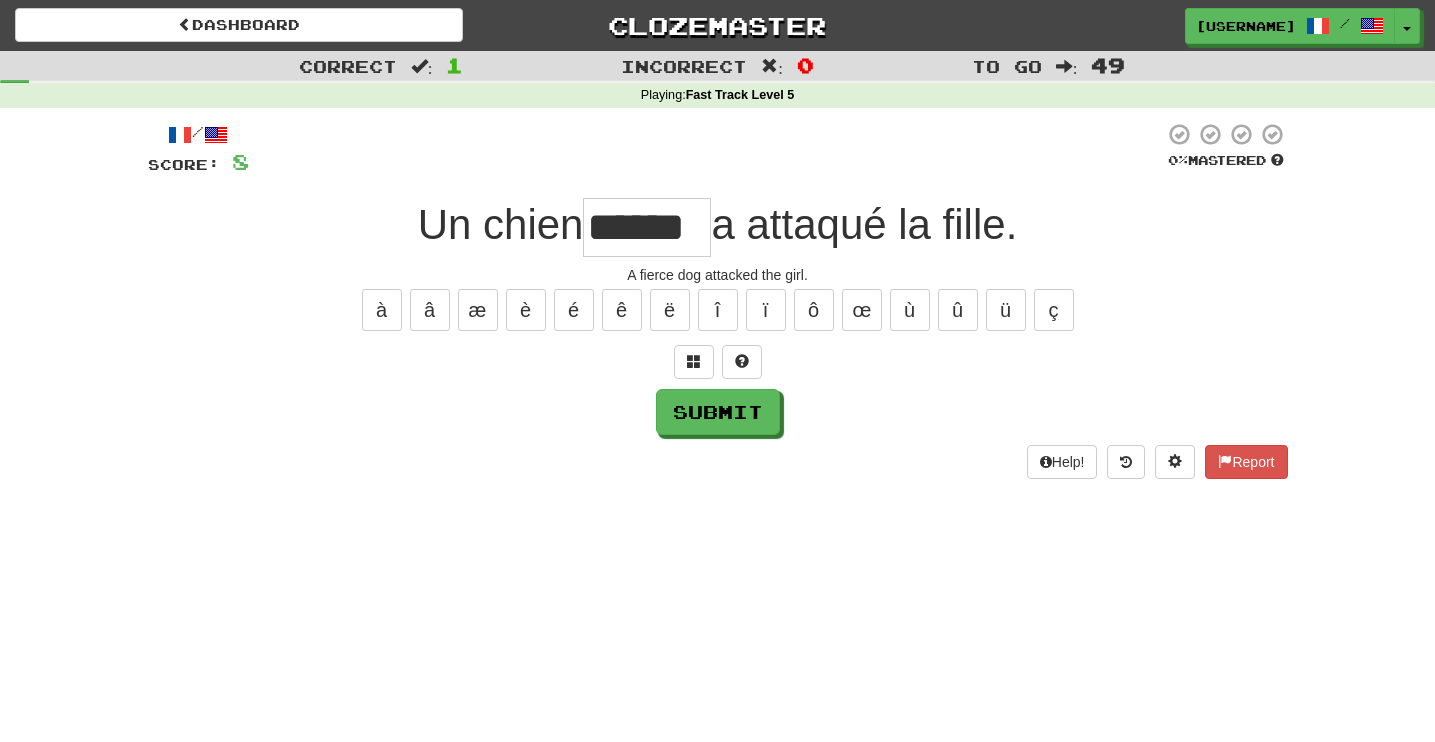 type on "******" 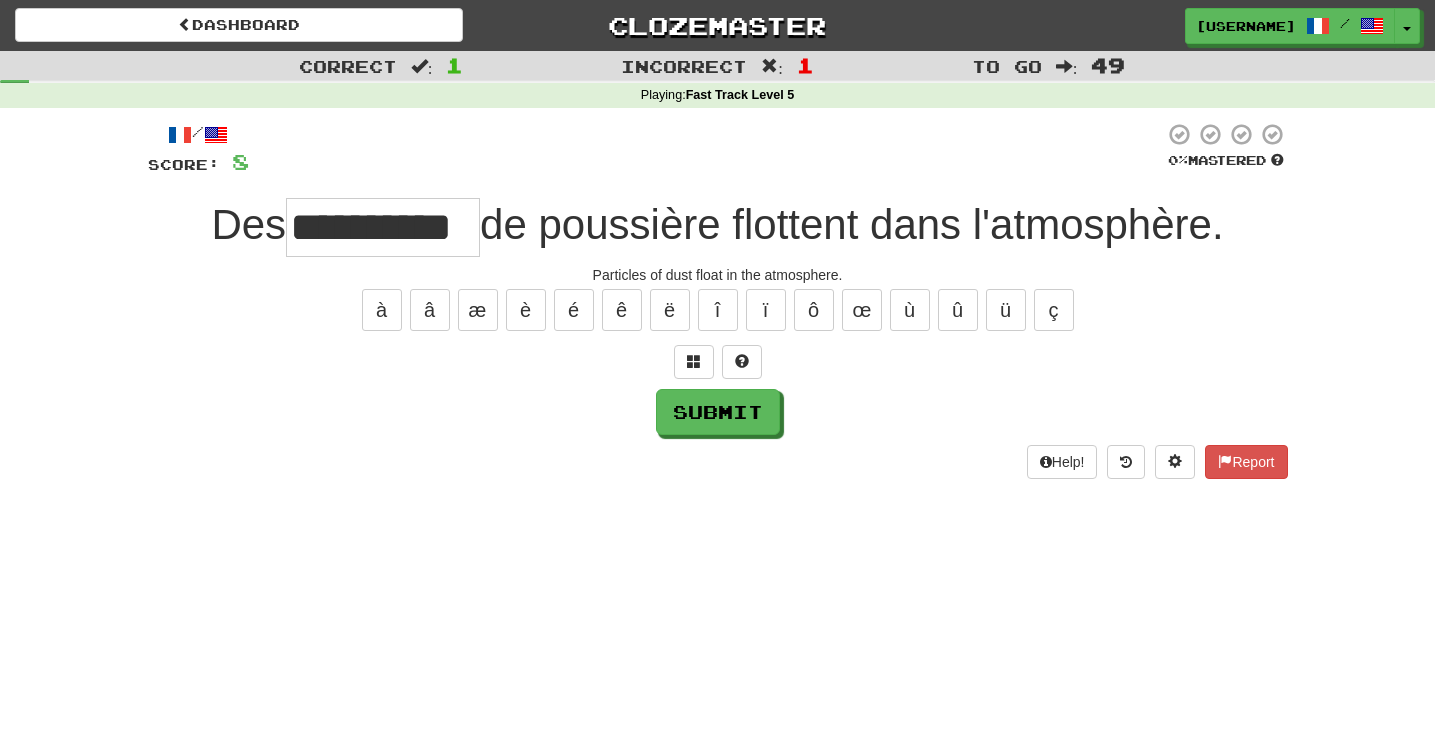 type on "**********" 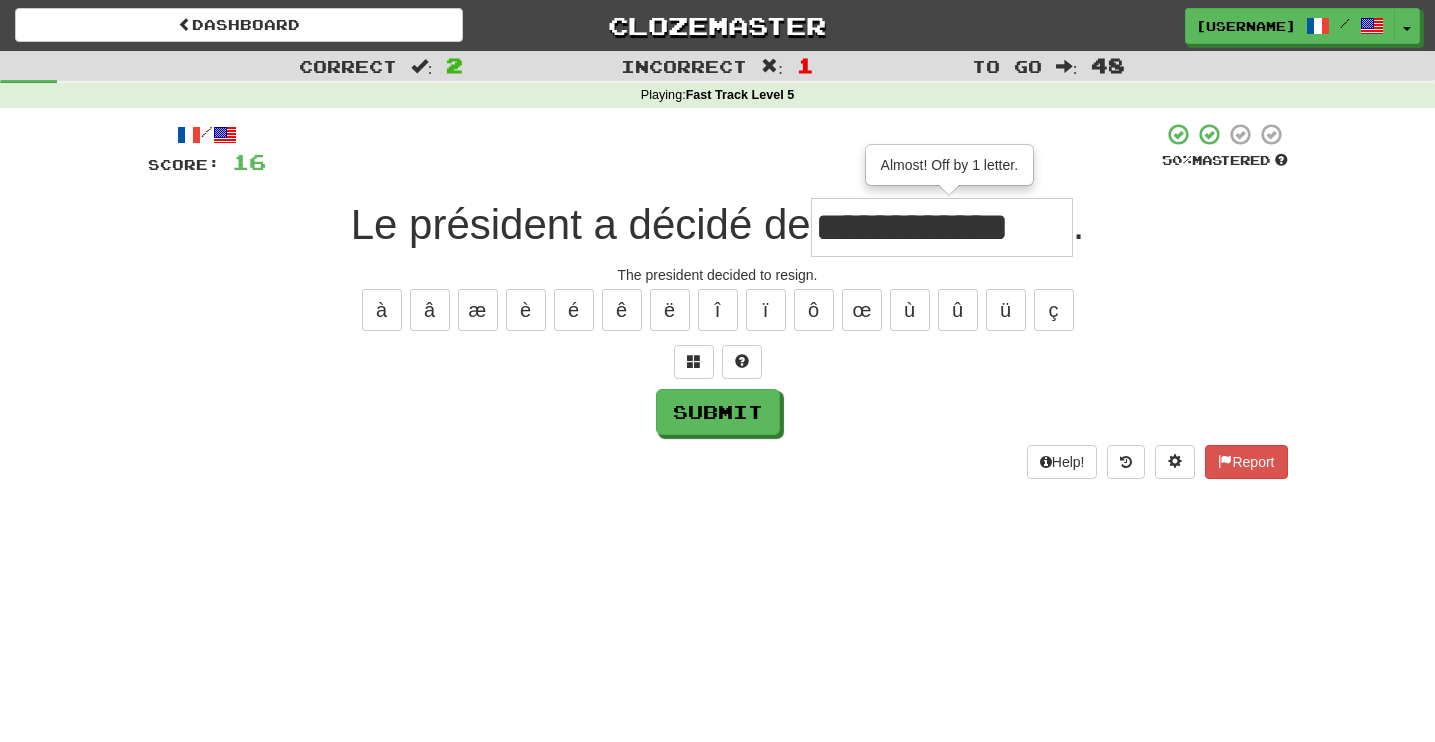 type on "**********" 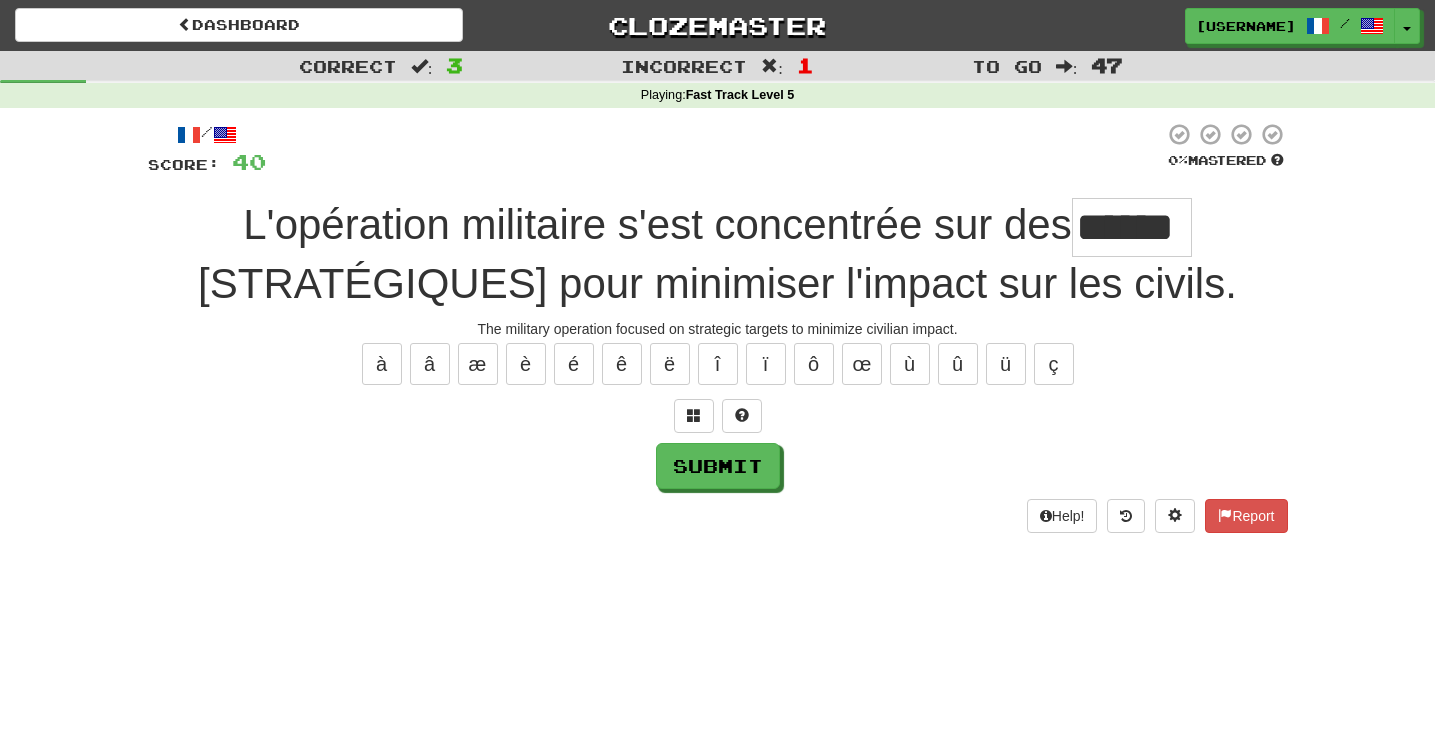 type on "******" 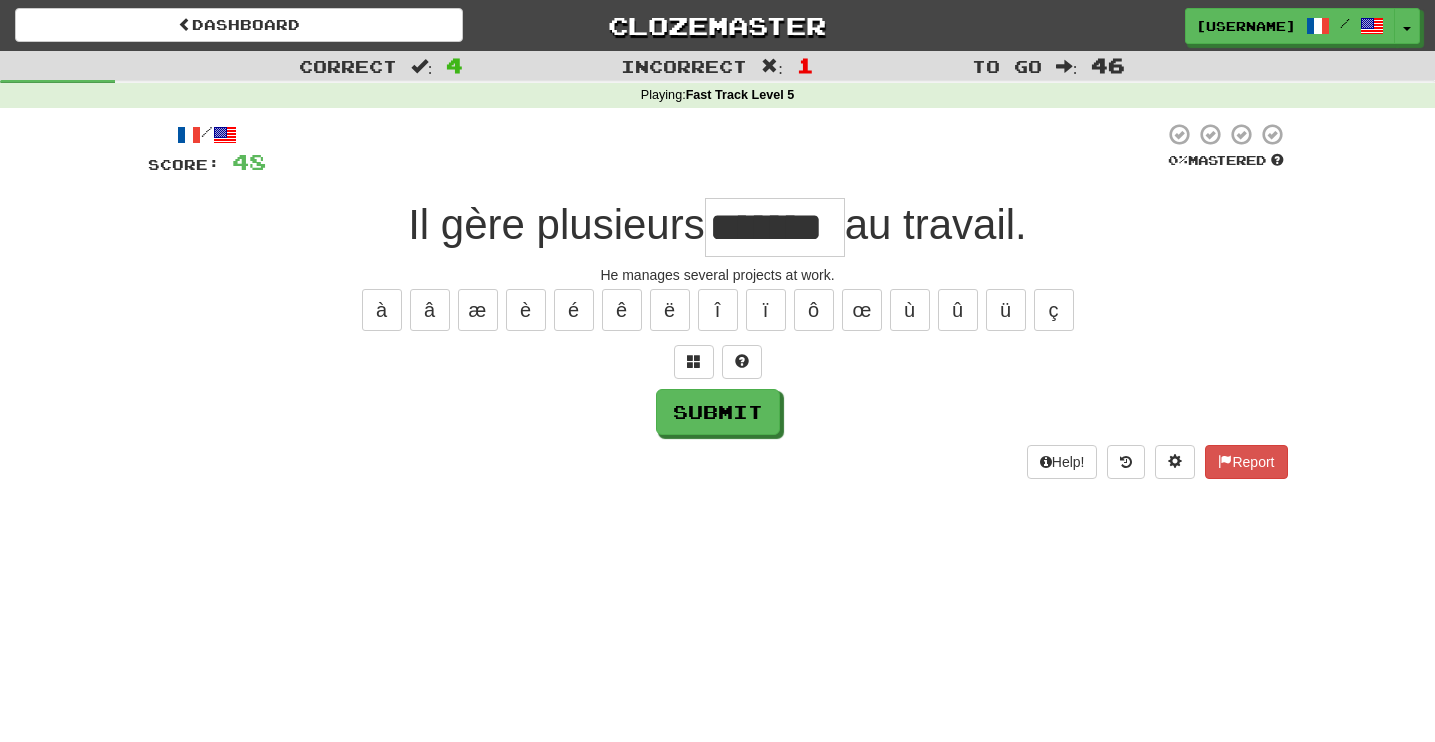type on "*******" 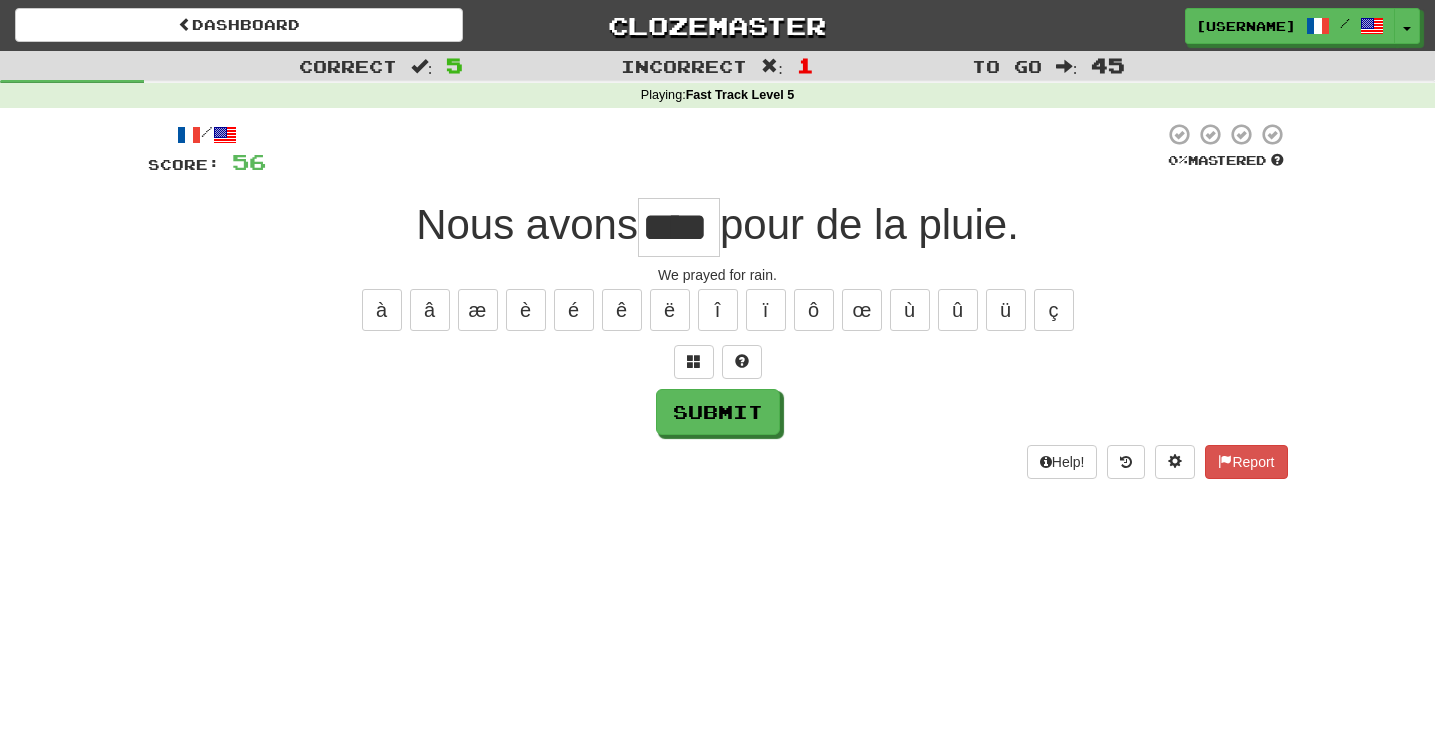 type on "****" 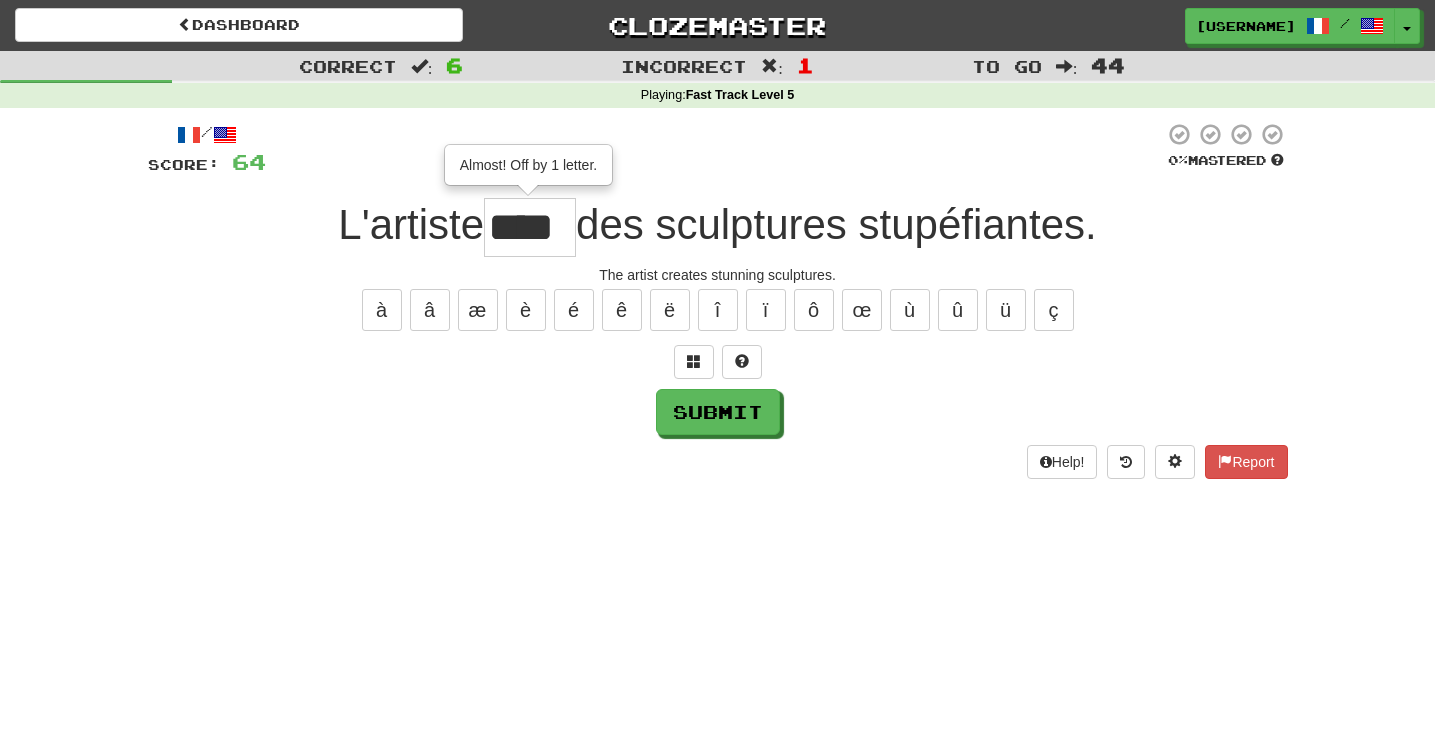 type on "****" 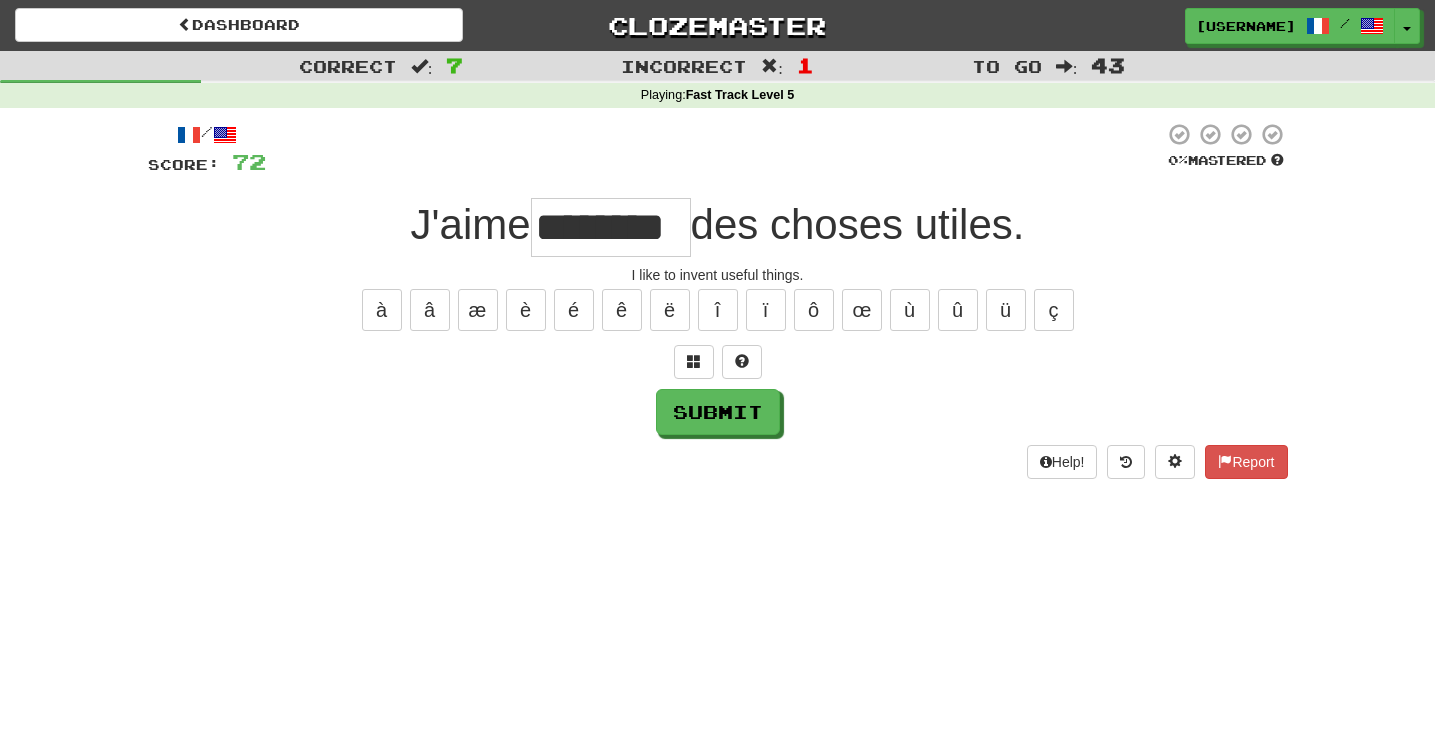 type on "********" 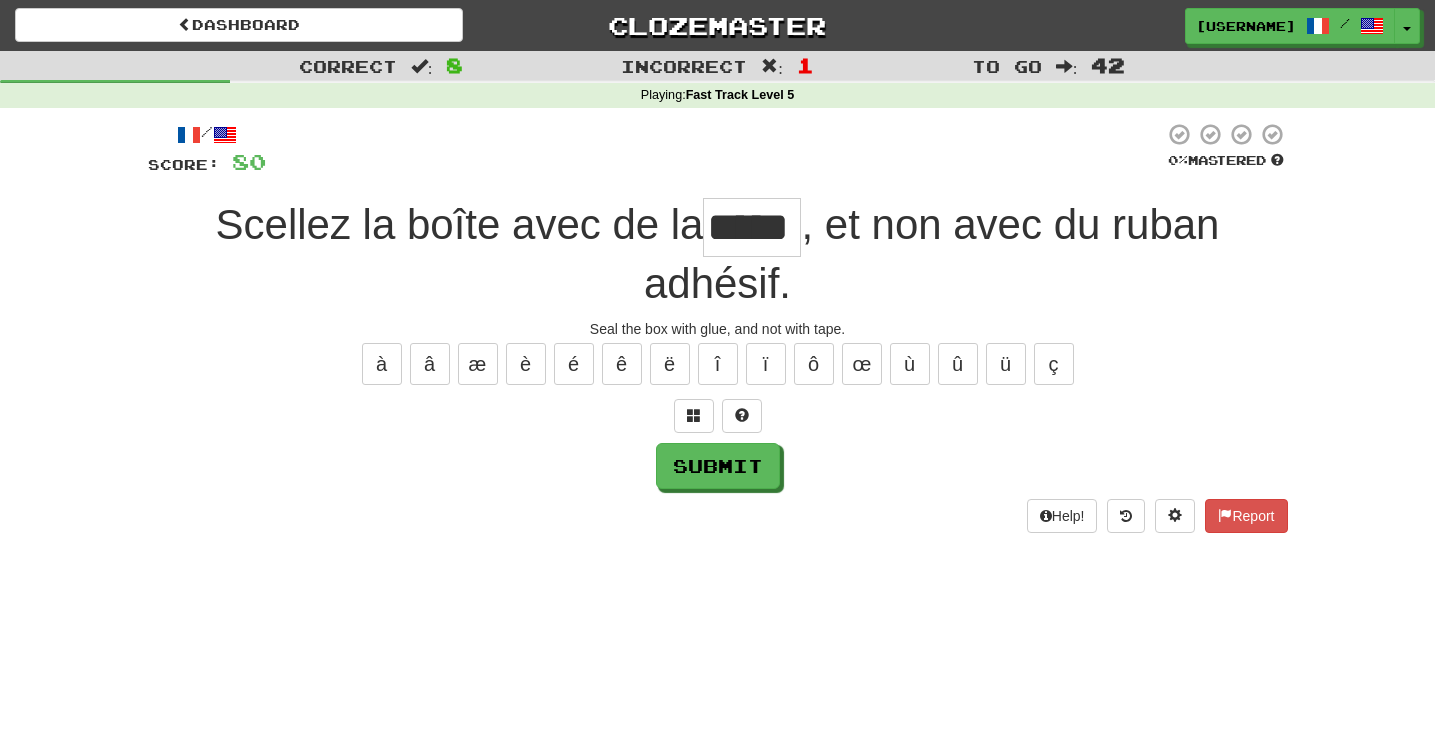 type on "*****" 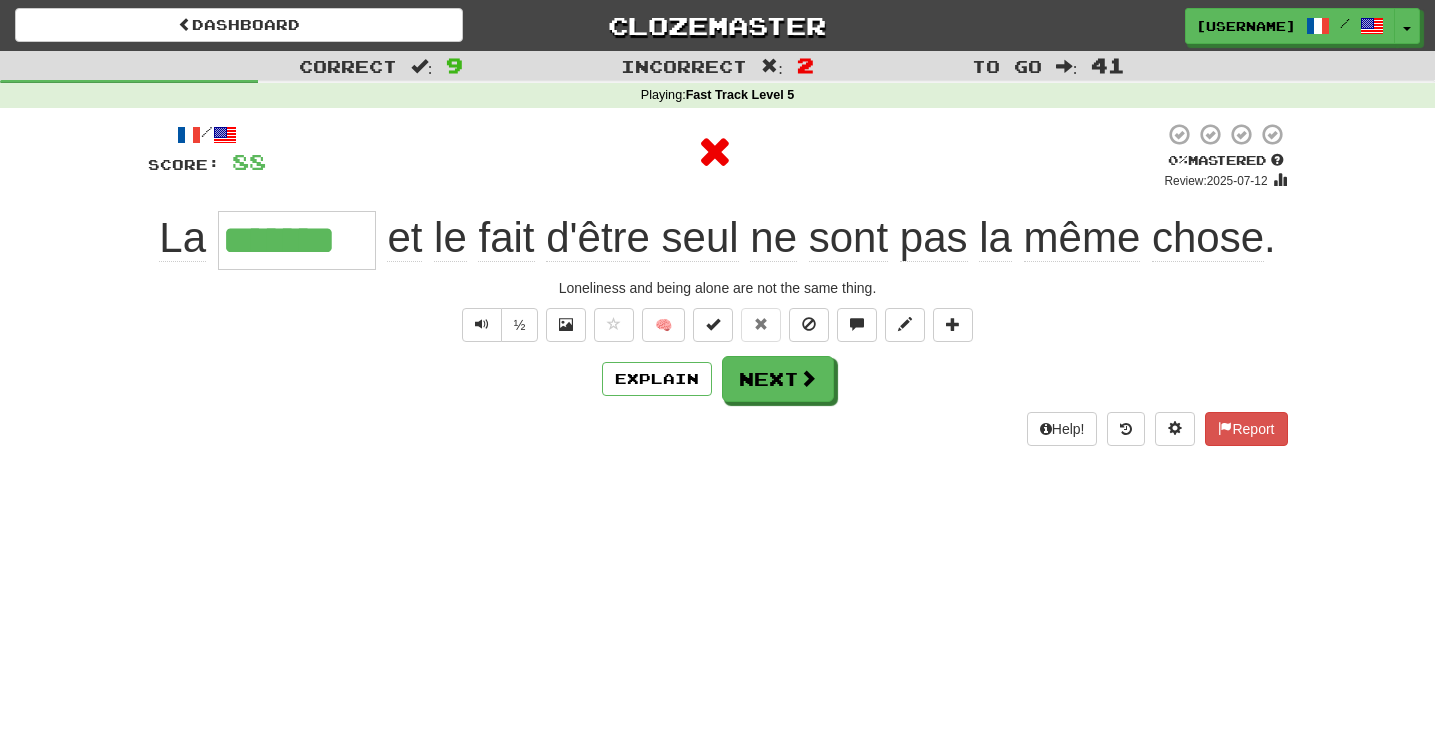 type on "********" 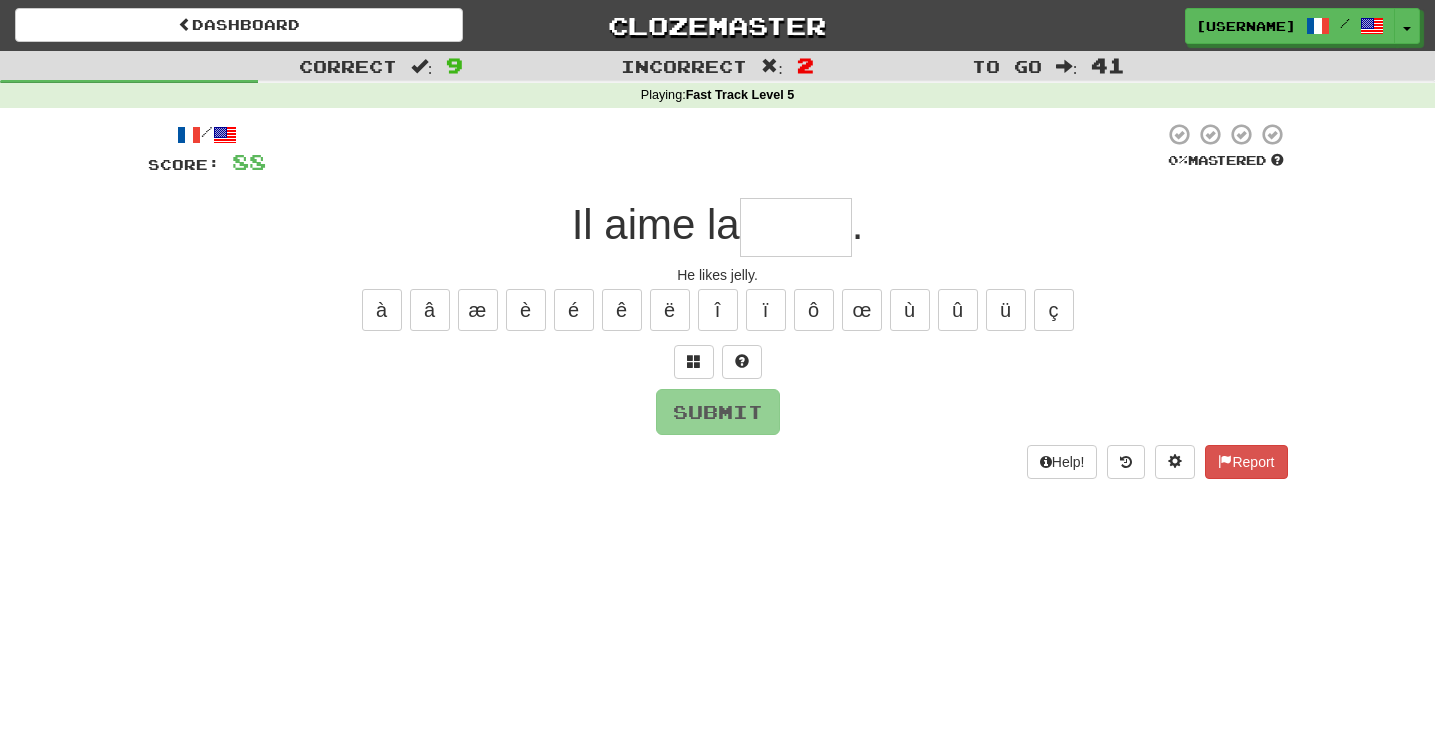 type on "*" 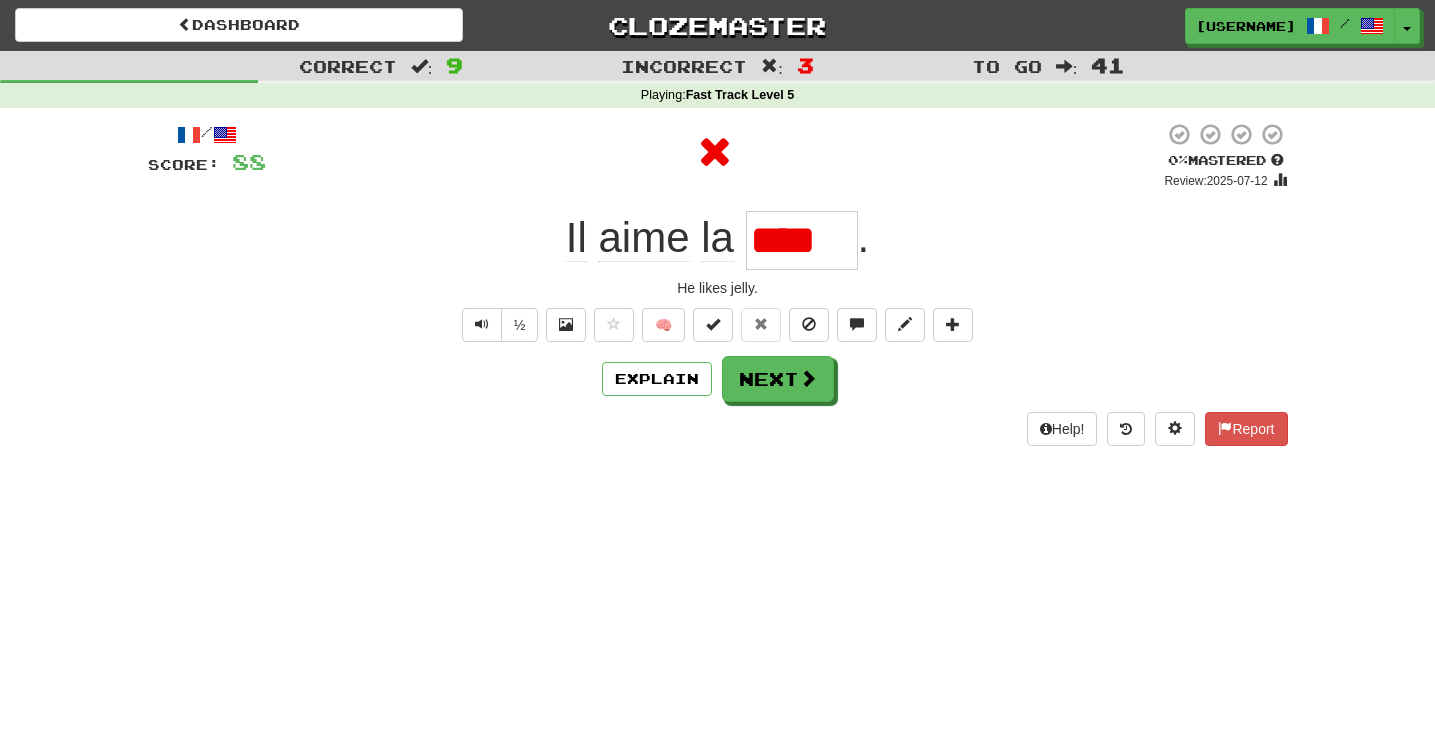 type on "*****" 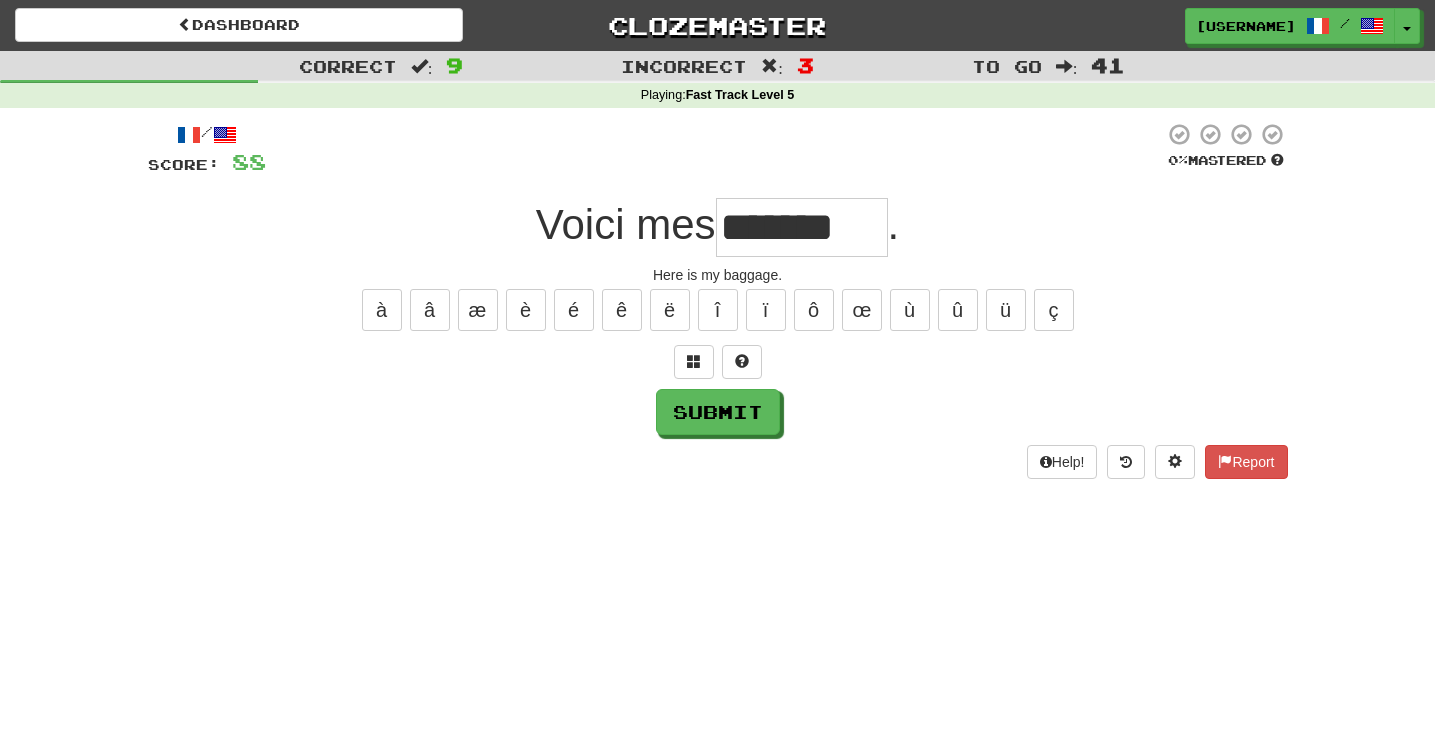 type on "*******" 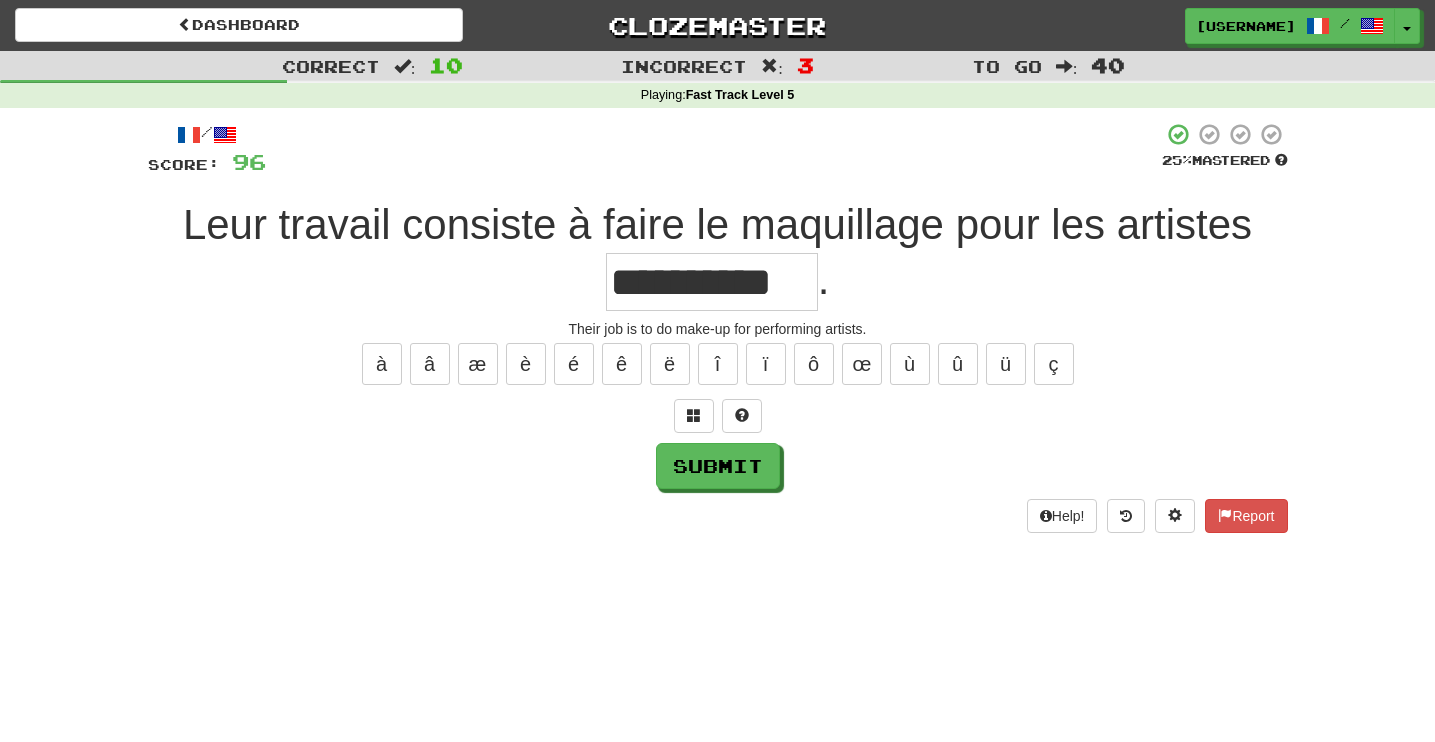 type on "**********" 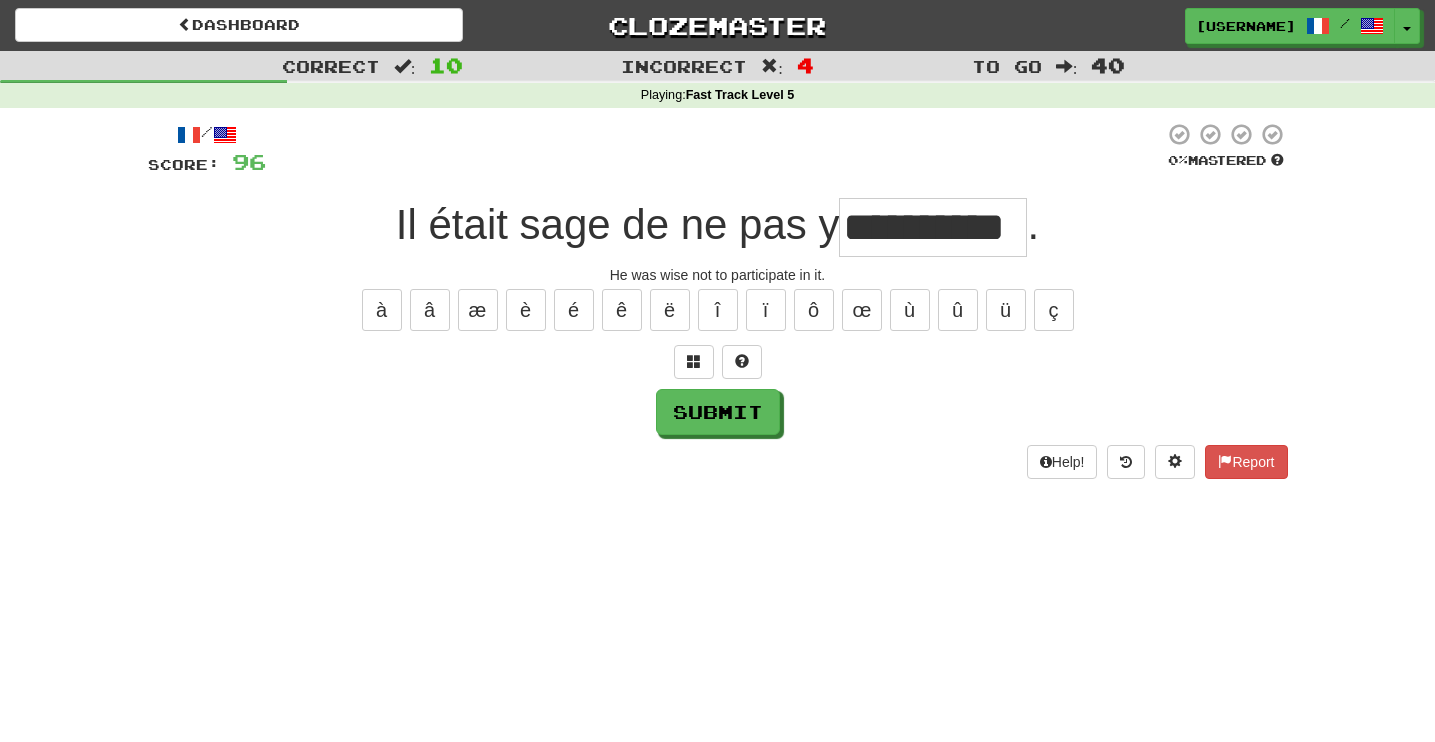 type on "**********" 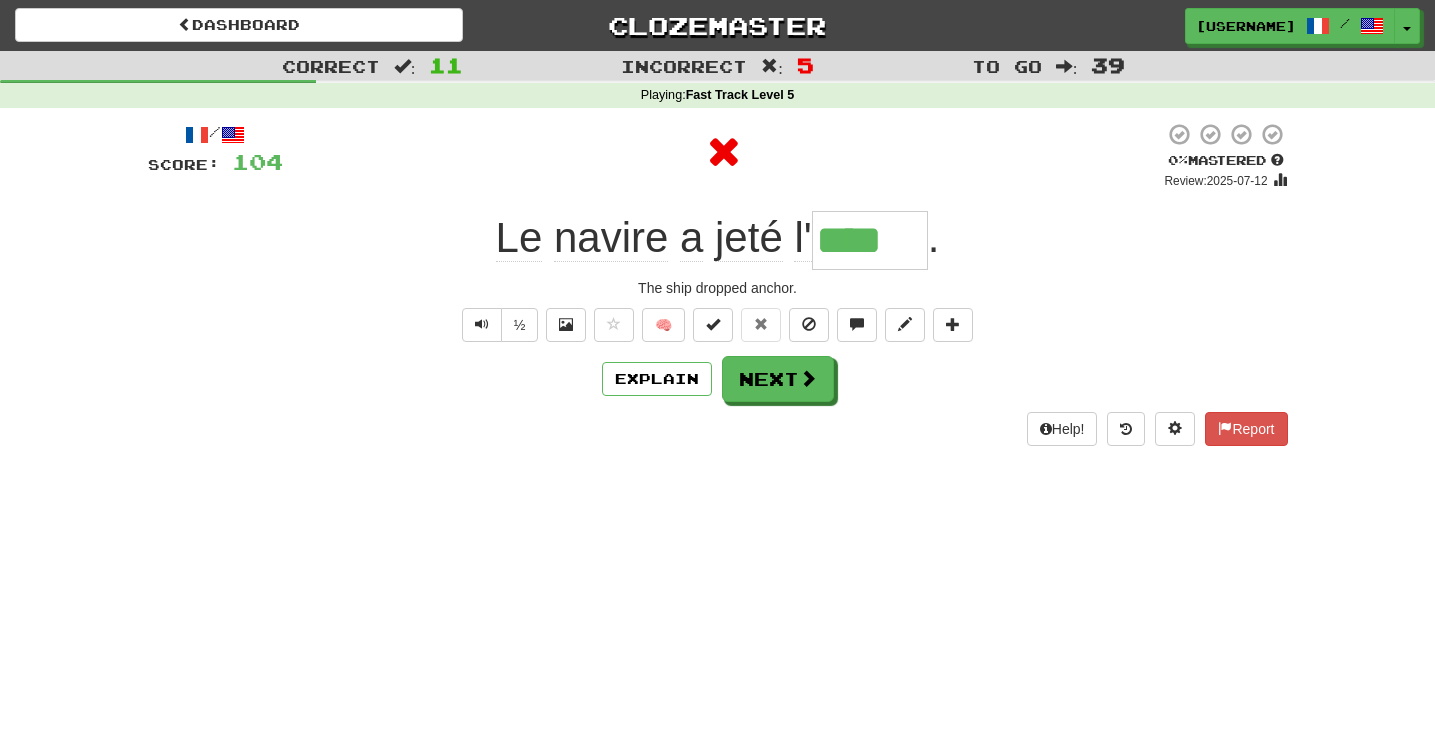 type on "*****" 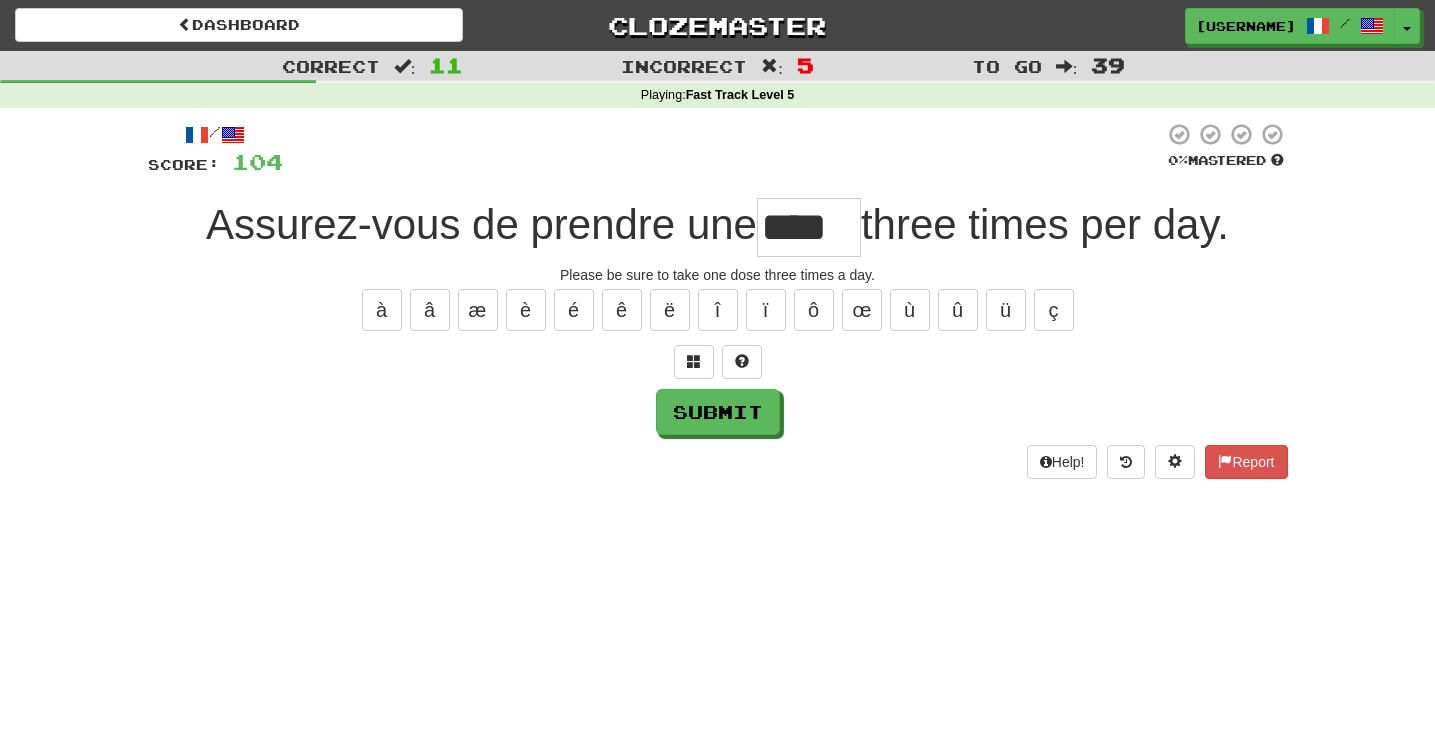 type on "****" 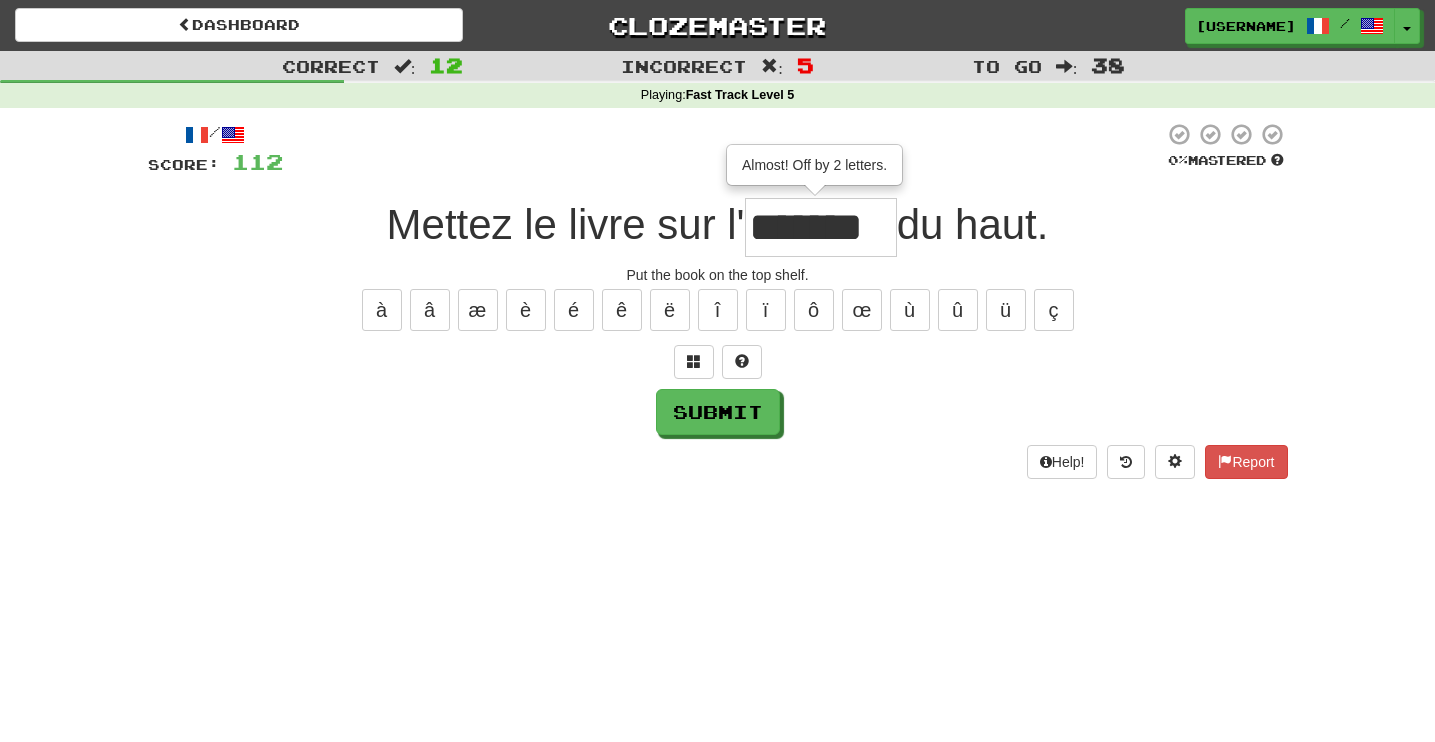 type on "*******" 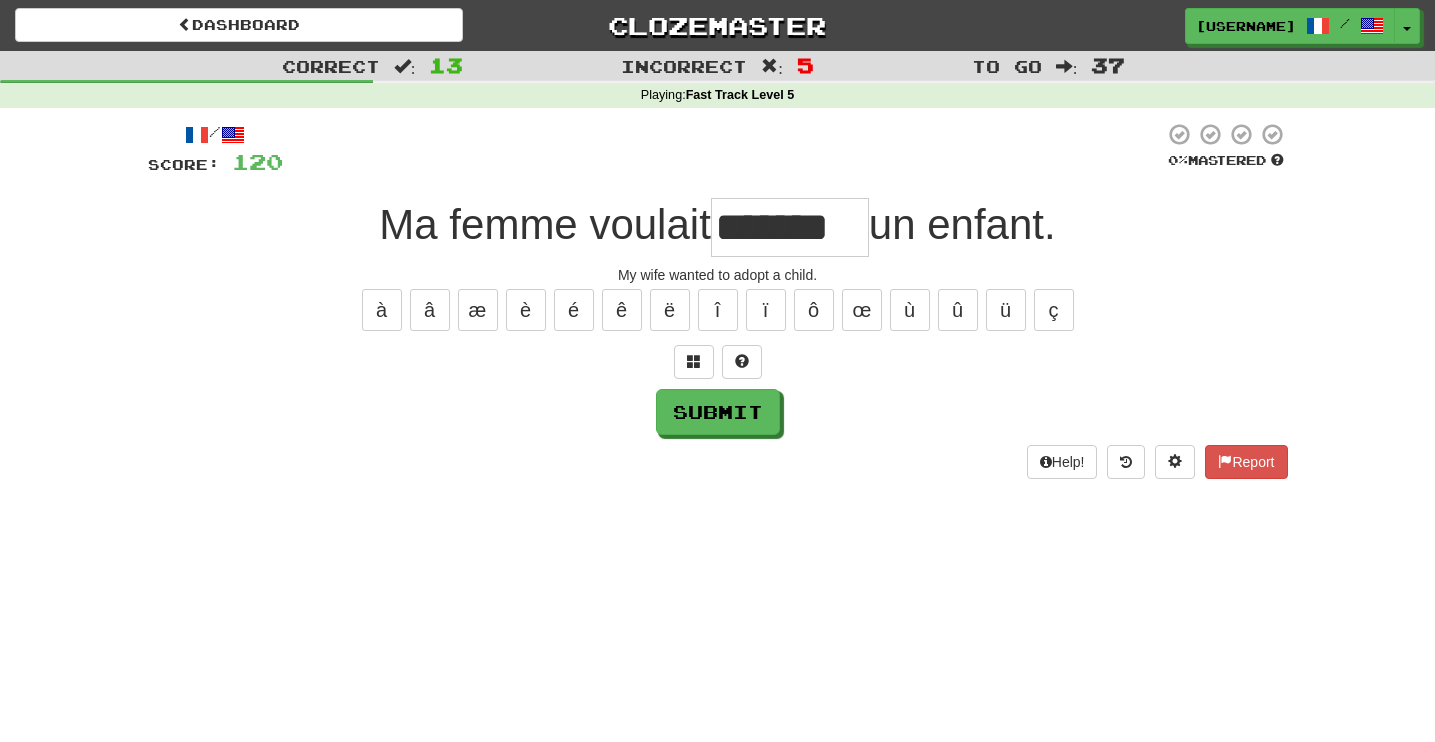 type on "*******" 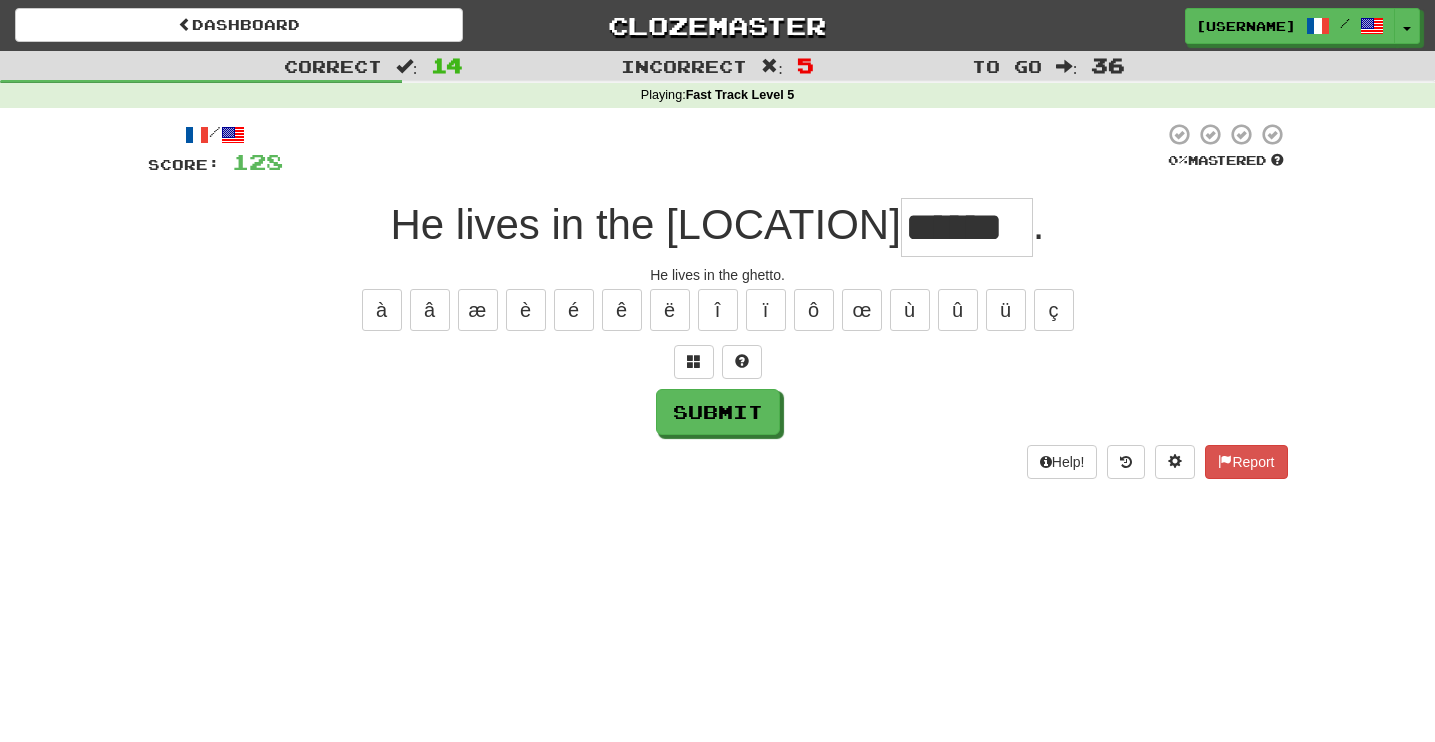 type on "******" 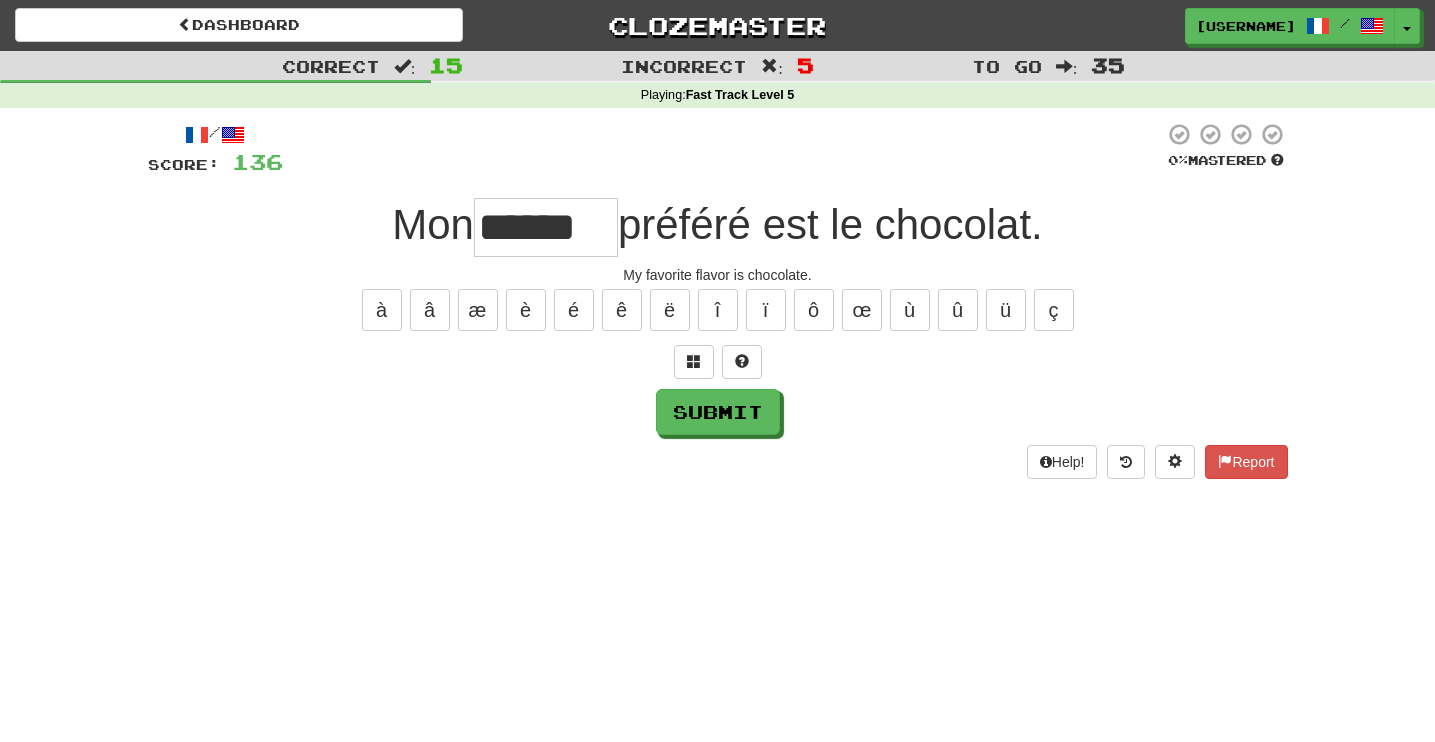 type on "******" 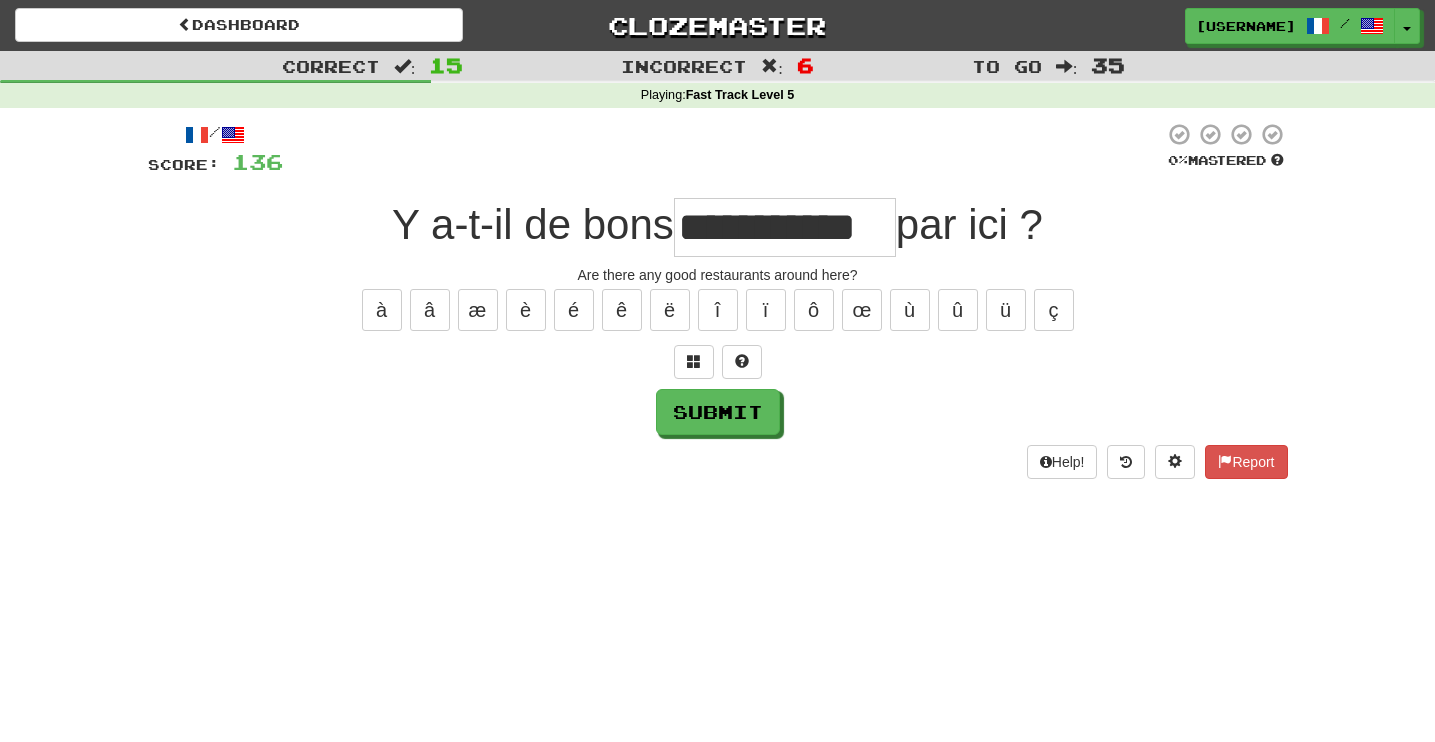 type on "**********" 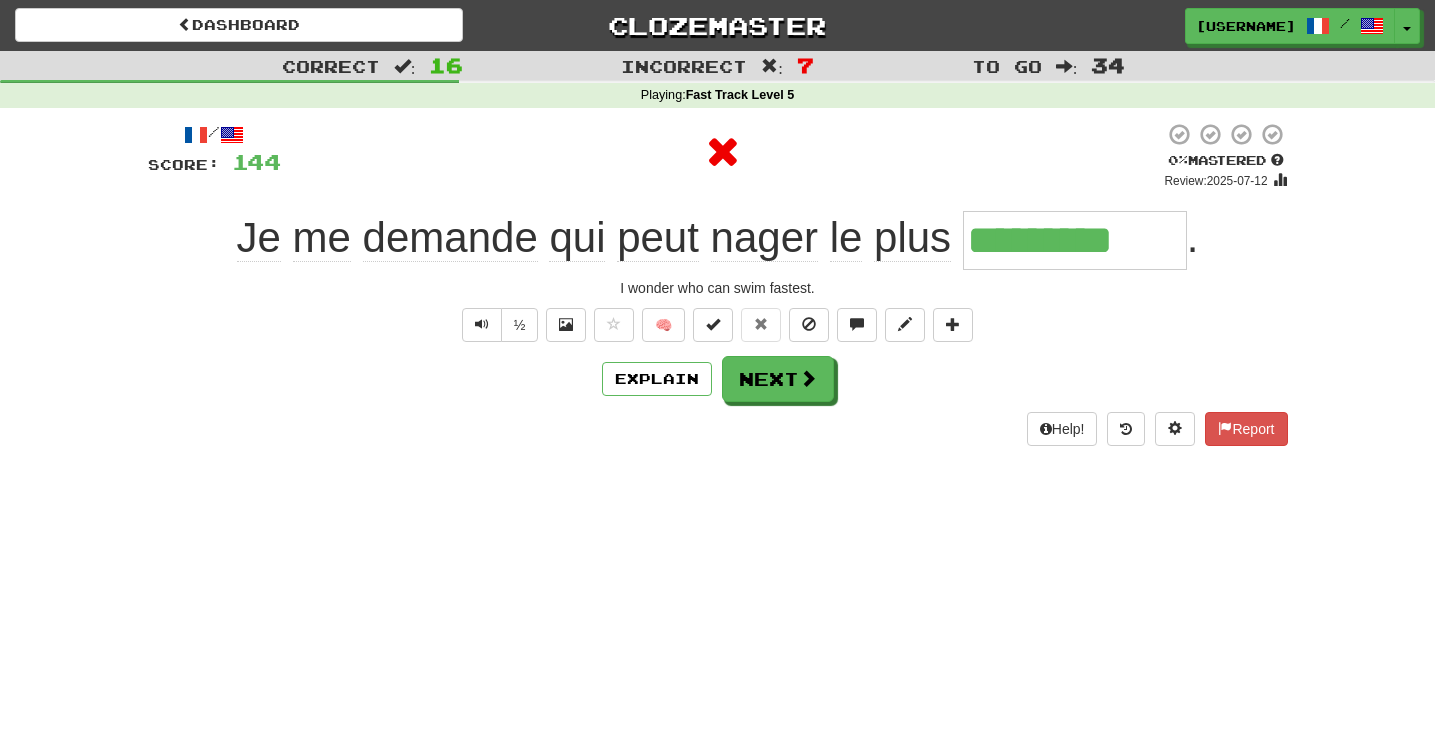type on "**********" 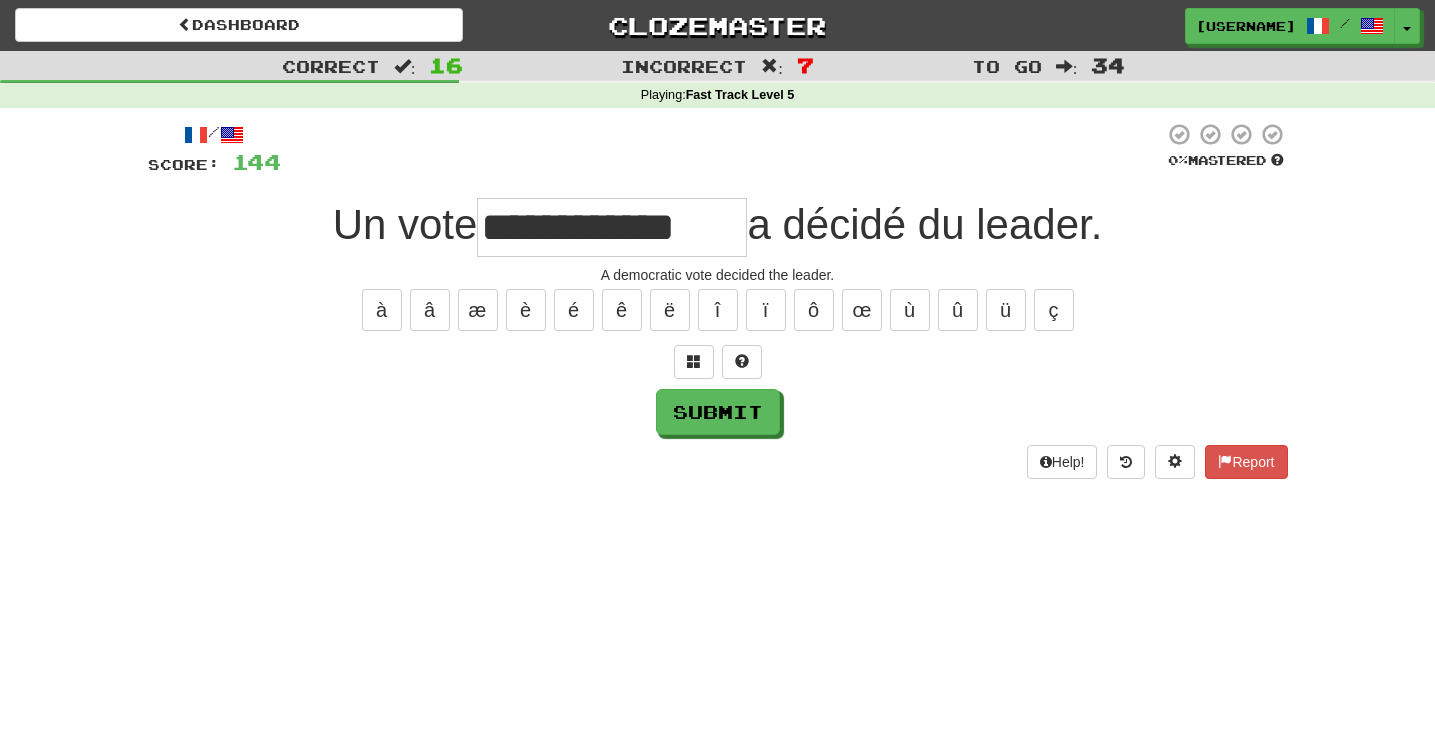 type on "**********" 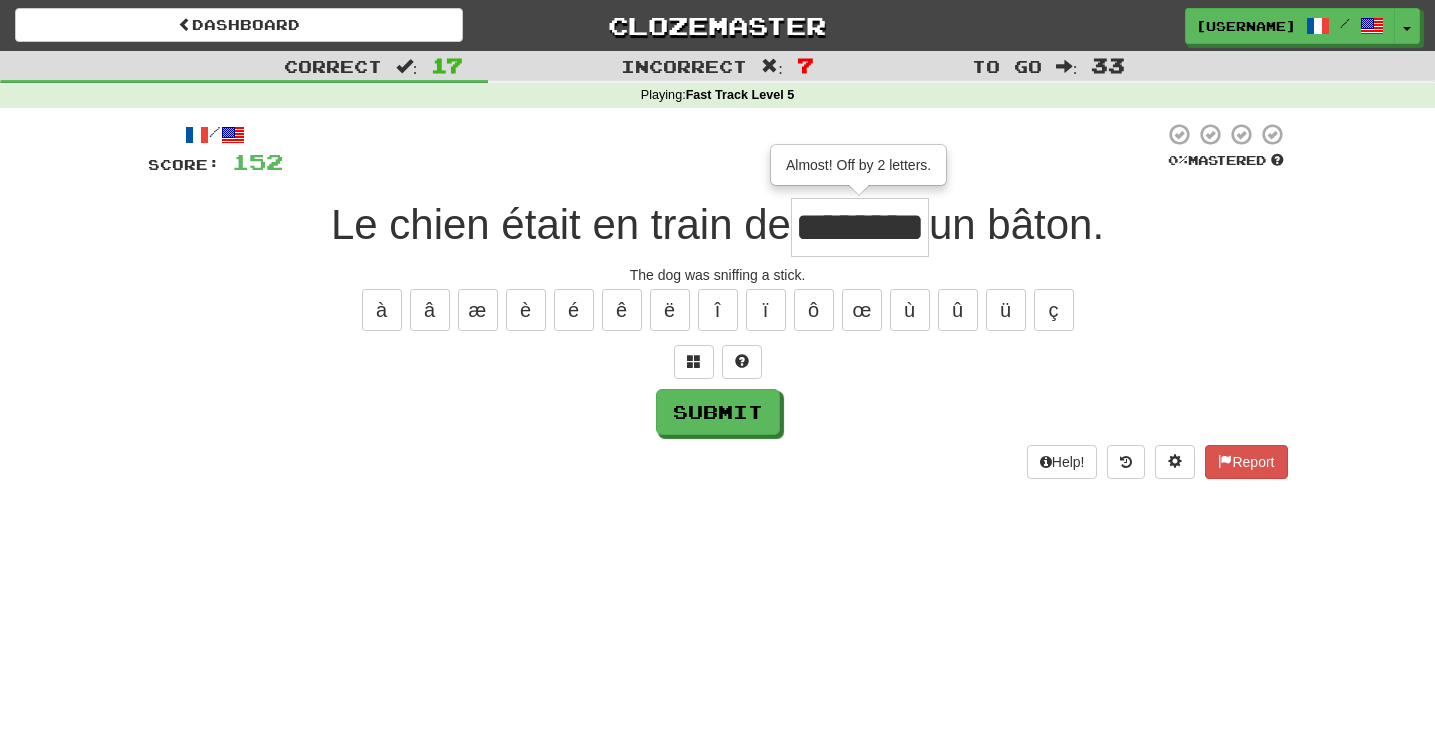 type on "********" 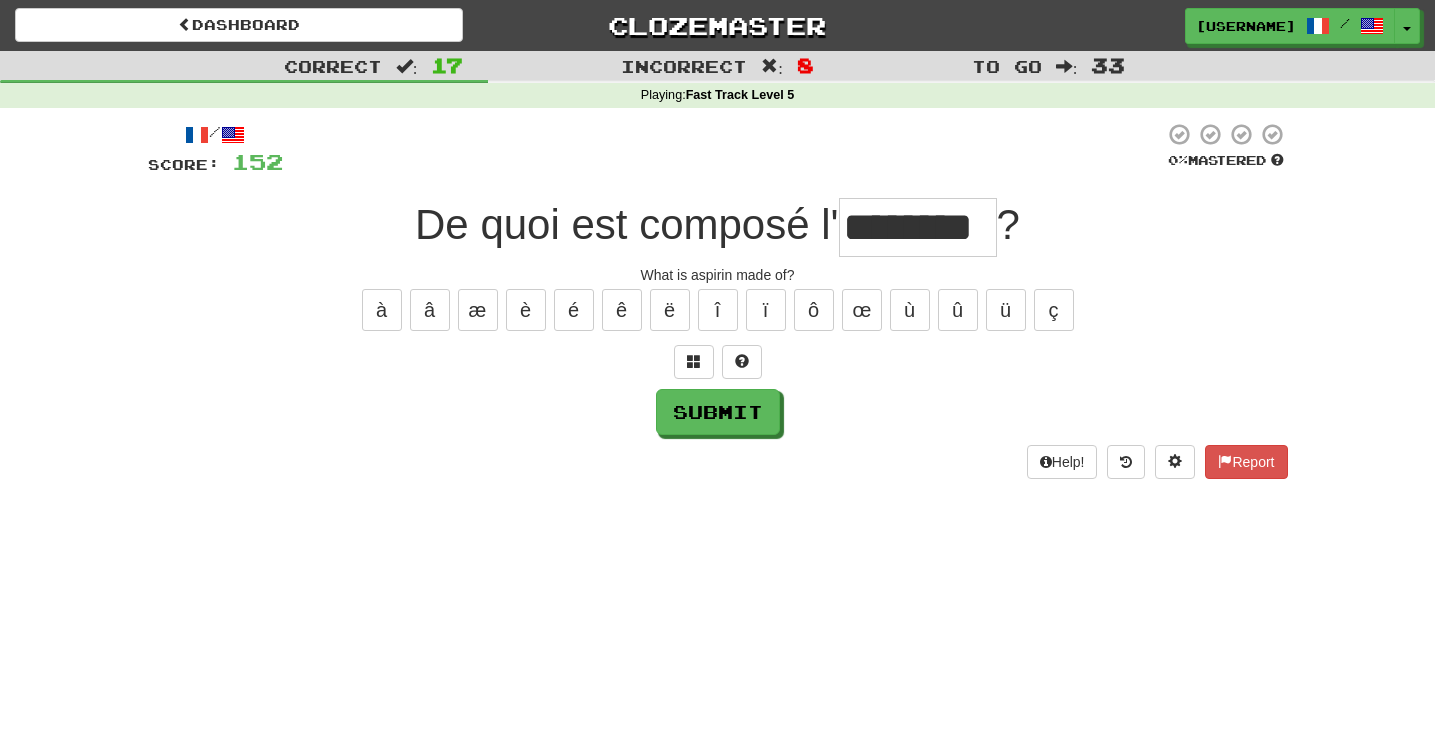 type on "********" 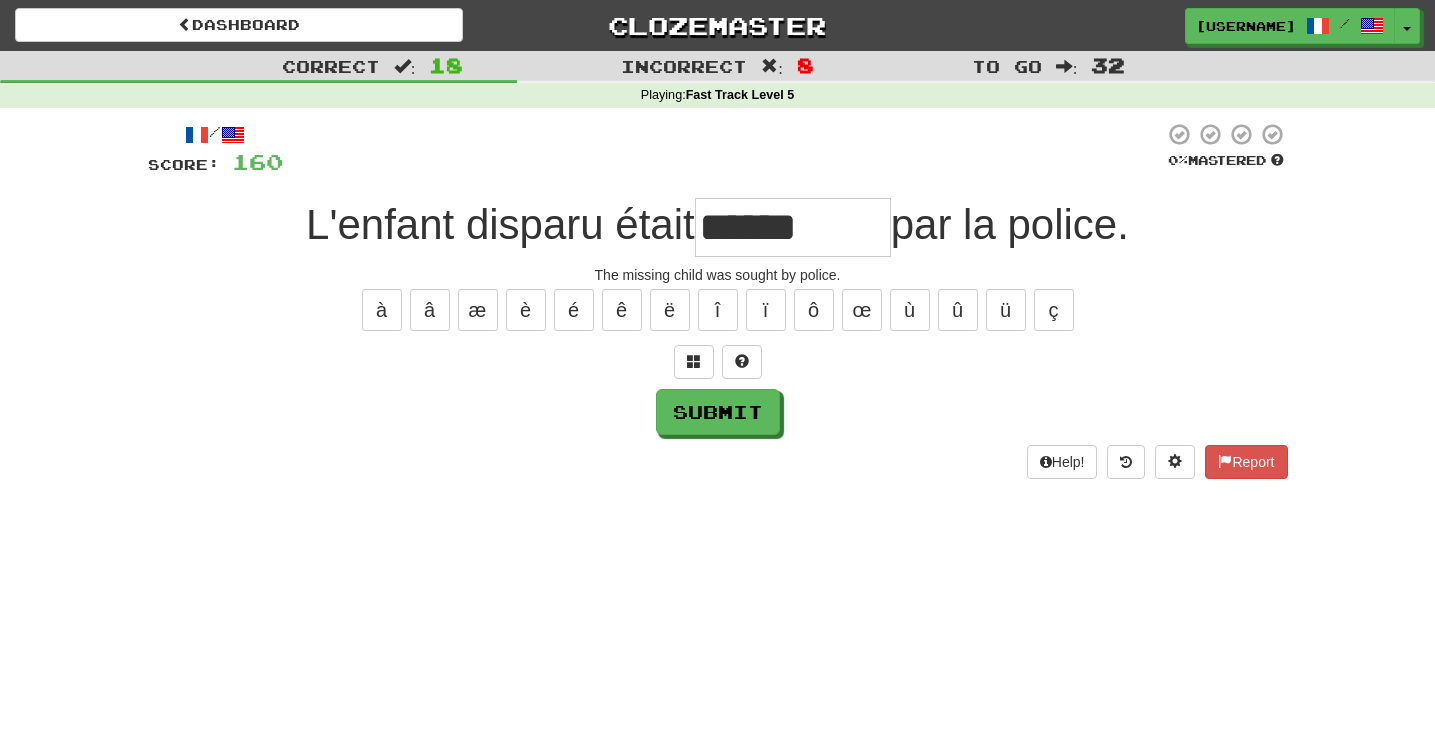 type on "*********" 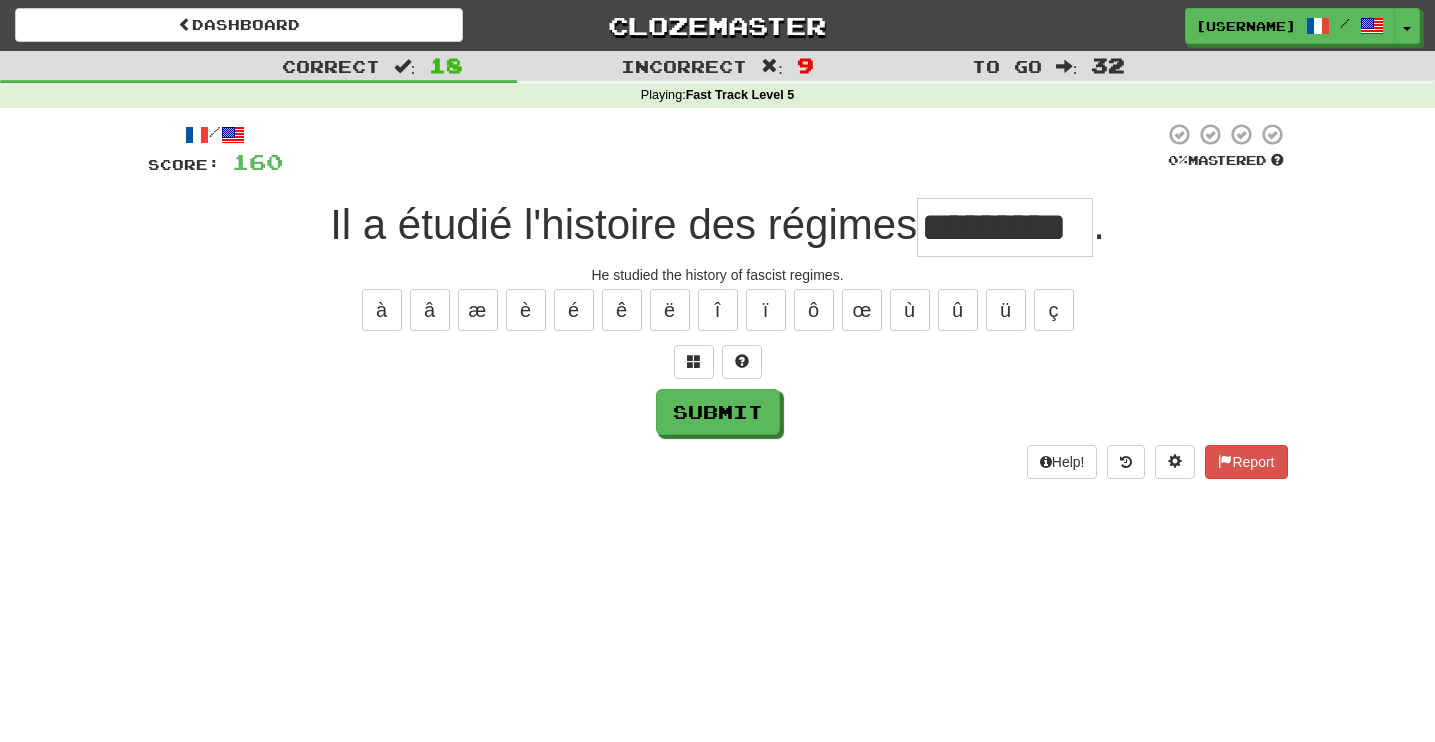 type on "*********" 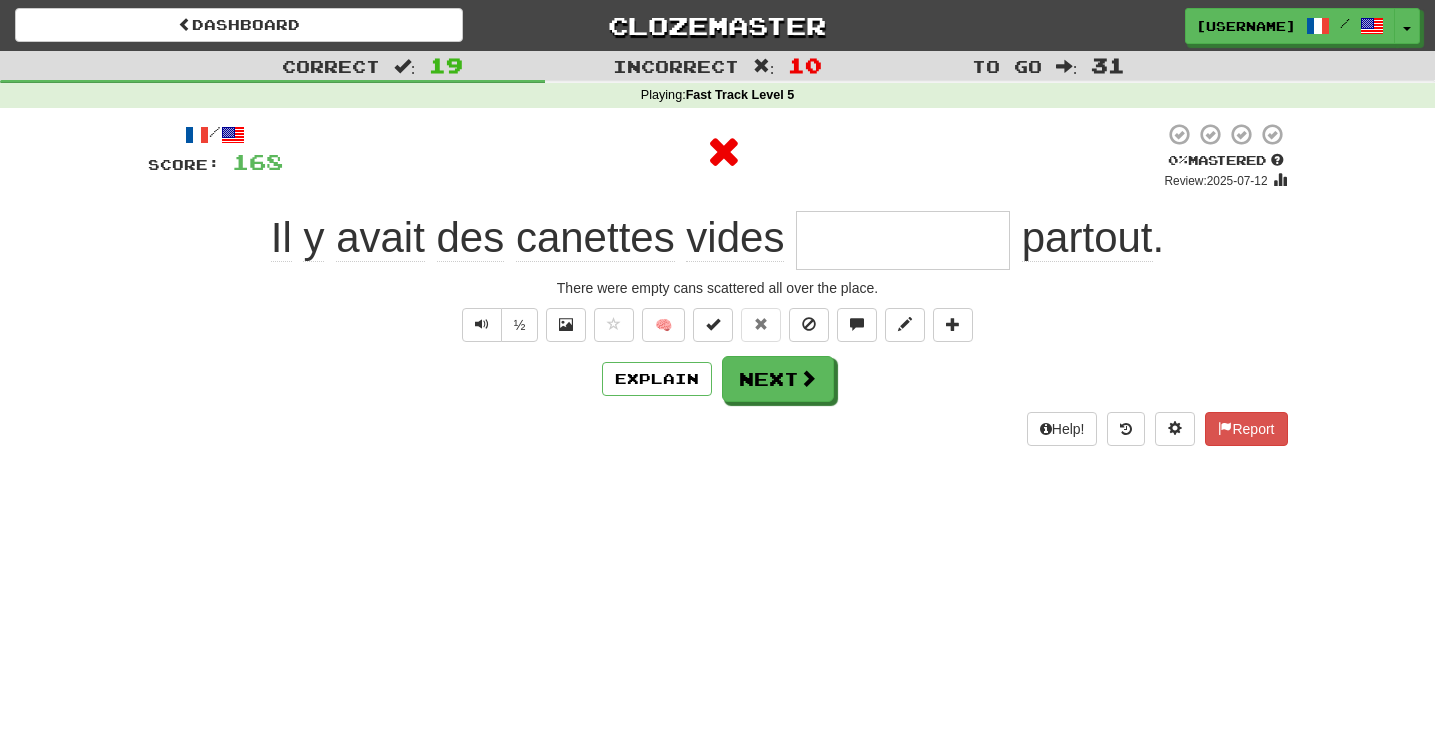 type on "**********" 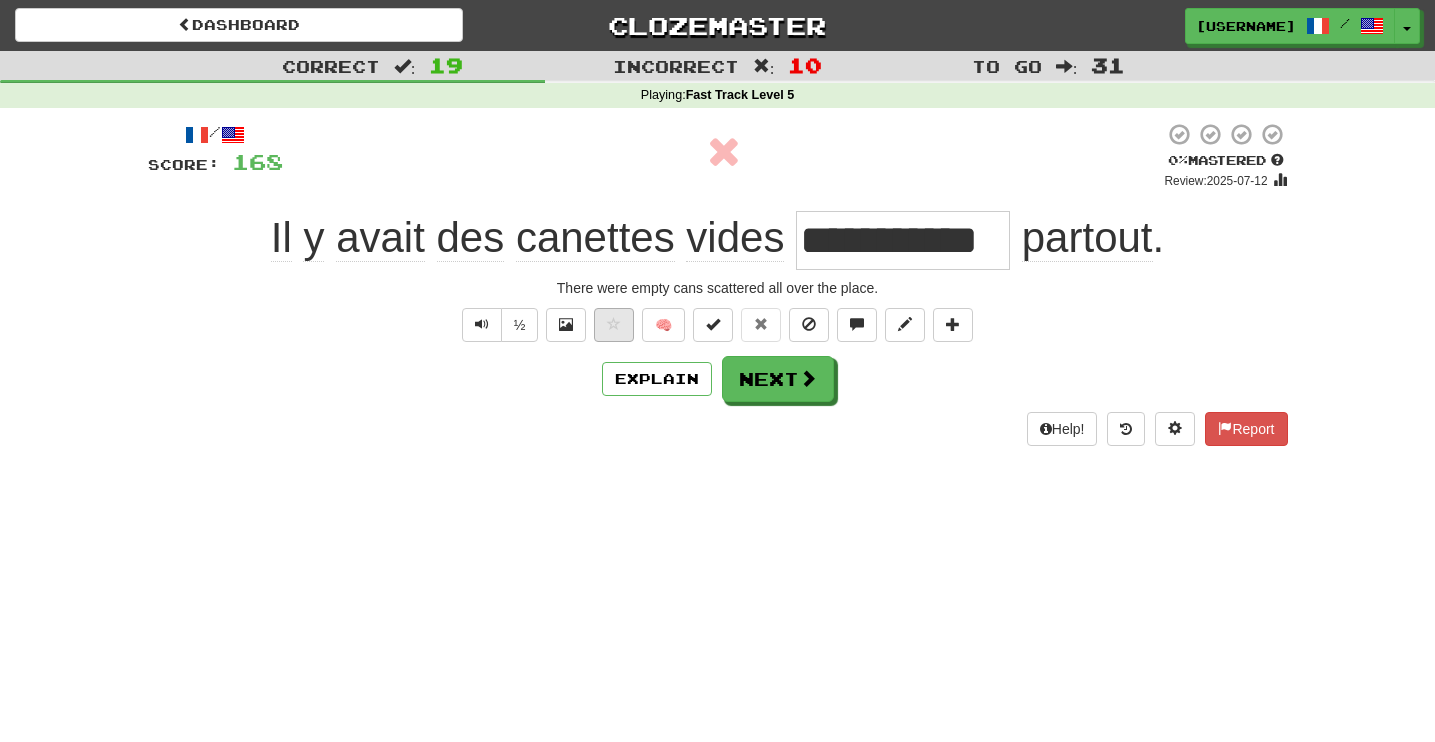 click at bounding box center (614, 324) 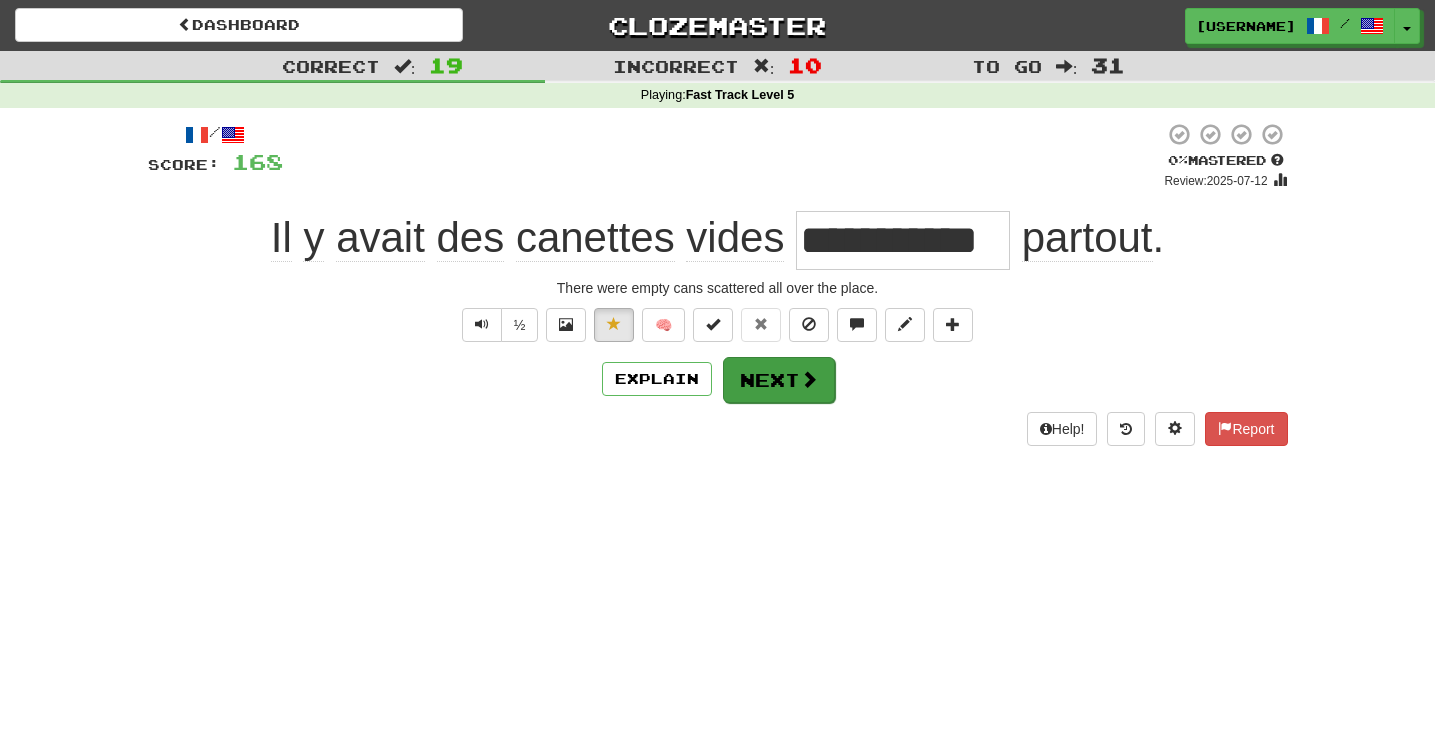 click on "Next" at bounding box center (779, 380) 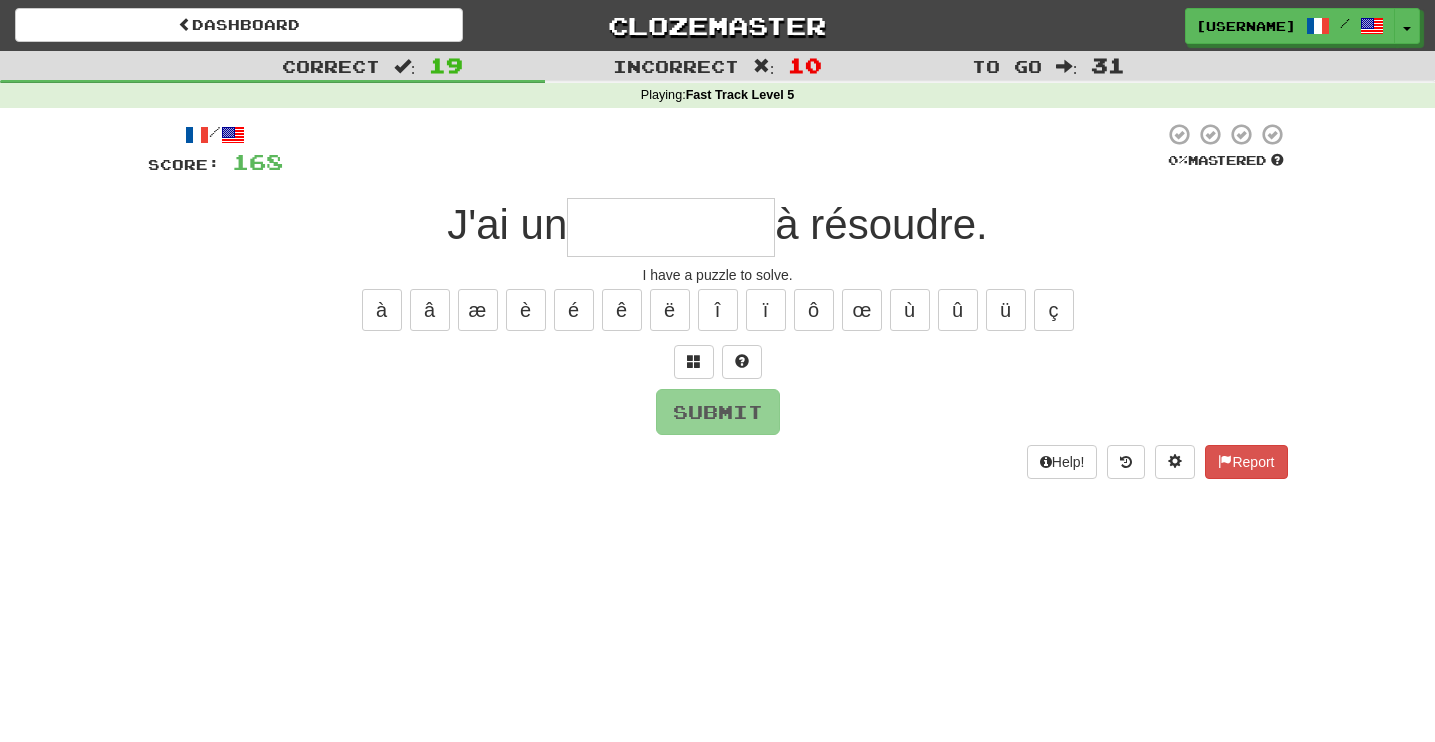 click at bounding box center (671, 227) 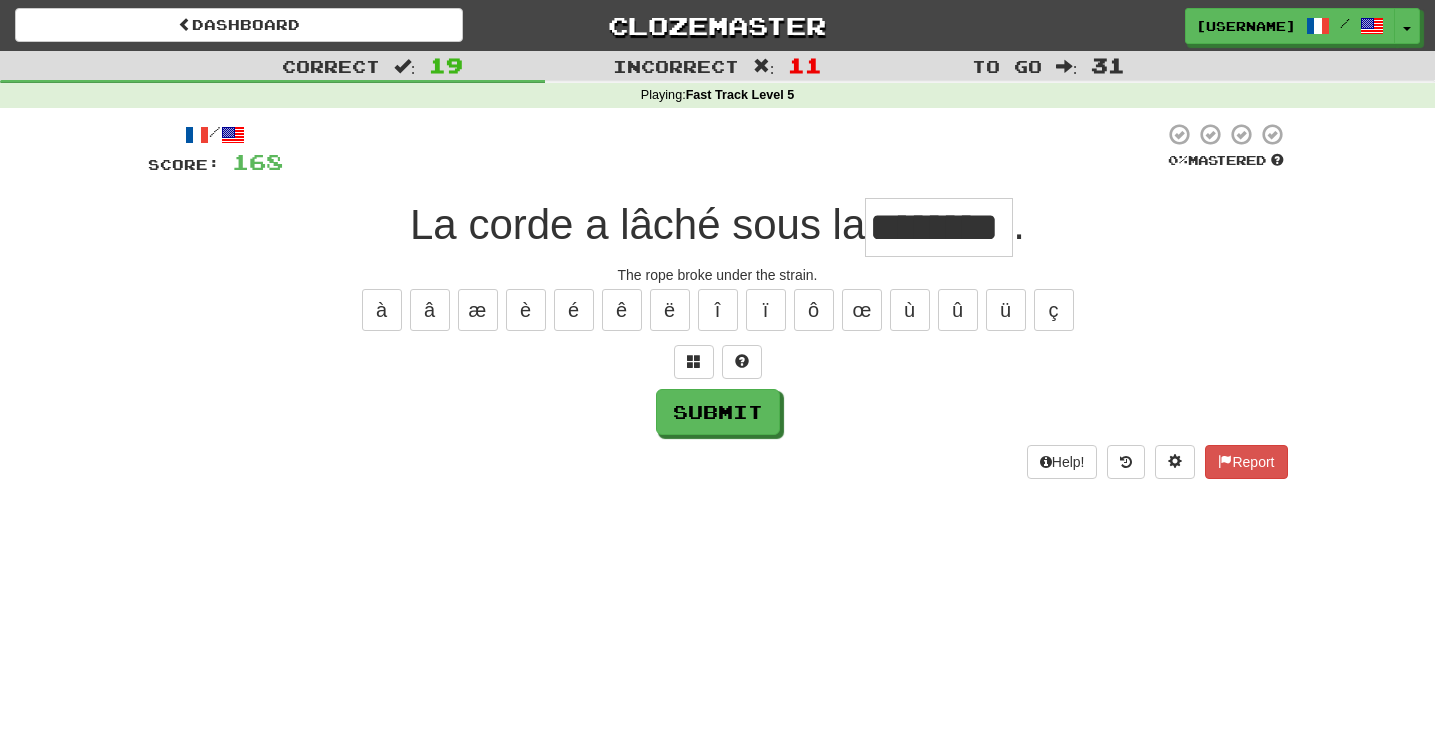 type on "*******" 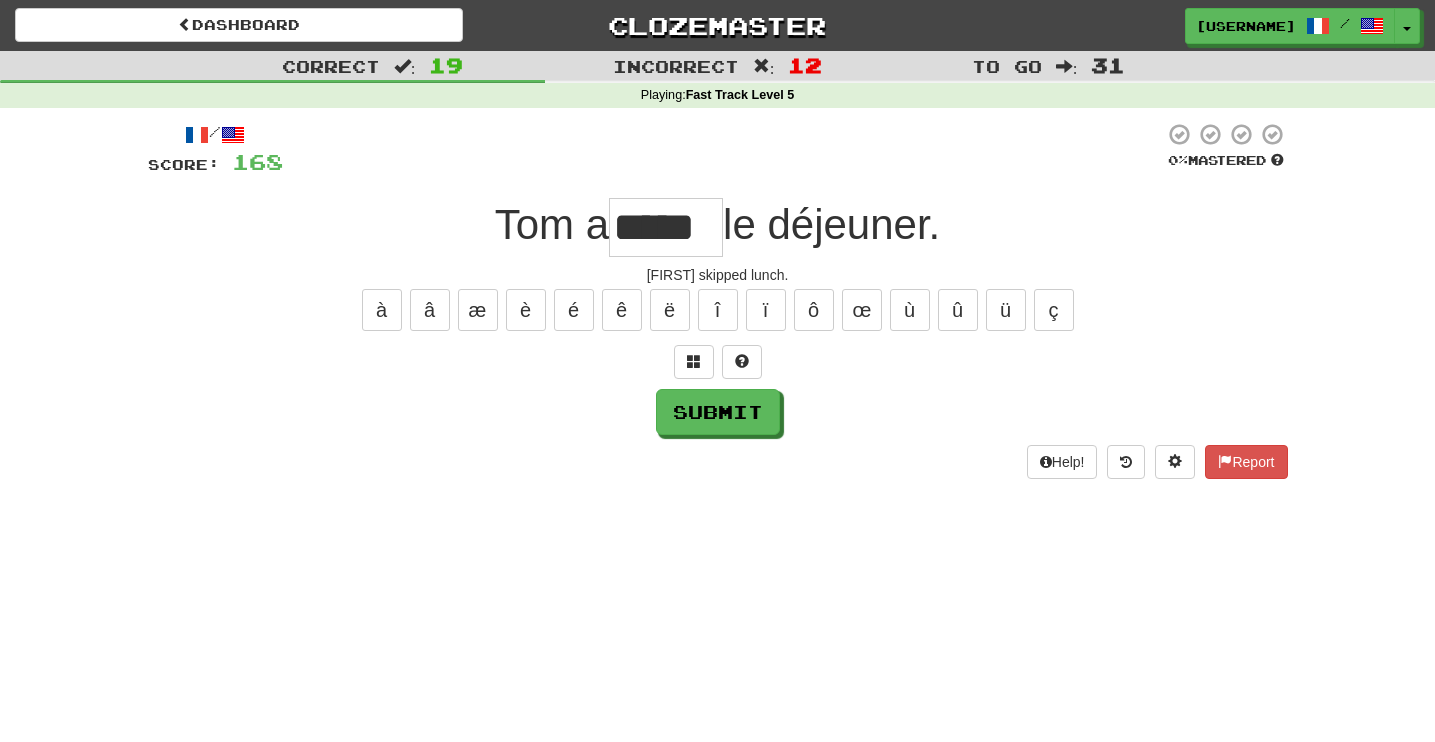 type on "*****" 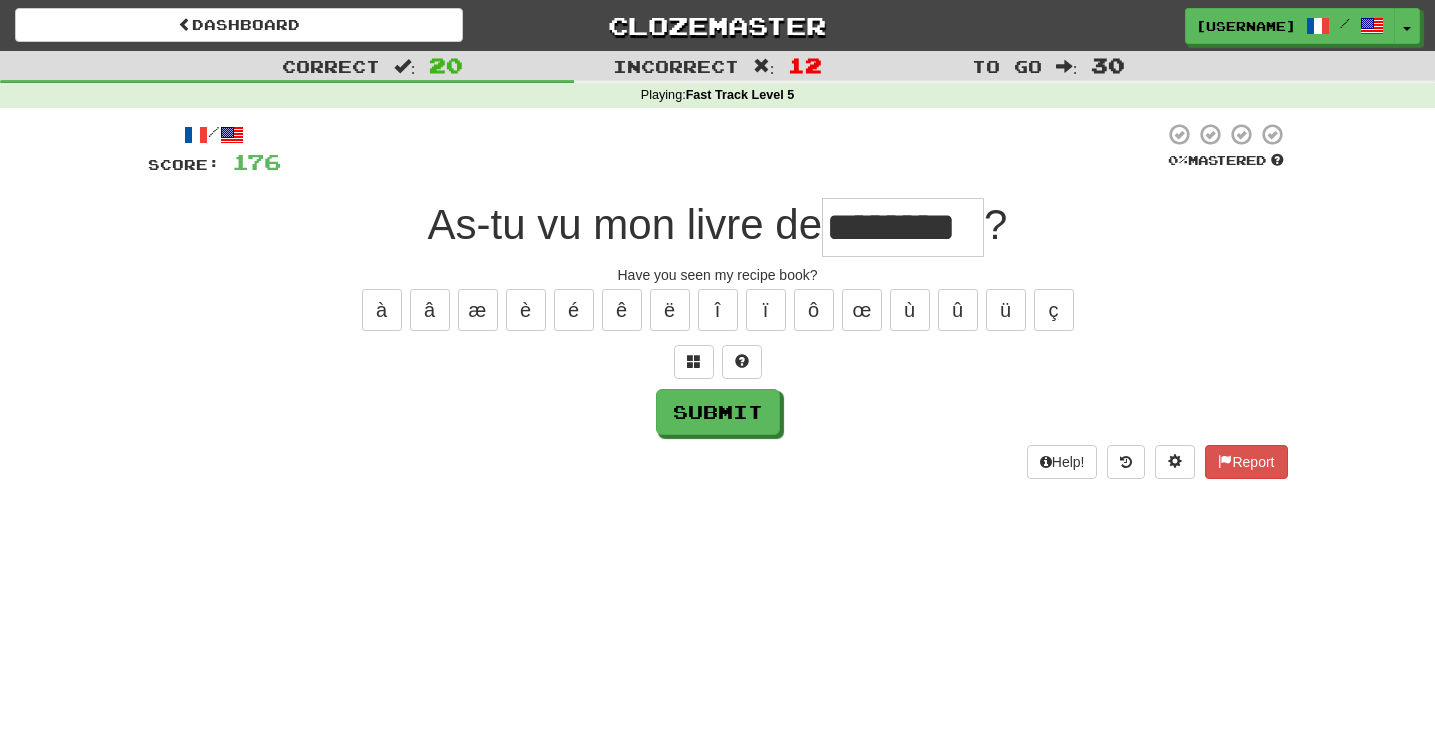 type on "********" 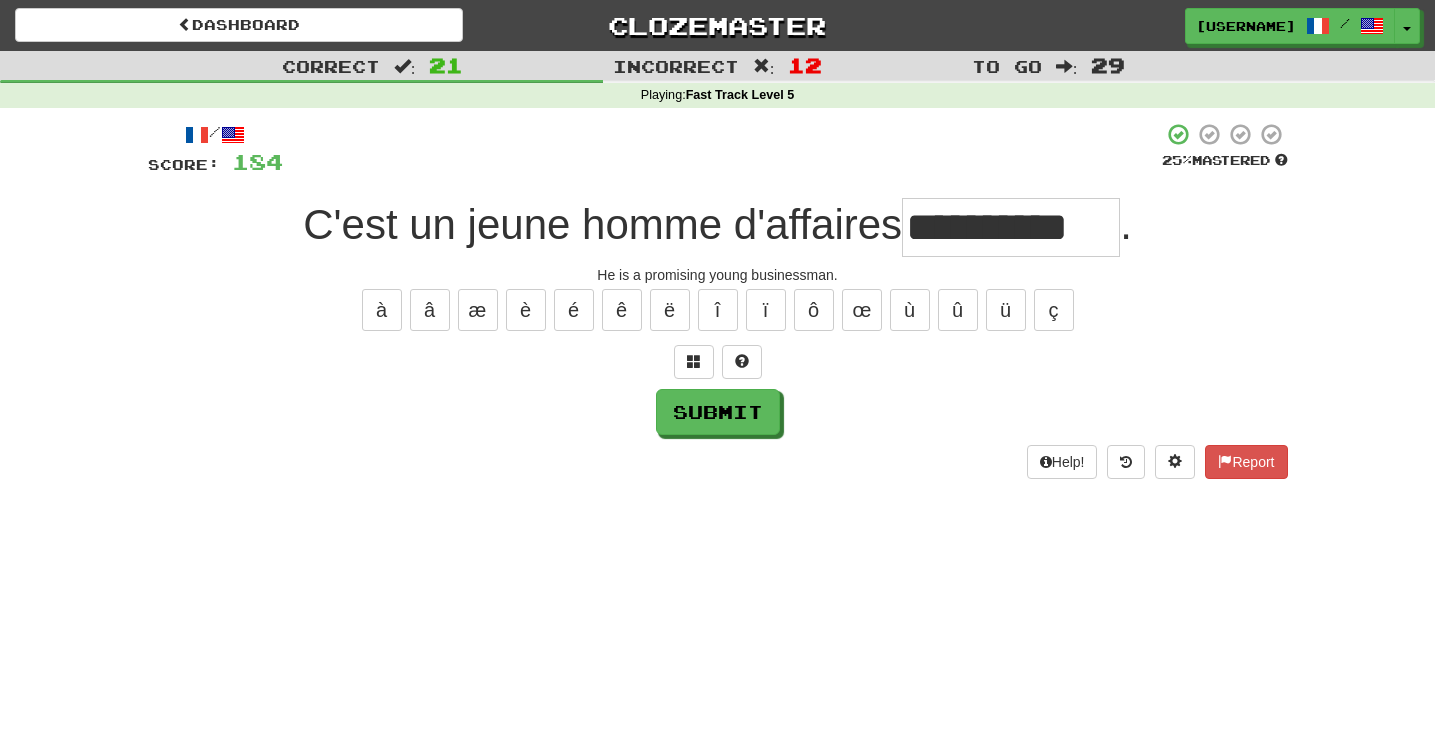 type on "**********" 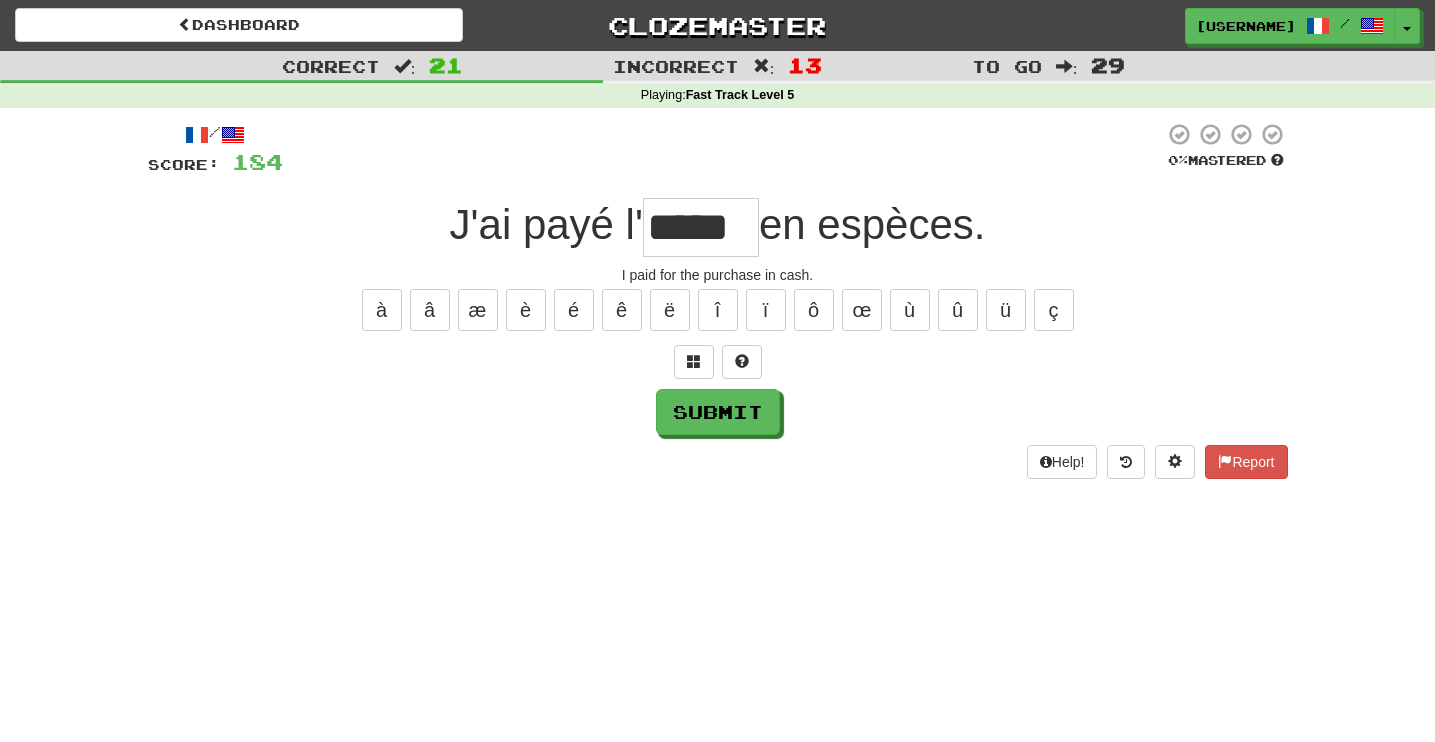 type on "*****" 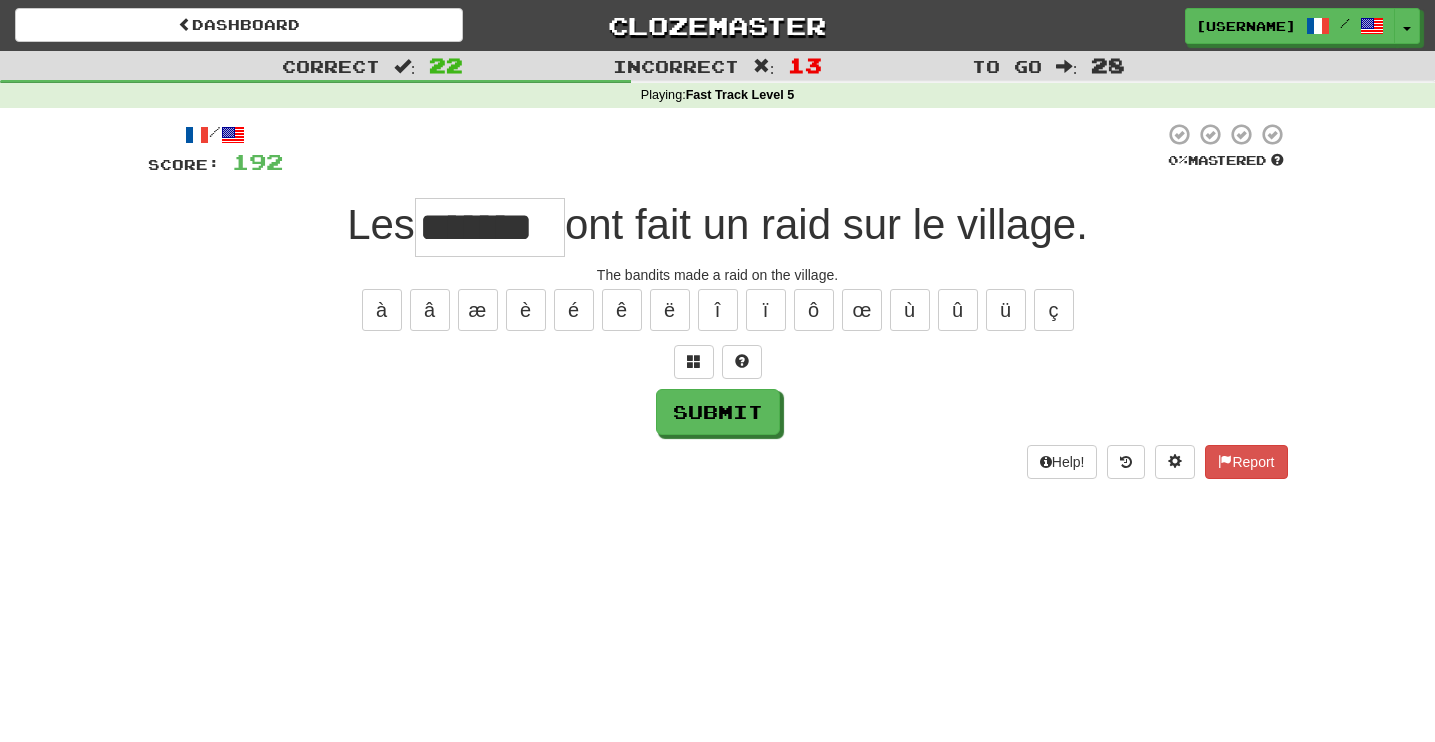type on "*******" 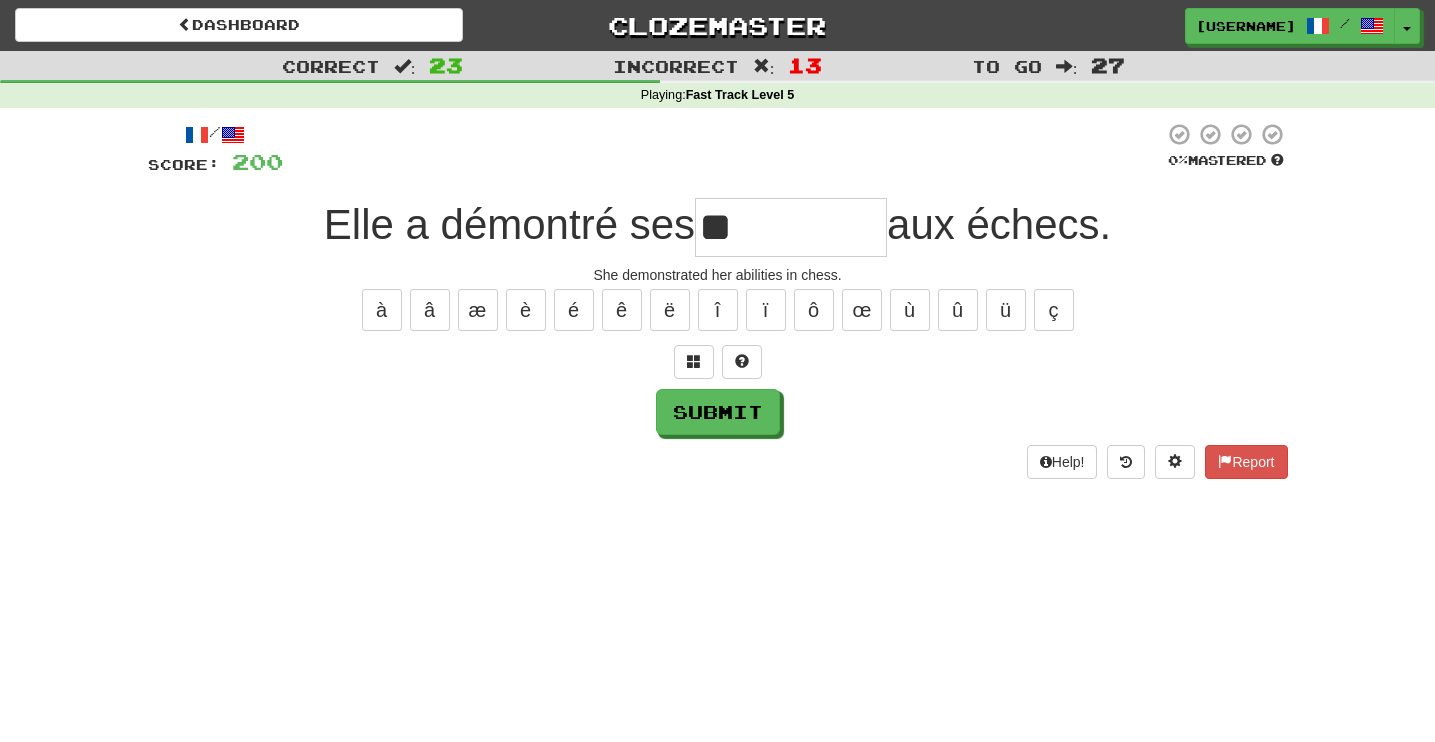 type on "*" 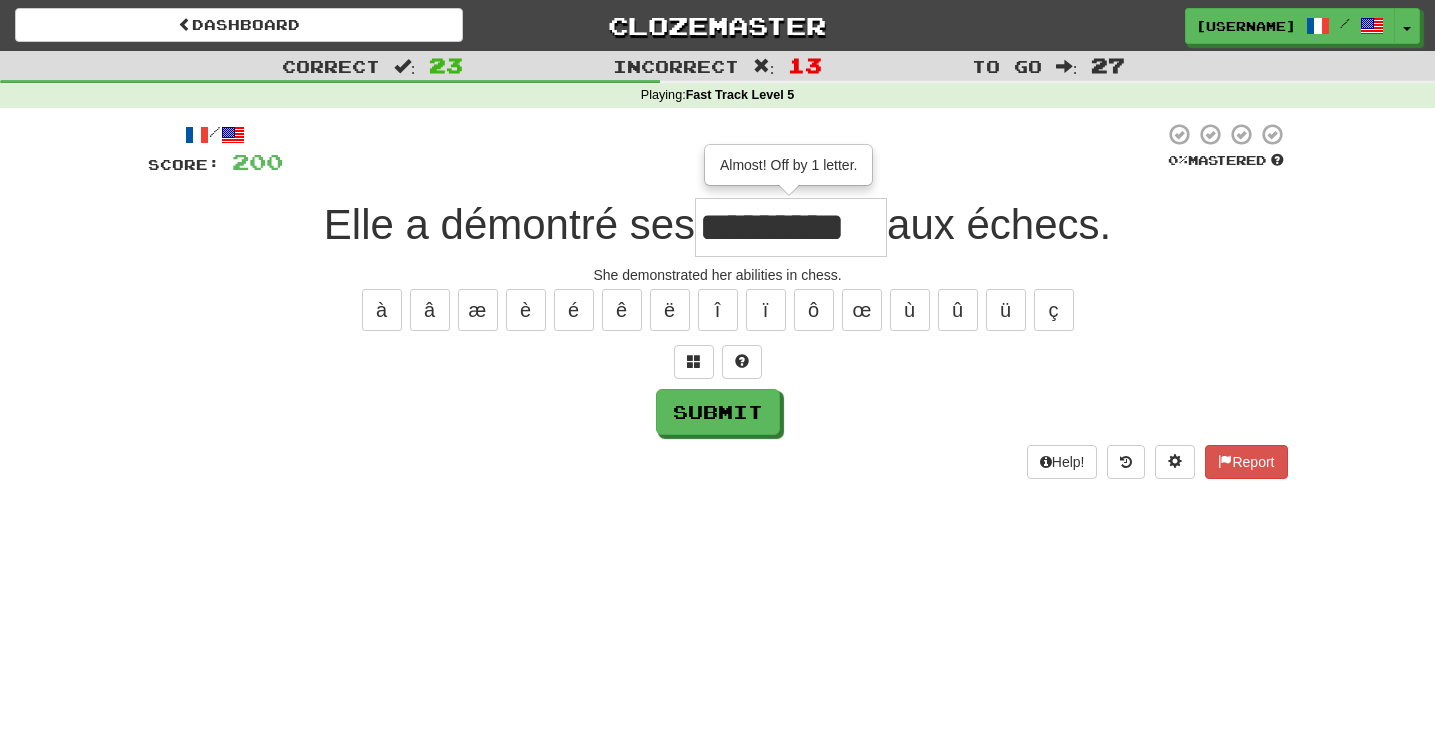 type on "*********" 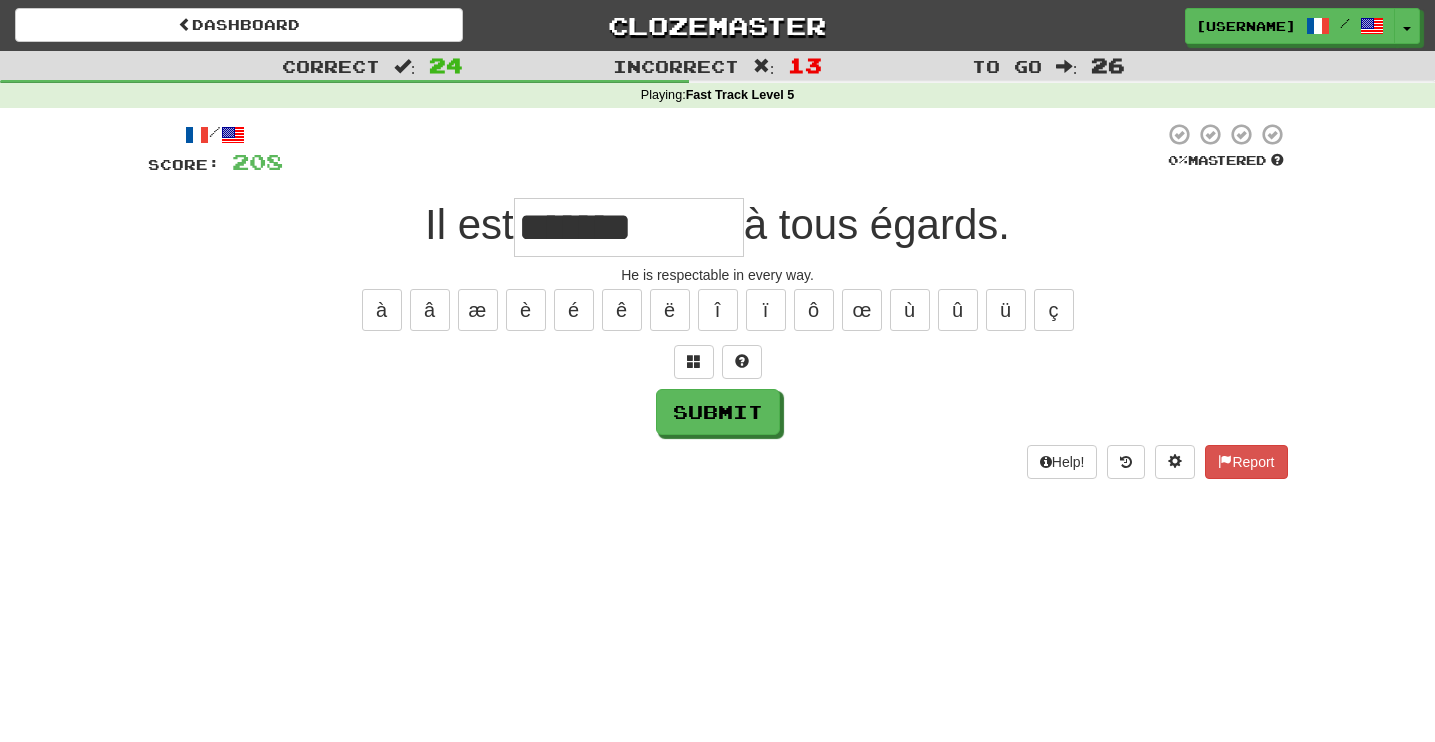 type on "**********" 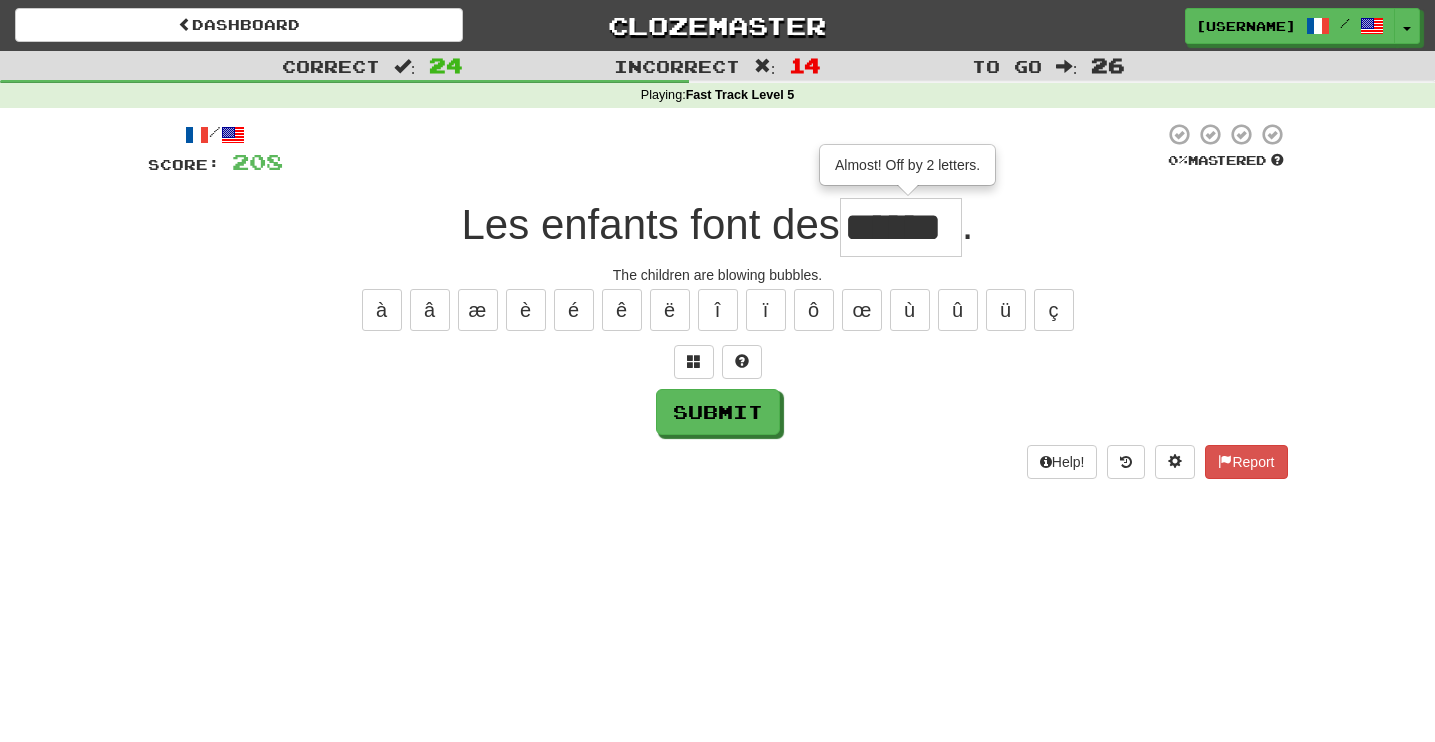 type on "******" 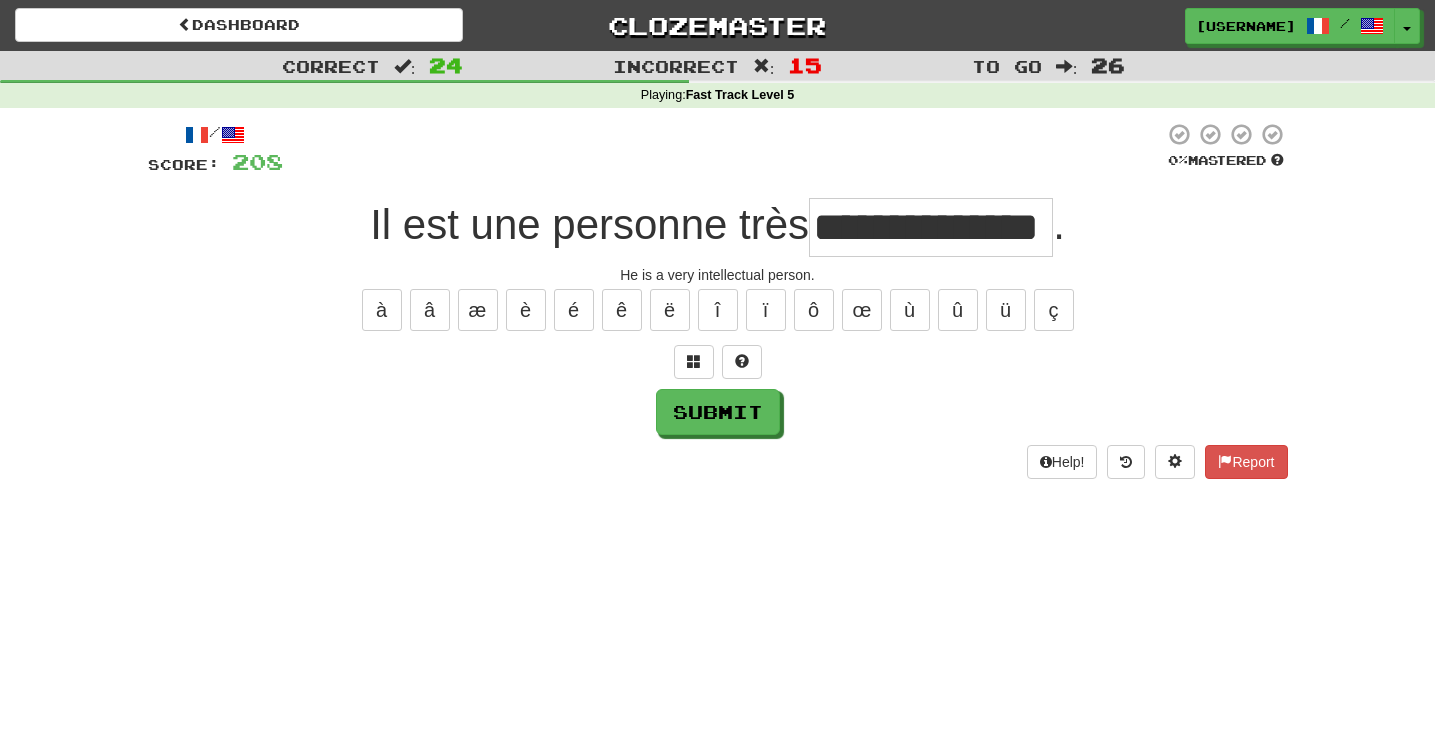 type on "**********" 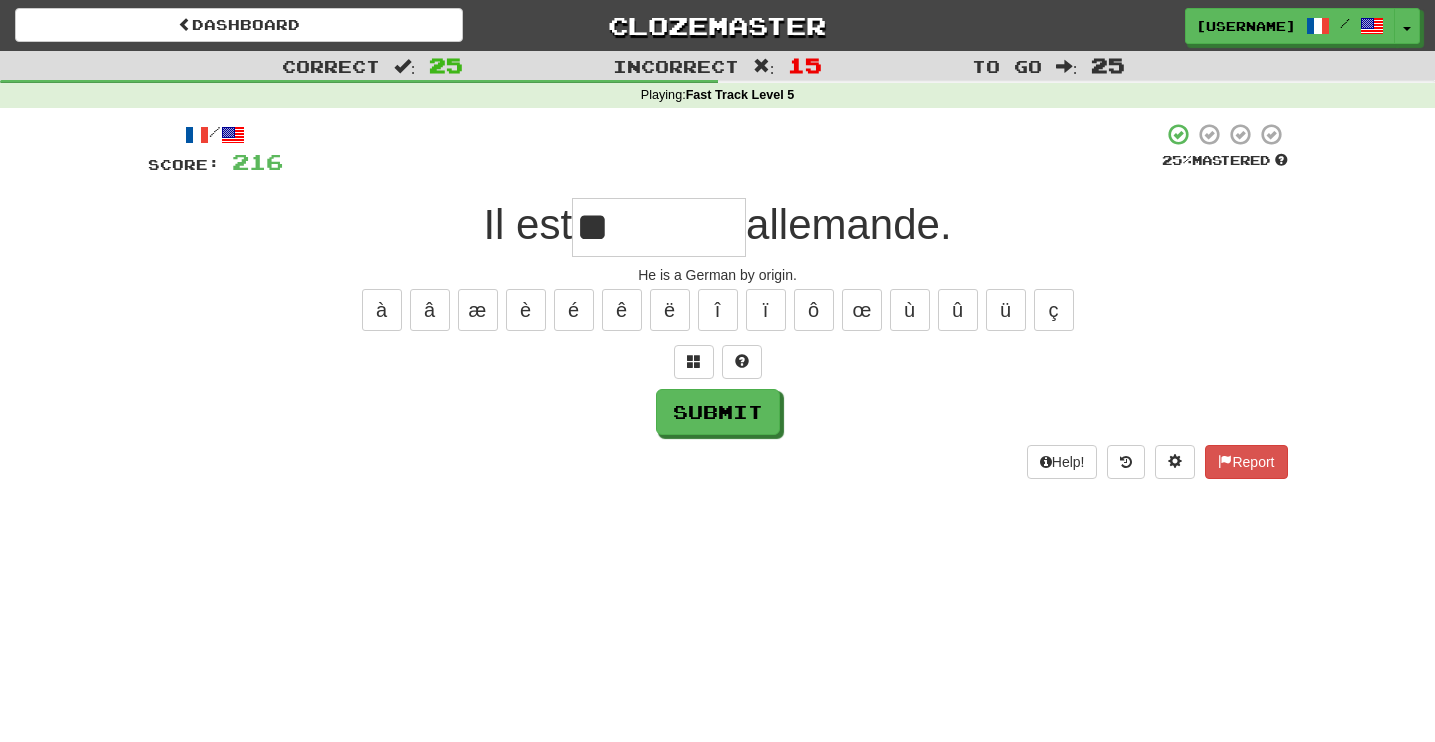 type on "*" 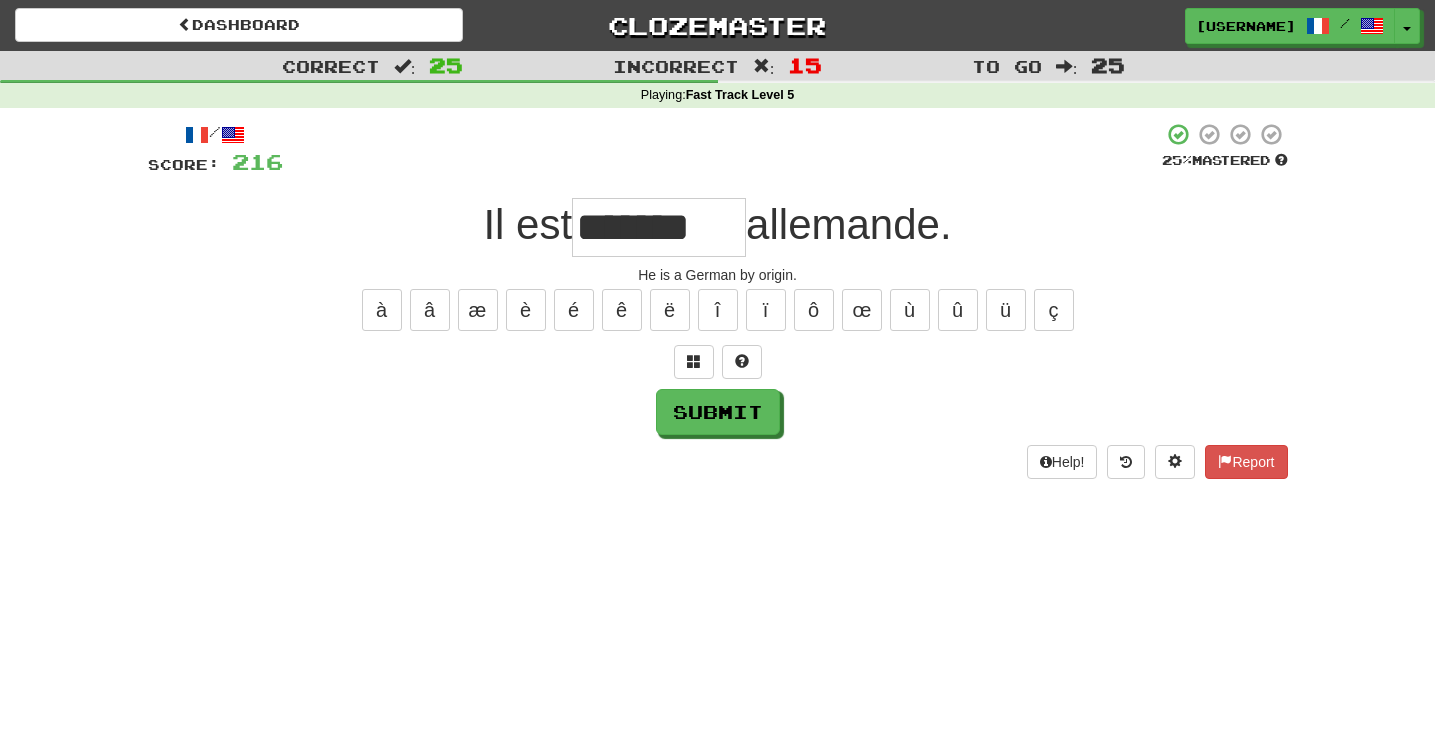 type on "*********" 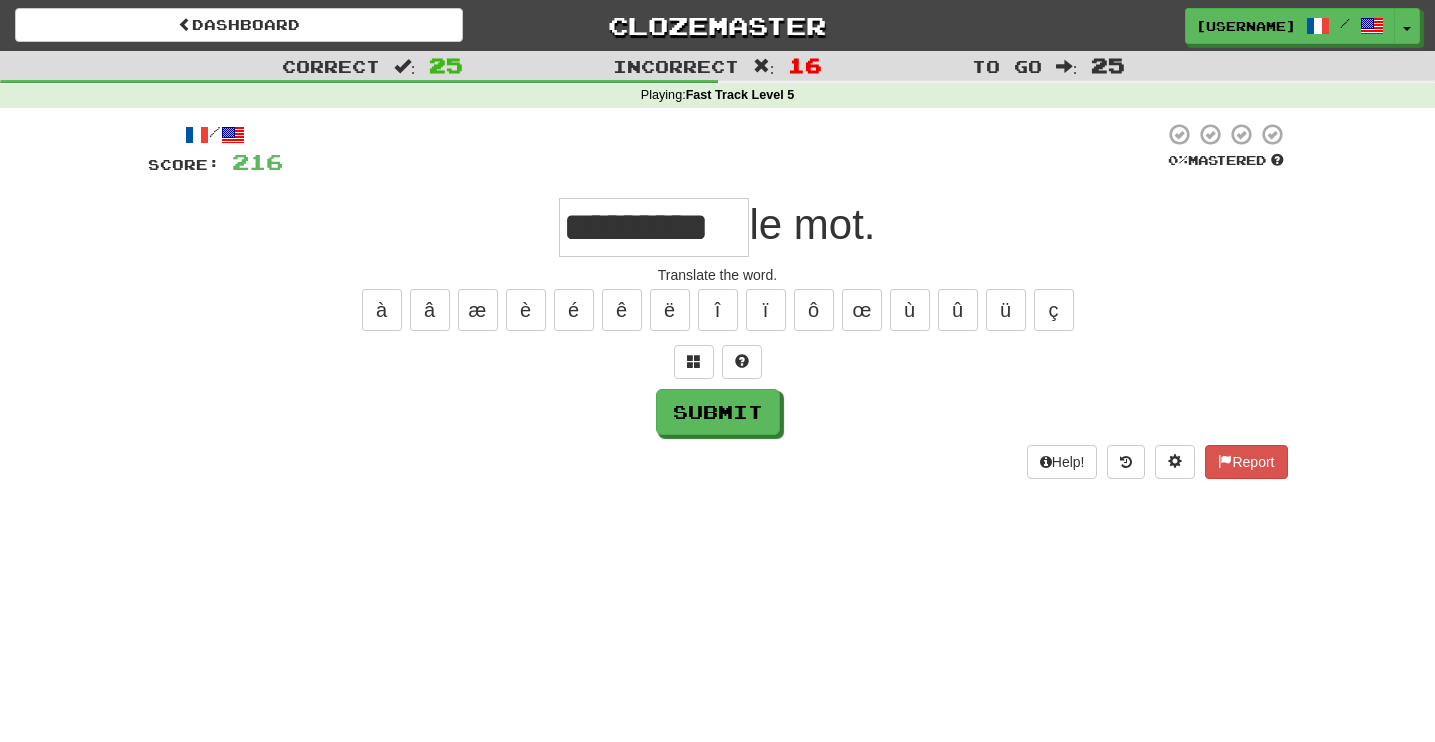 type on "*********" 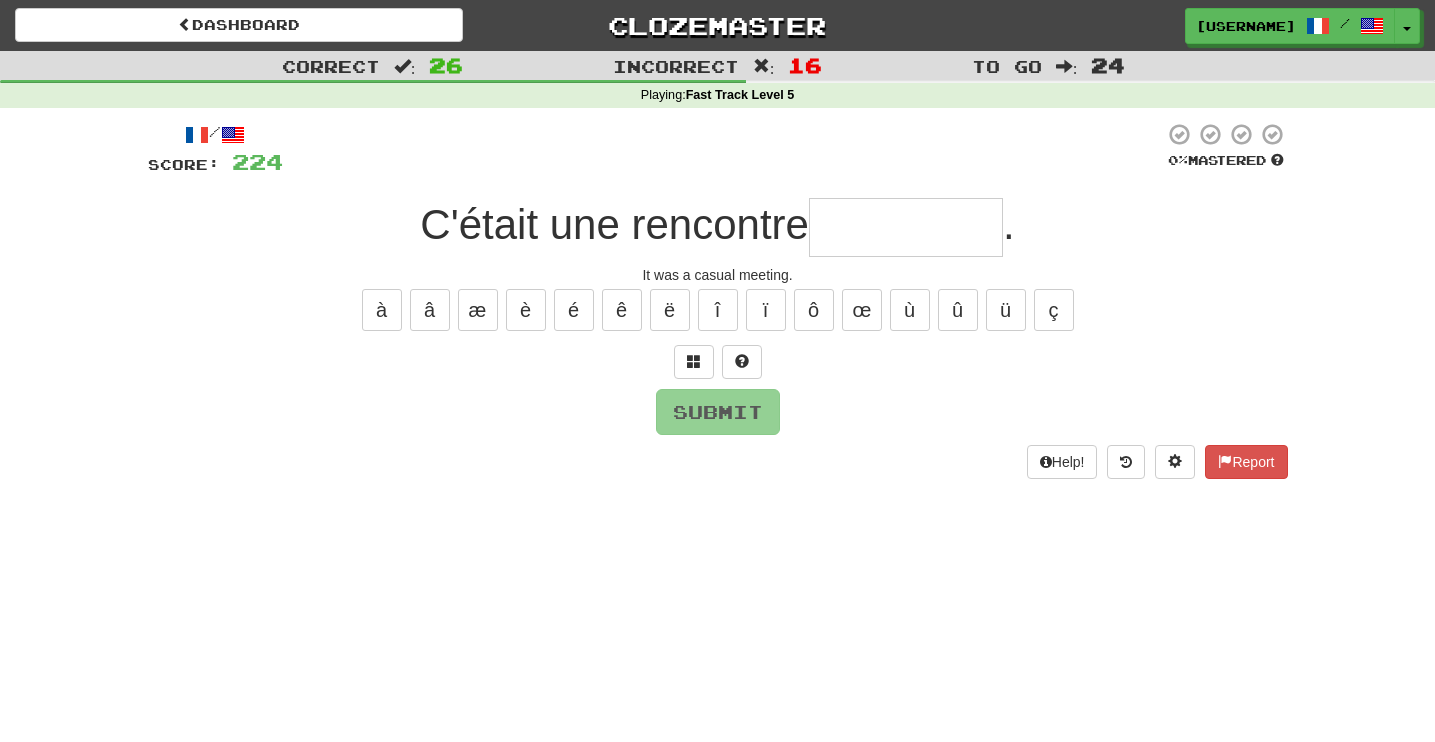 type on "**********" 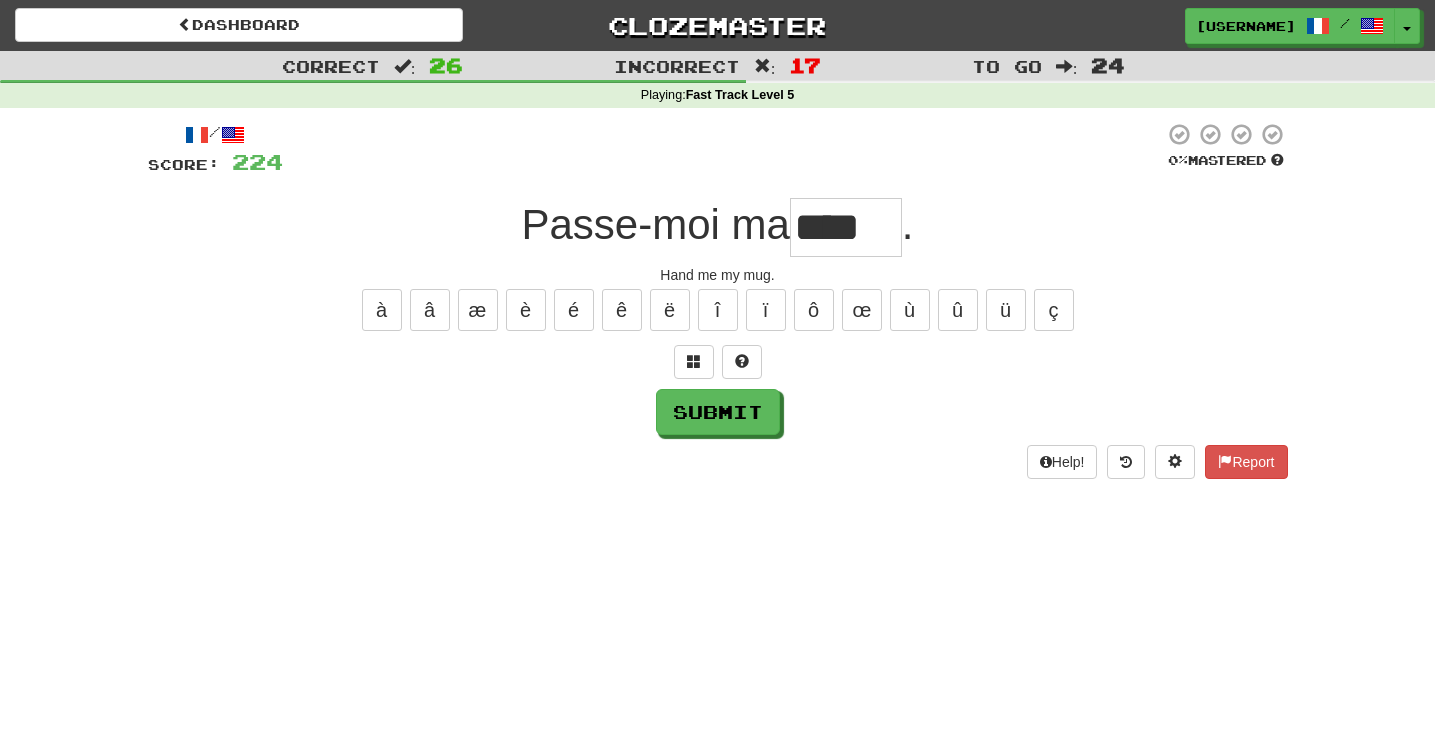 type on "*****" 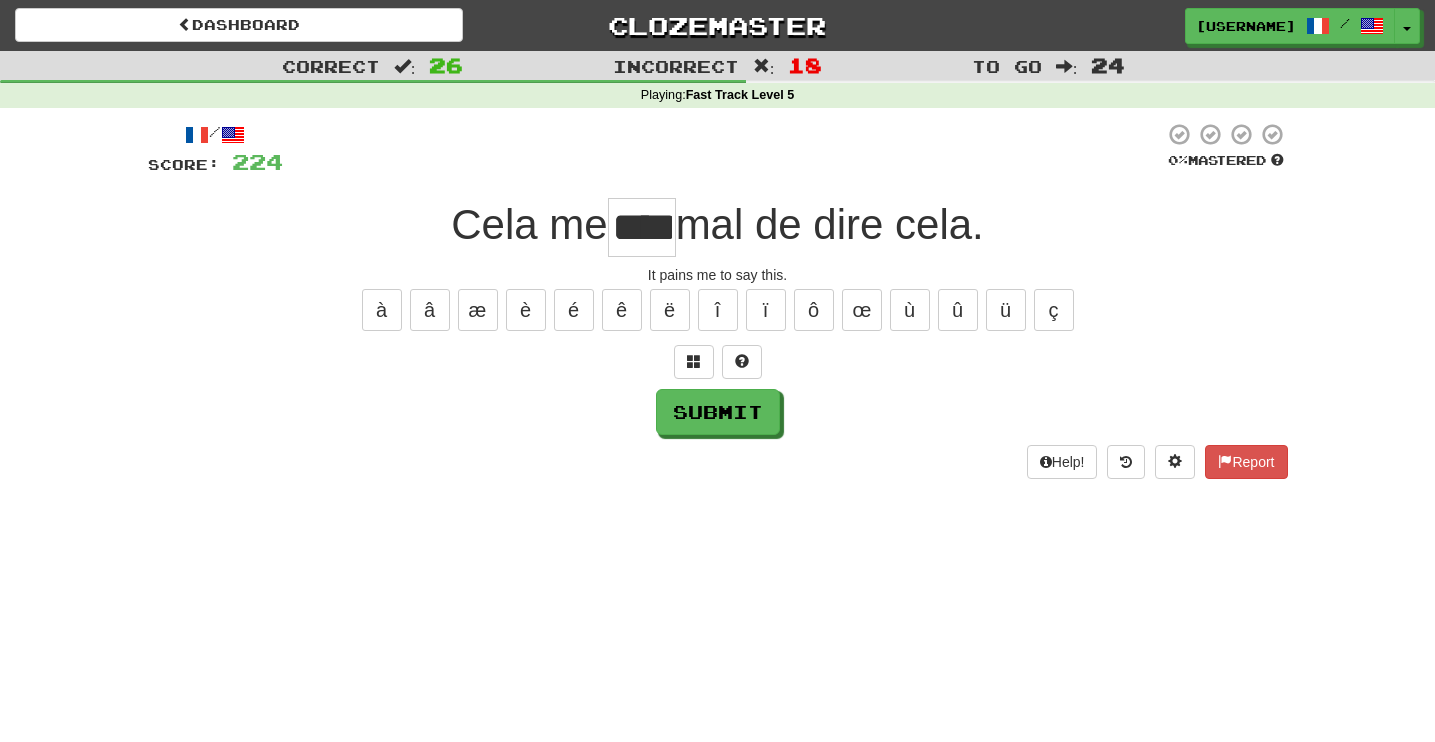 type on "****" 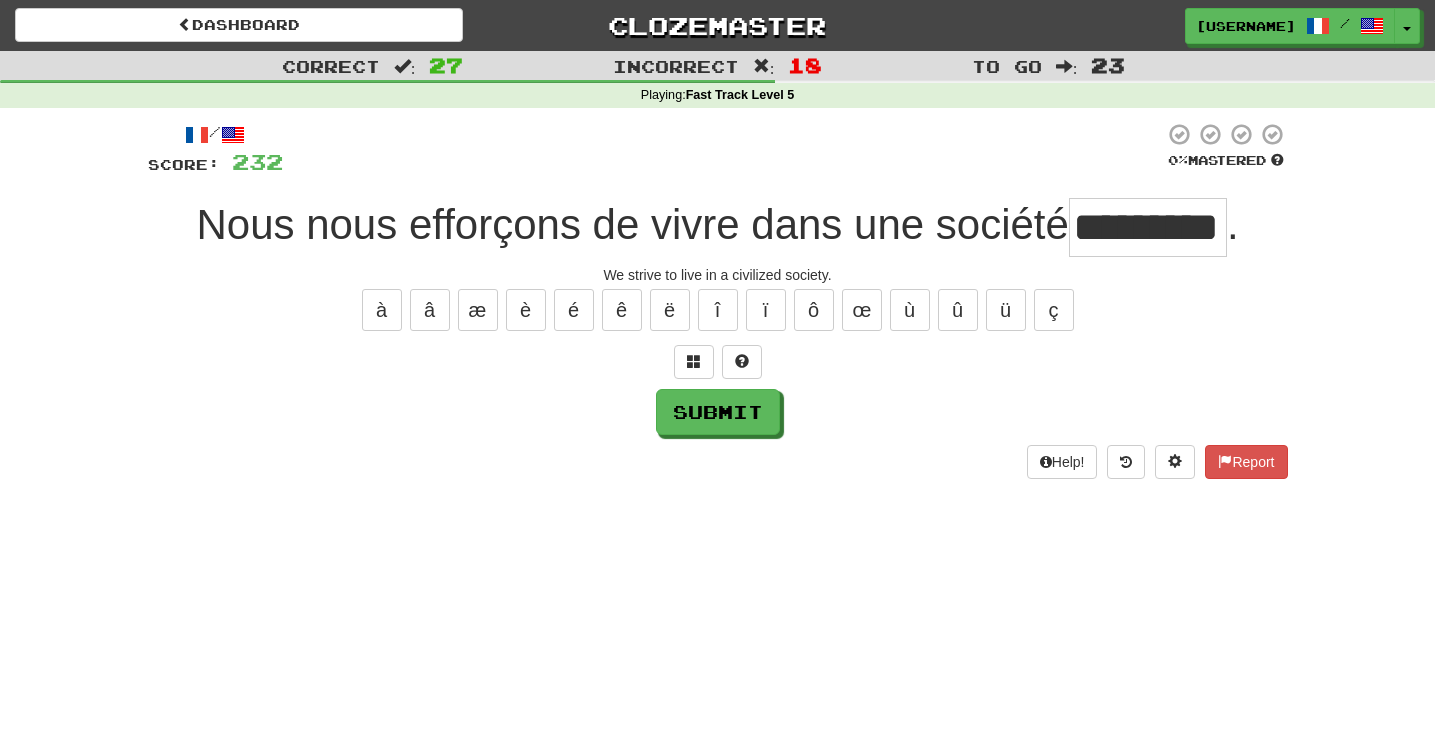 type on "*********" 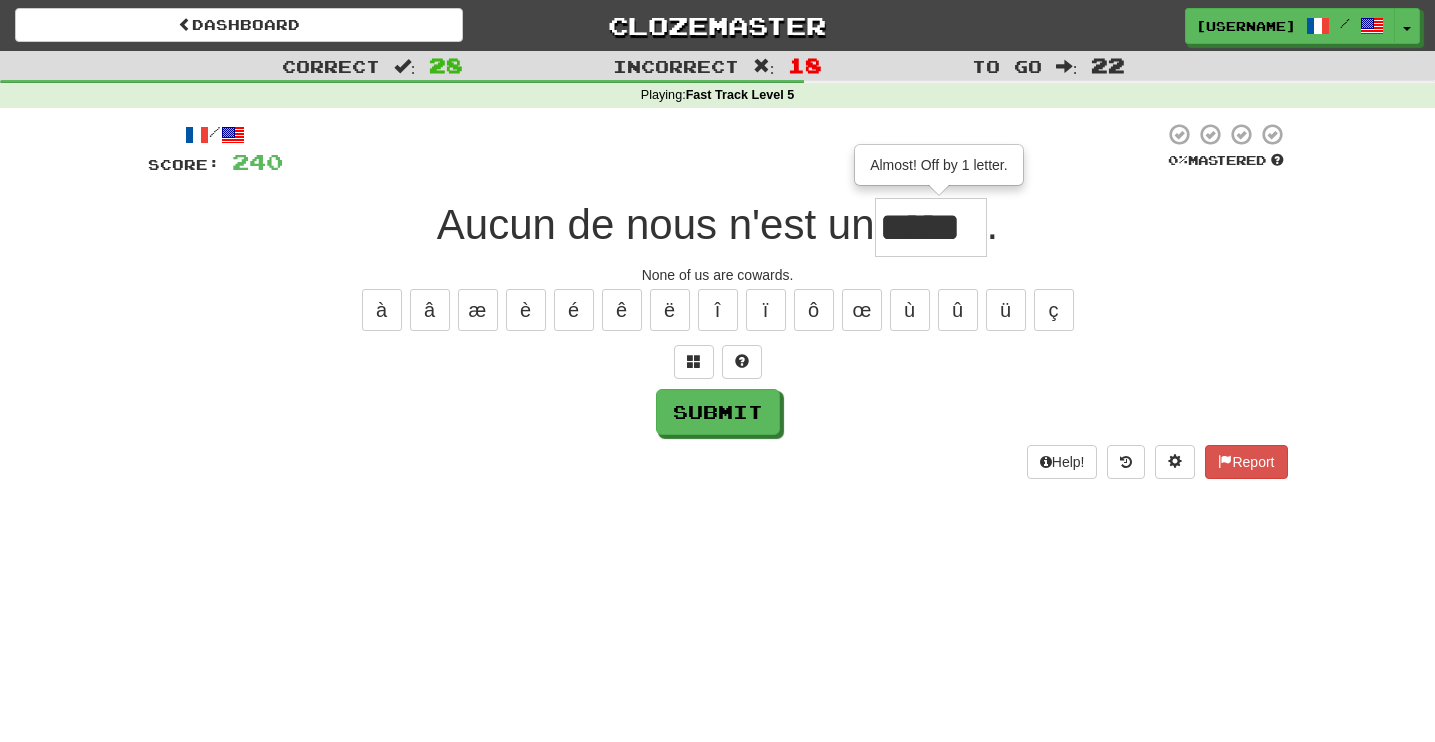 type on "*****" 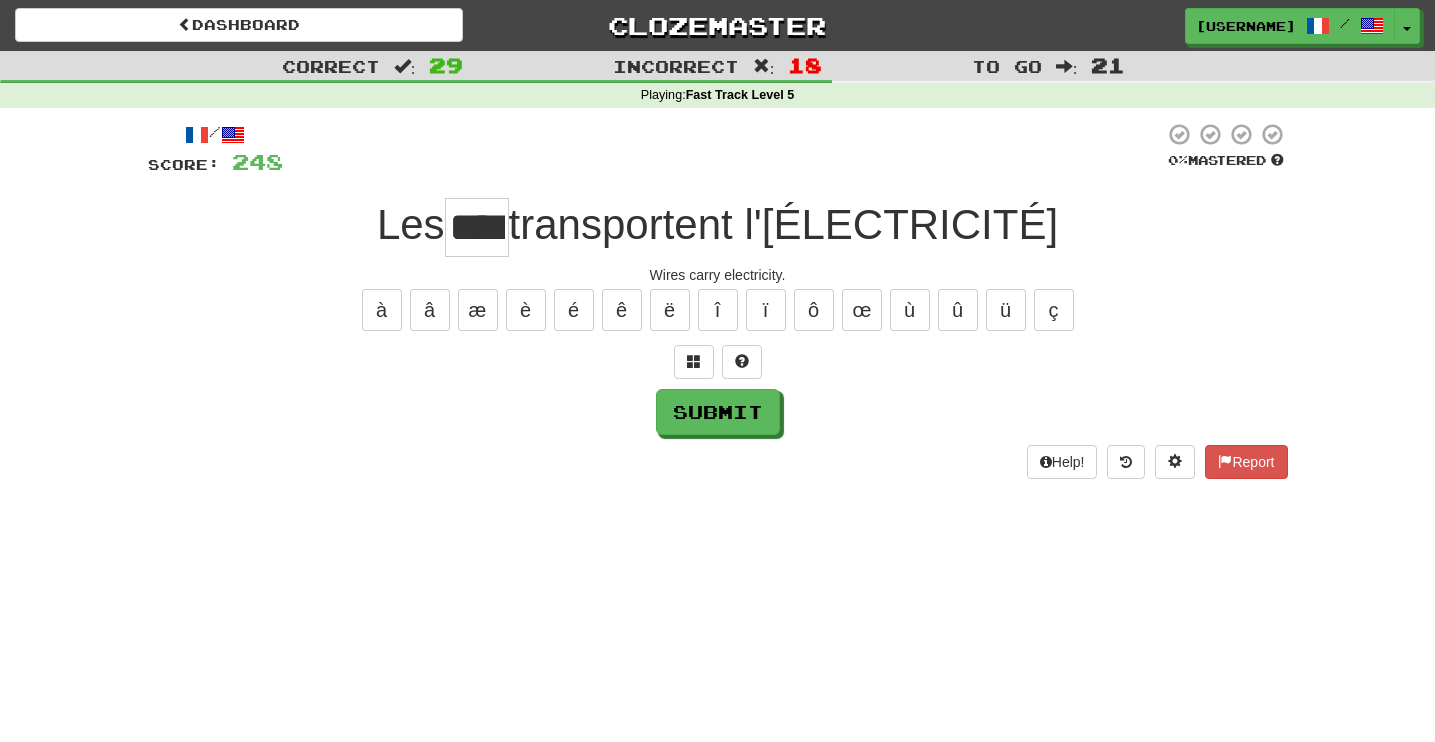 type on "****" 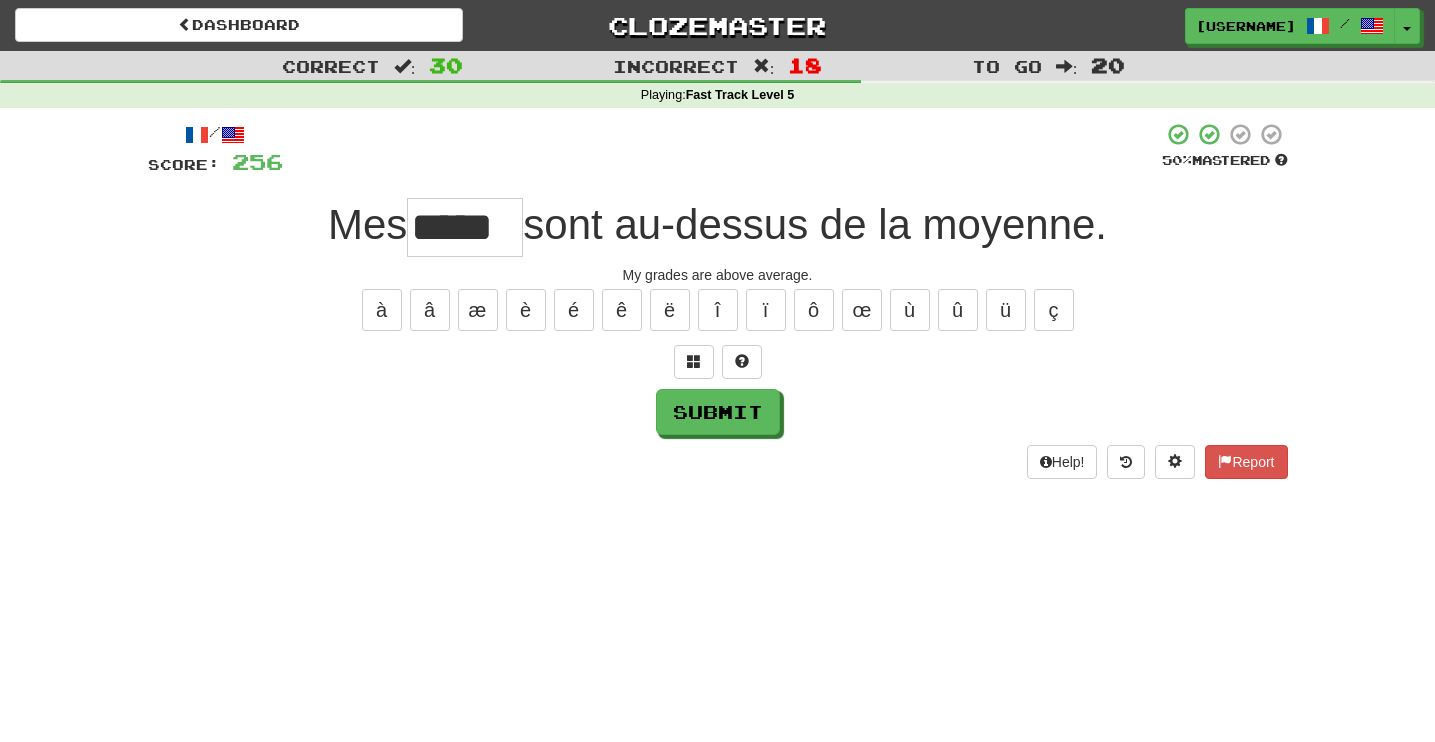 type on "*****" 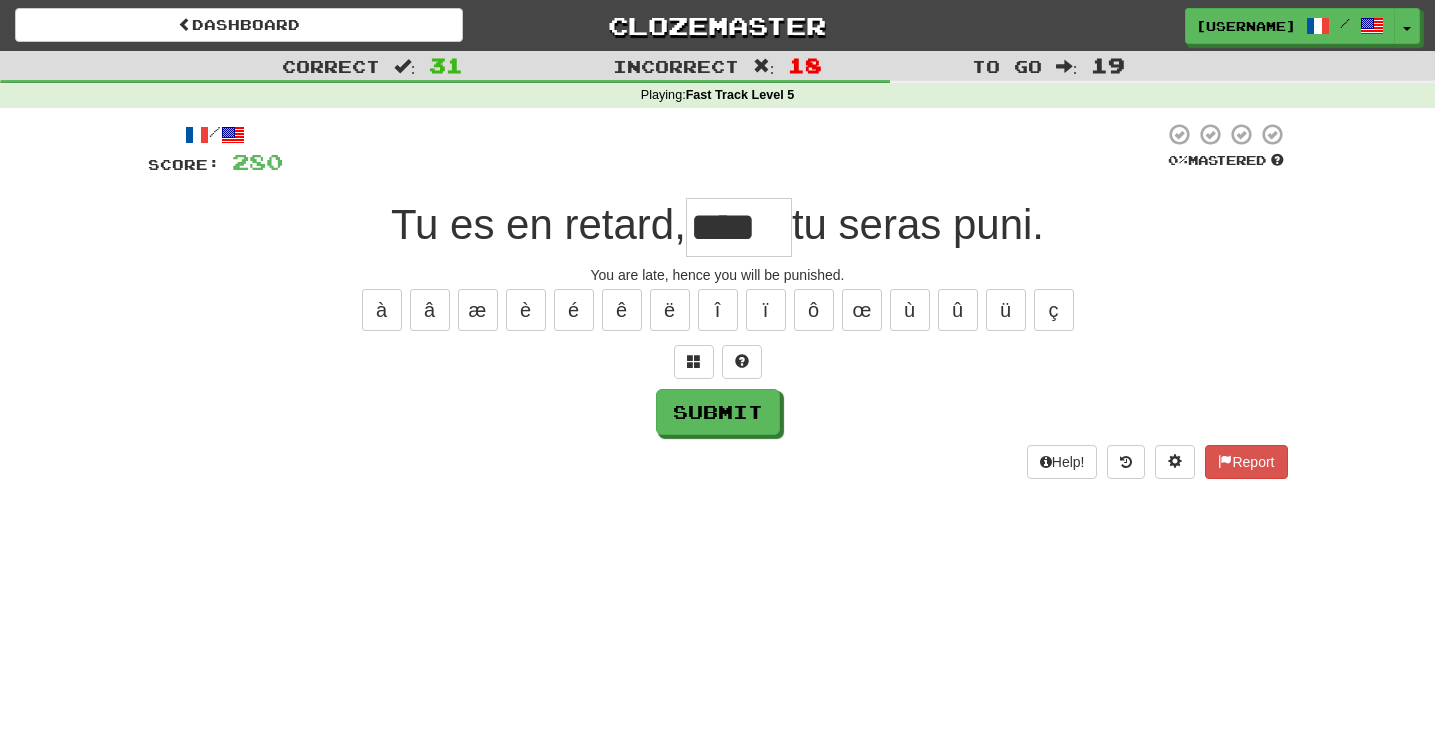 type on "****" 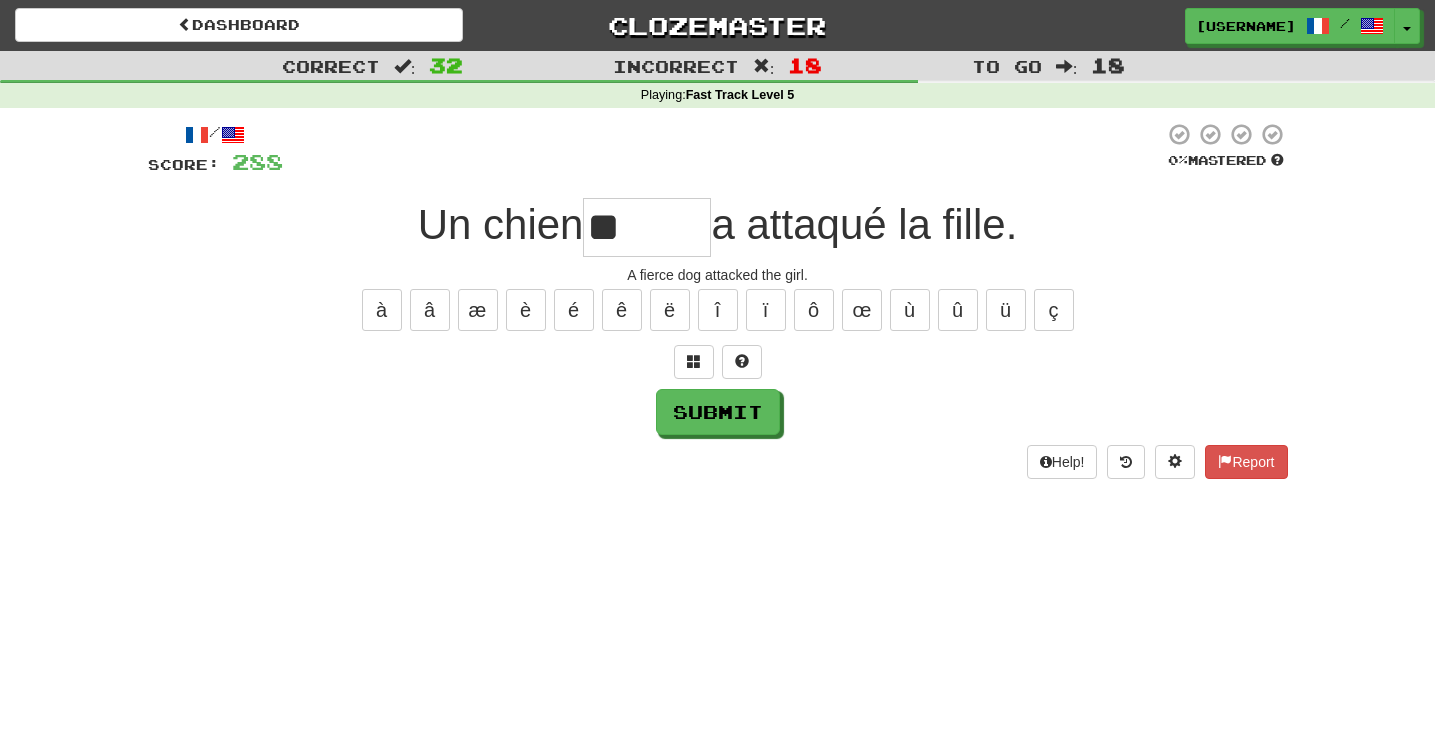 type on "*" 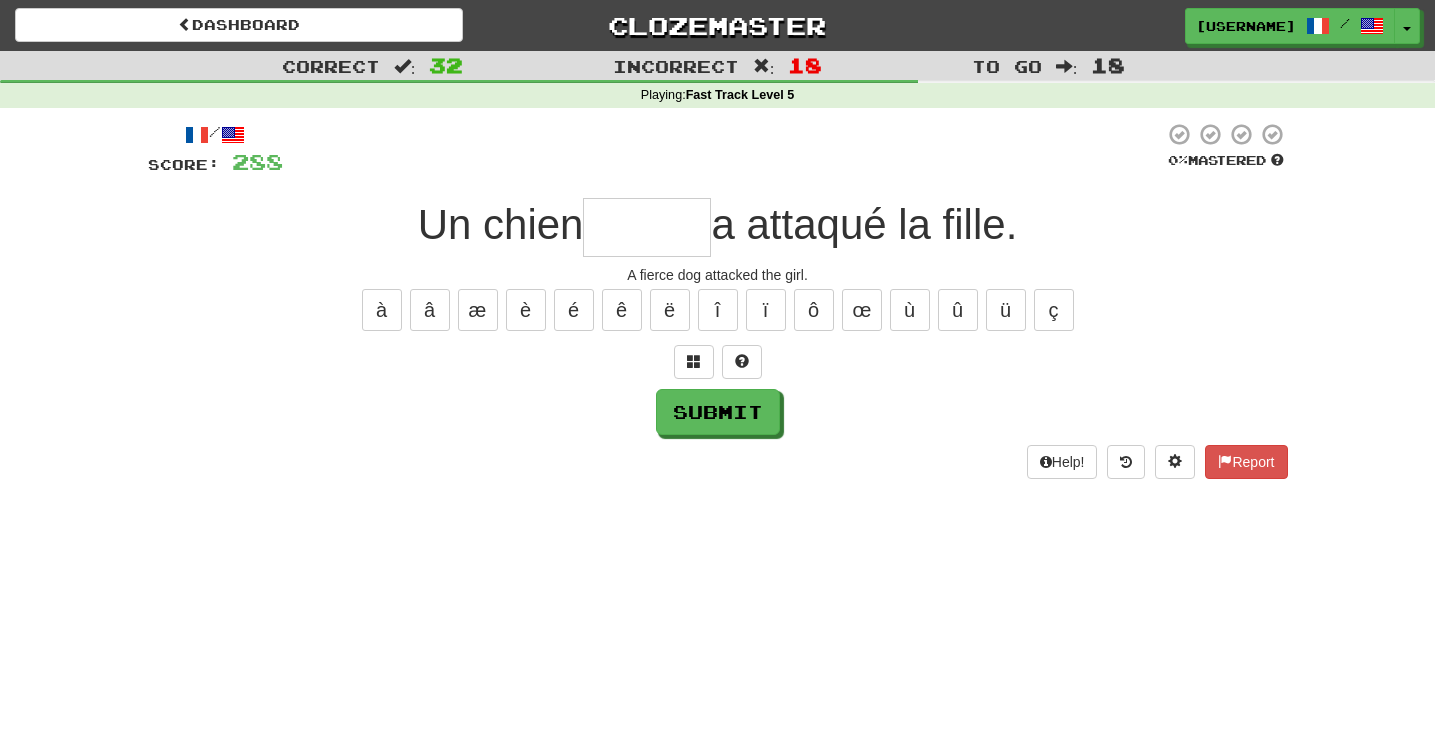 type on "******" 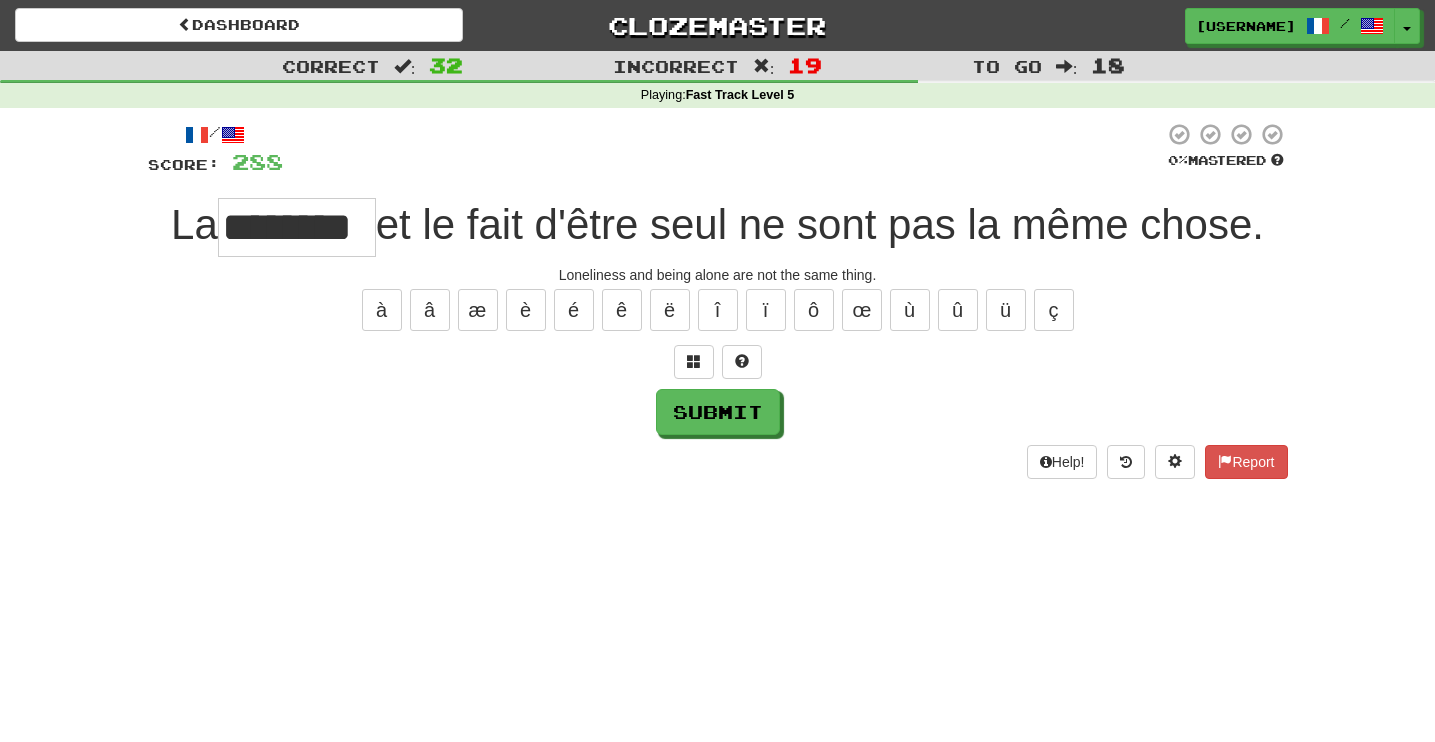 type on "********" 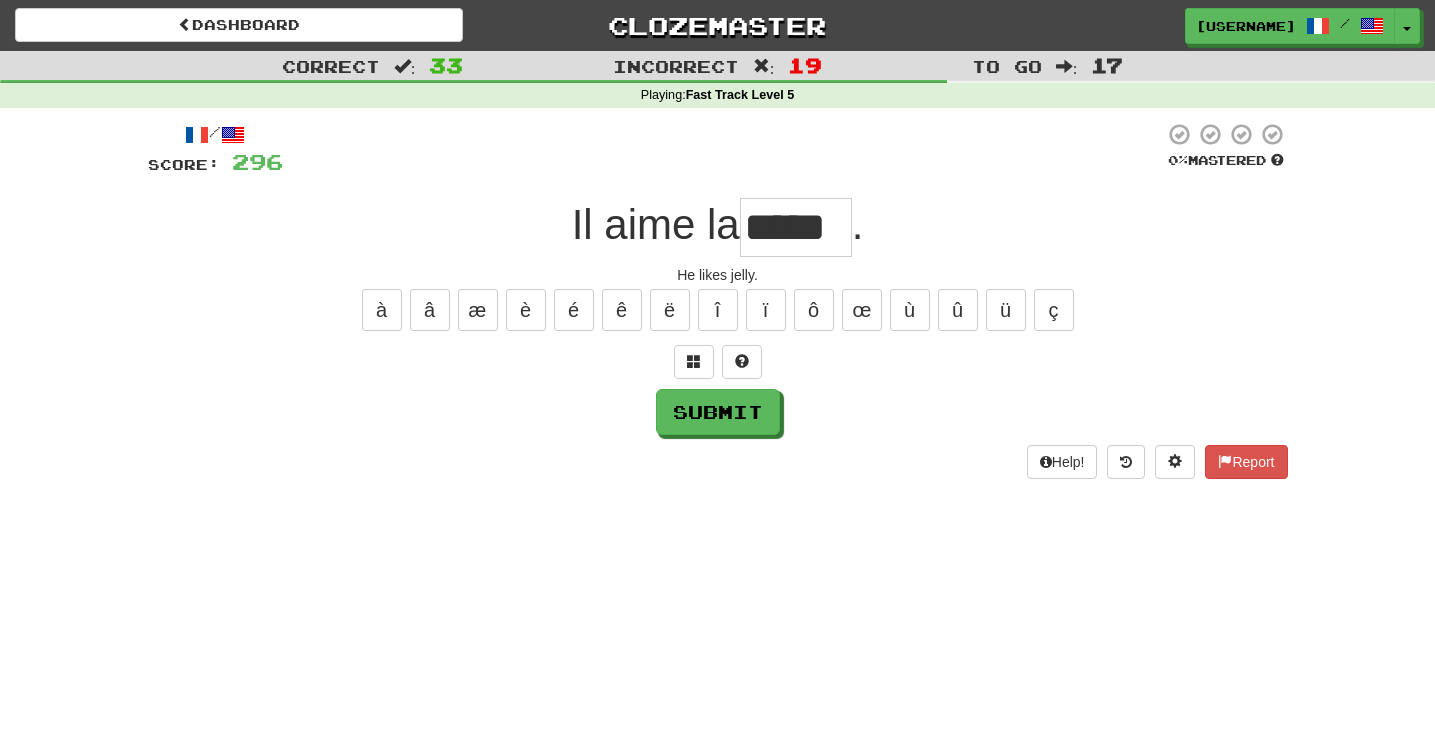 type on "*****" 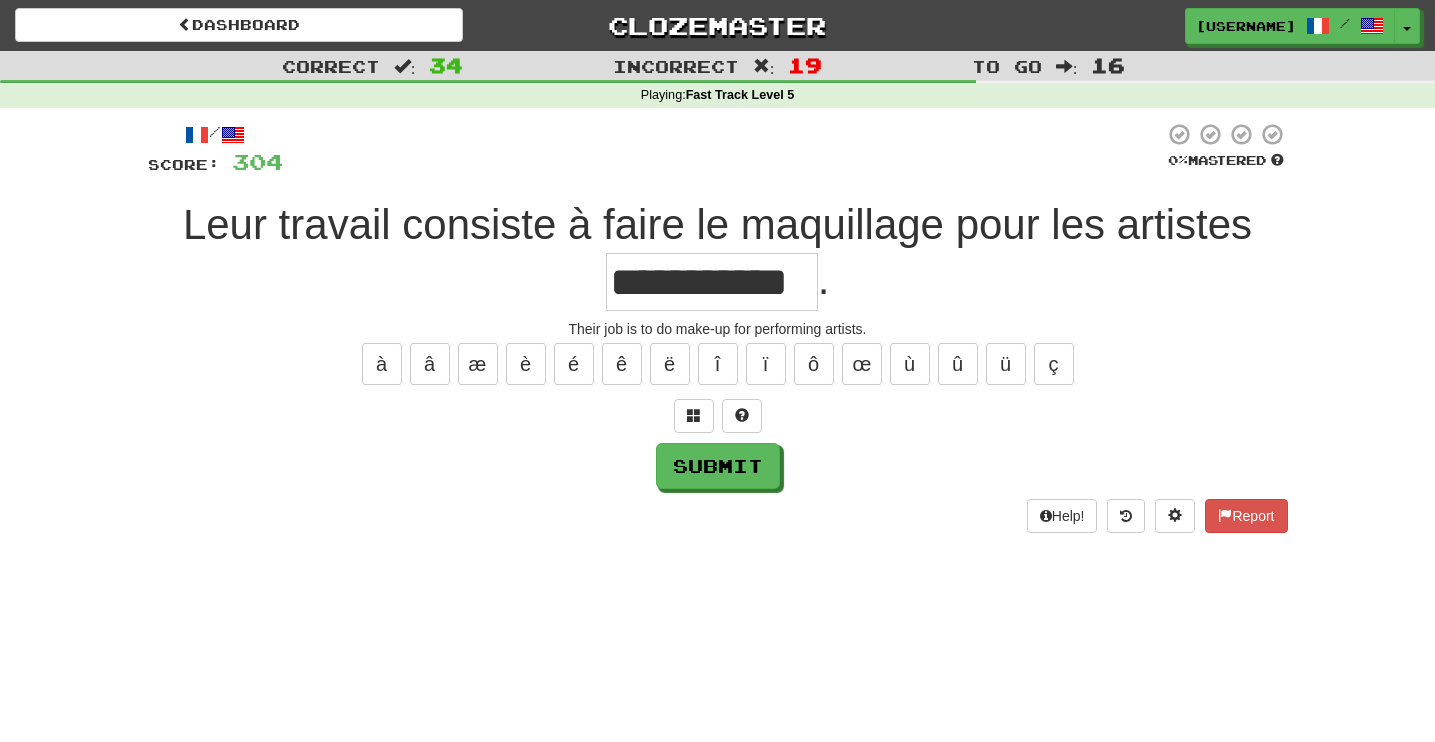 type on "**********" 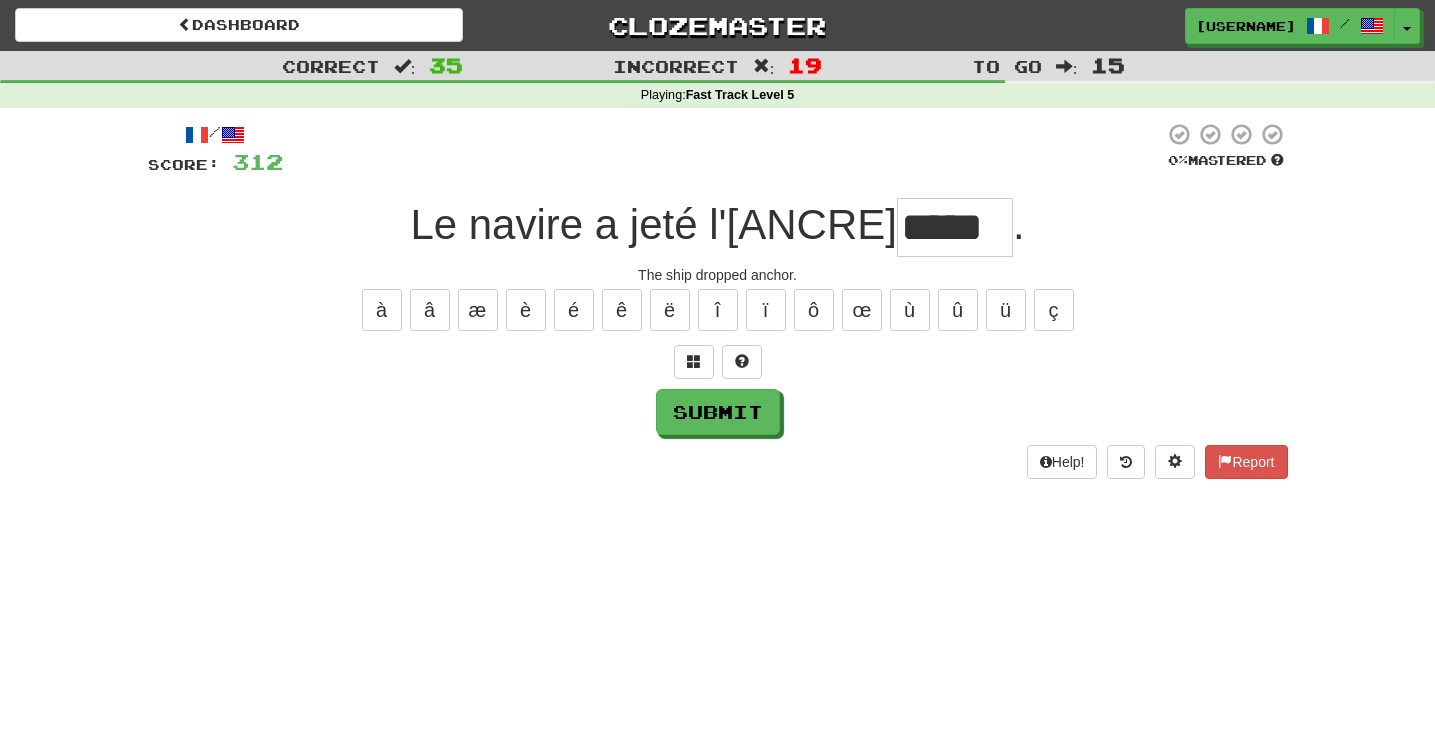 type on "*****" 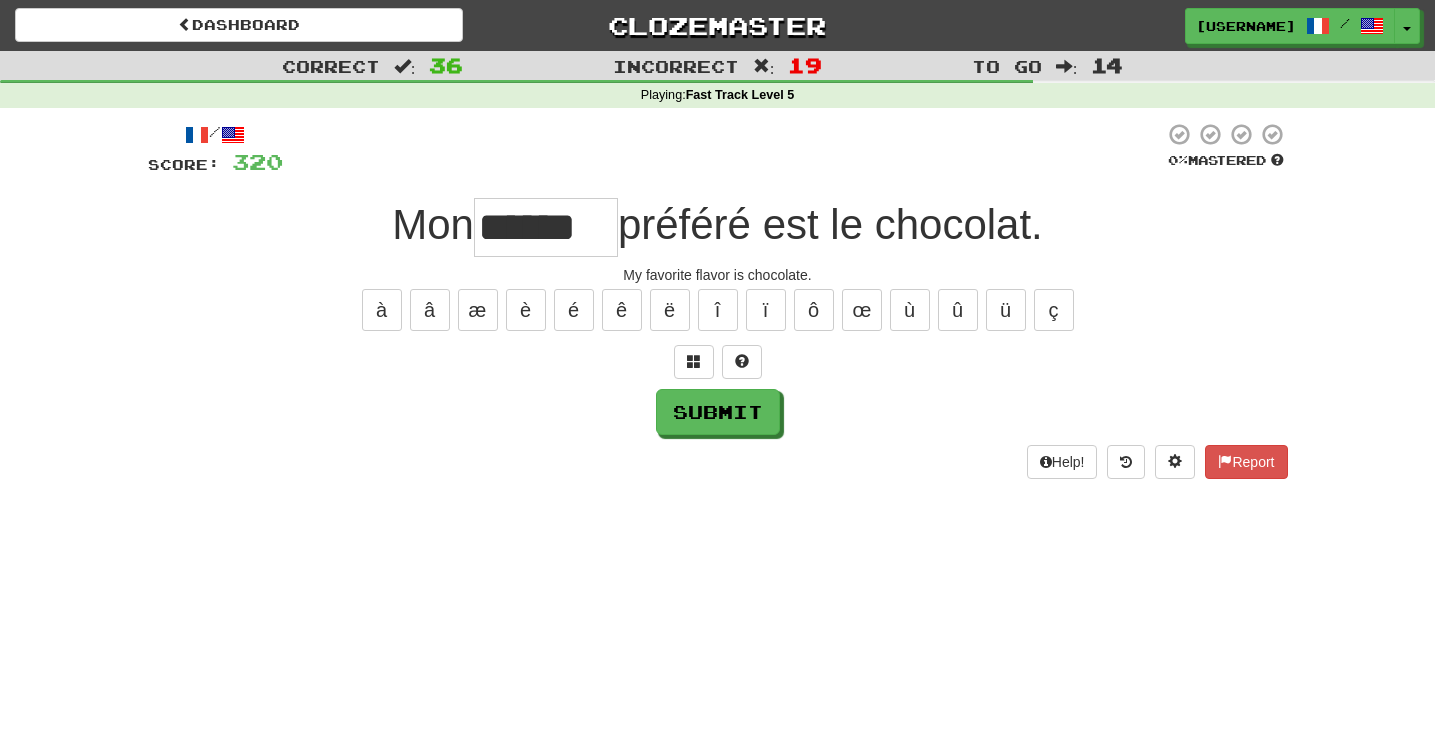 type on "******" 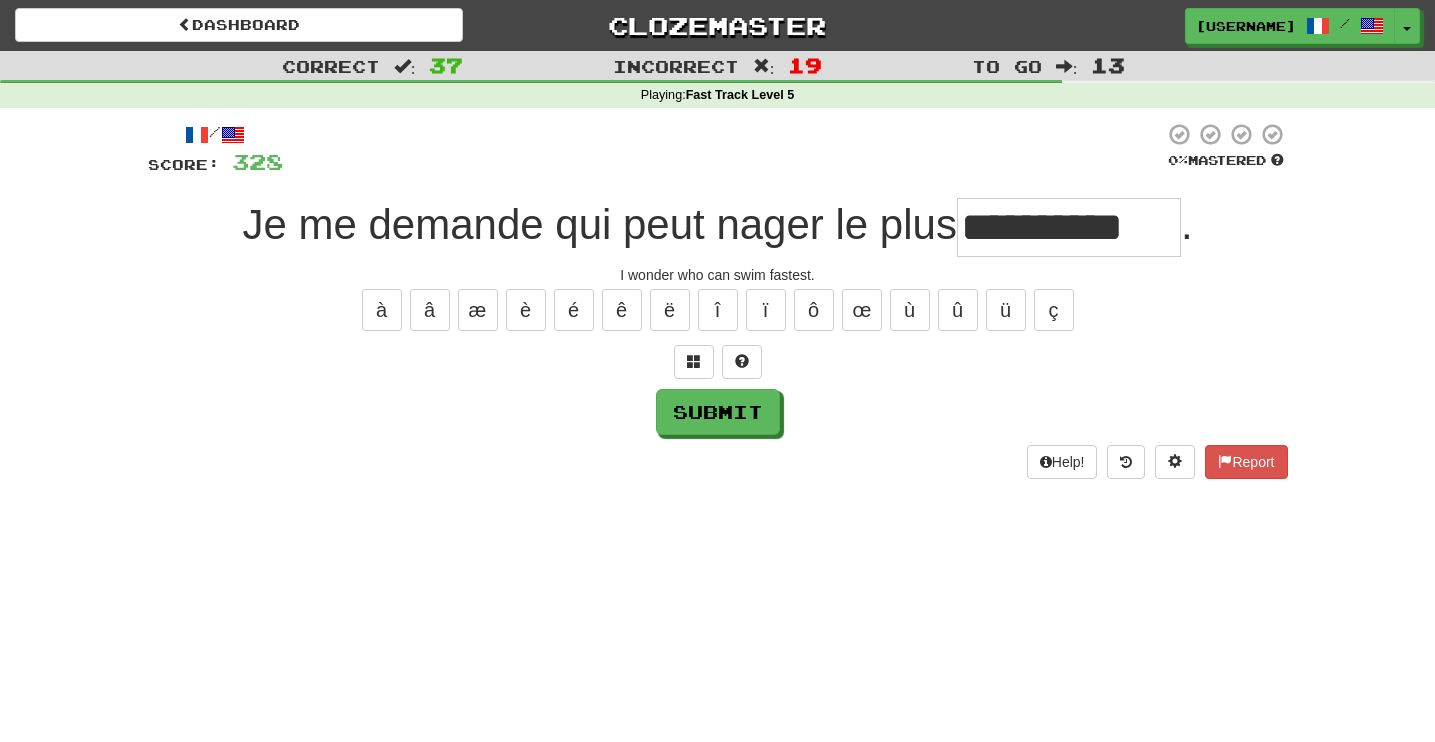 type on "**********" 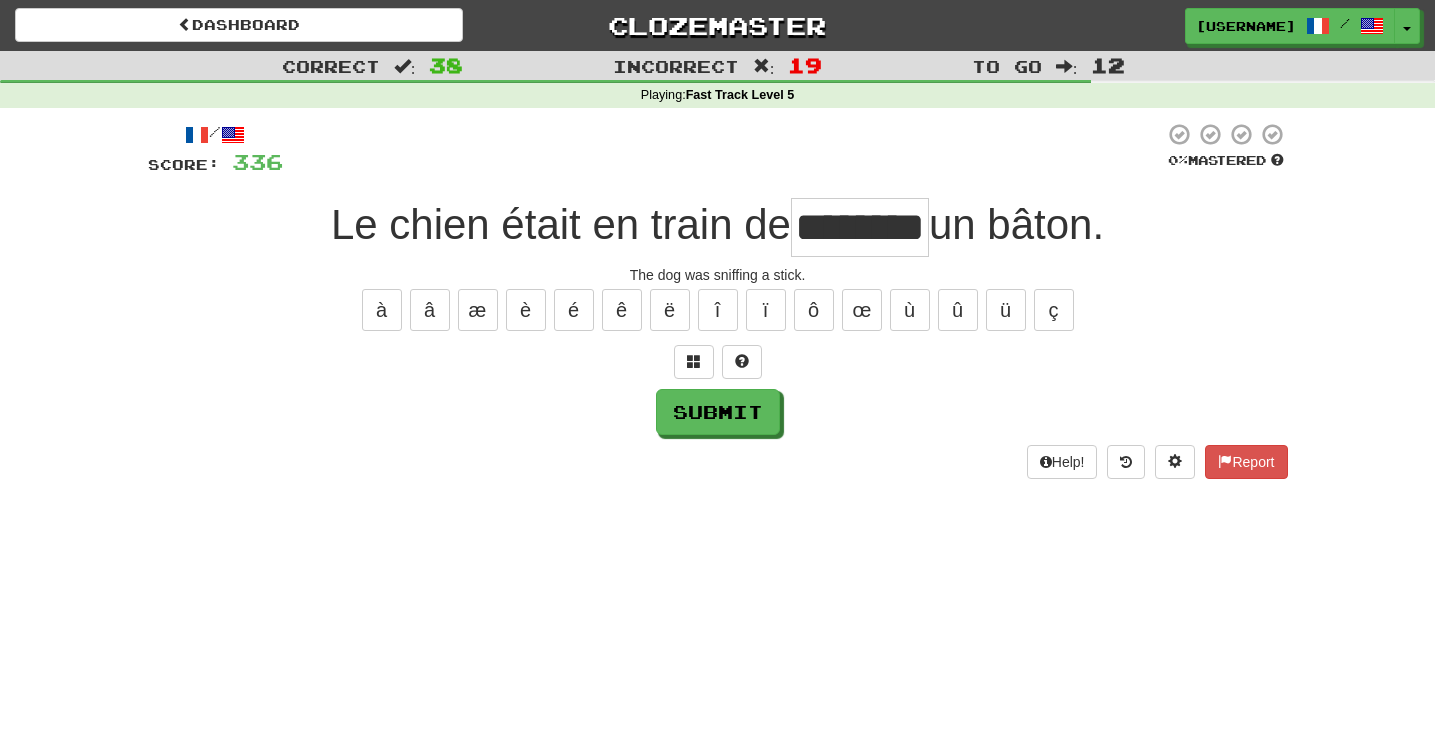 type on "********" 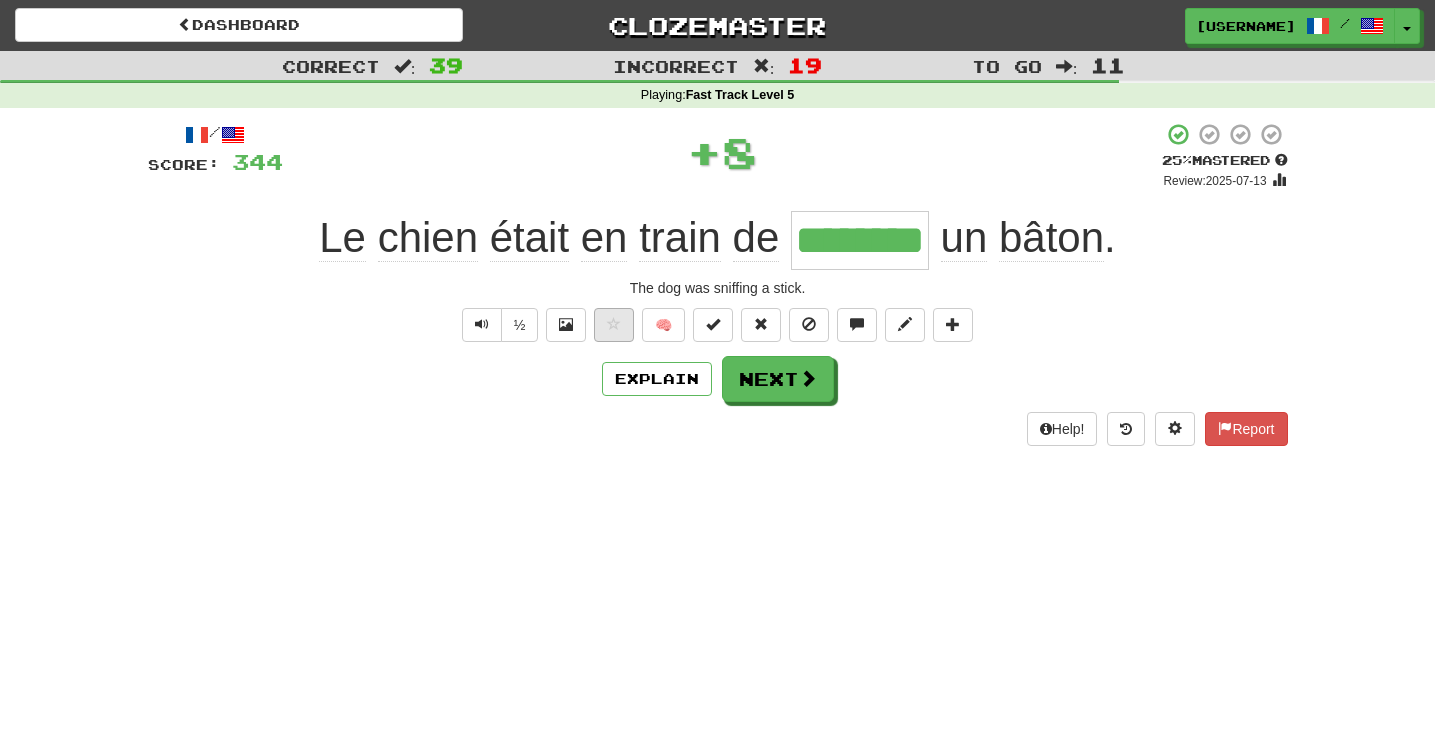 click at bounding box center (614, 324) 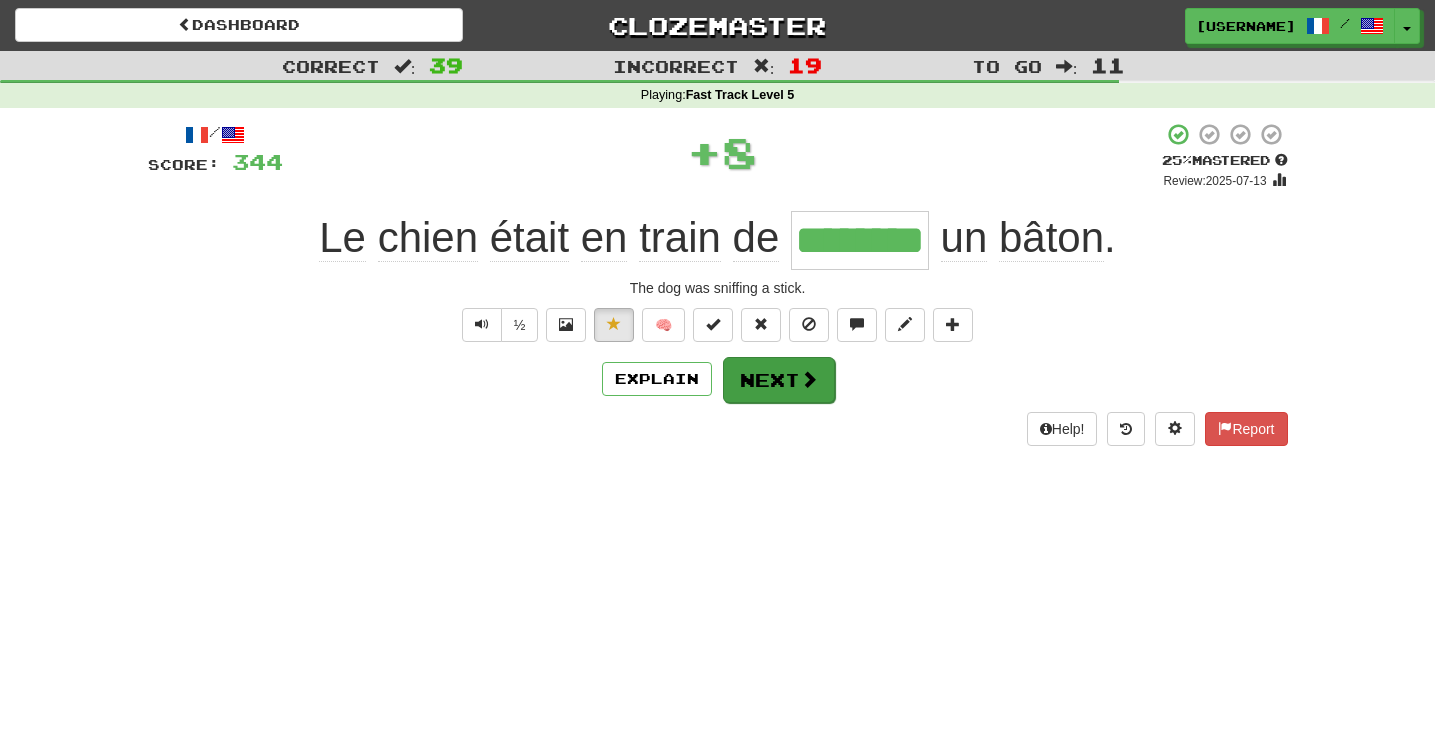 click on "Next" at bounding box center (779, 380) 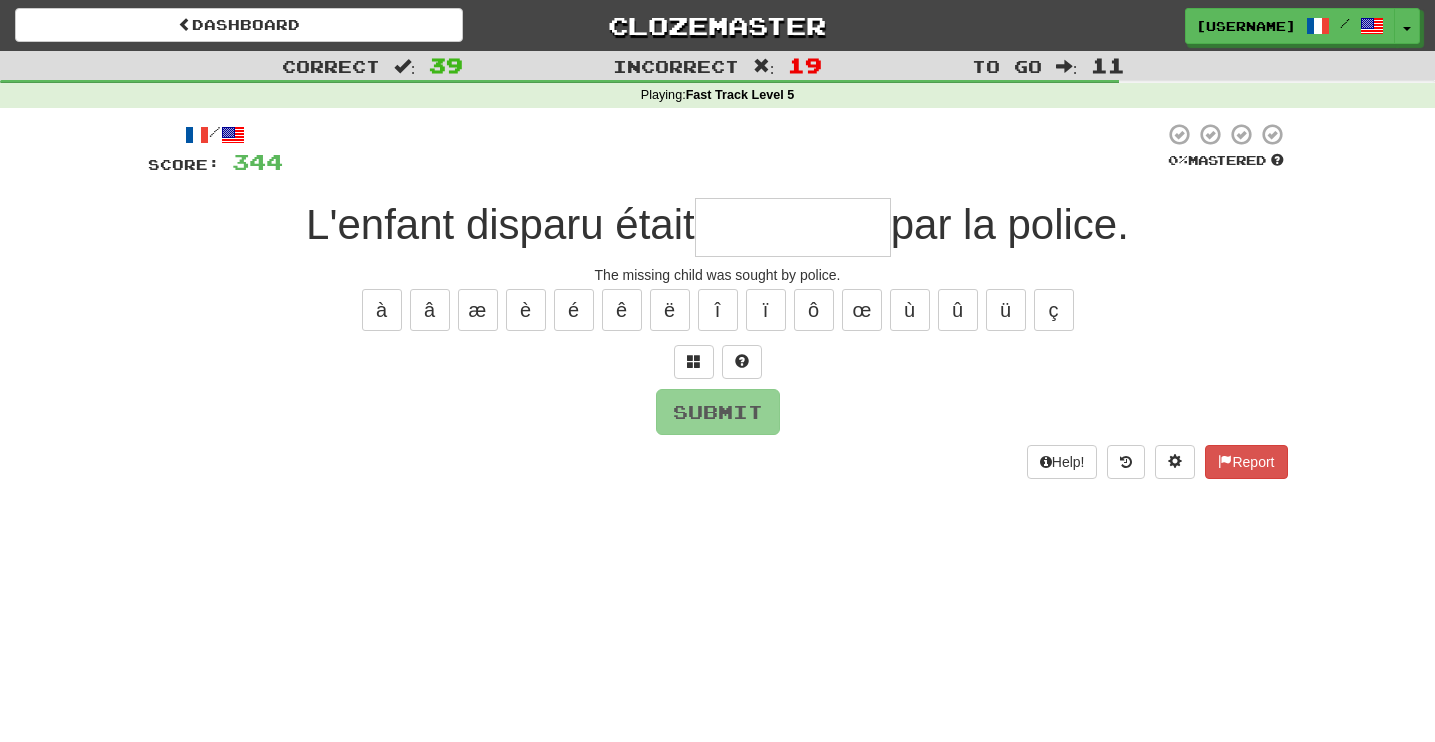 click at bounding box center [793, 227] 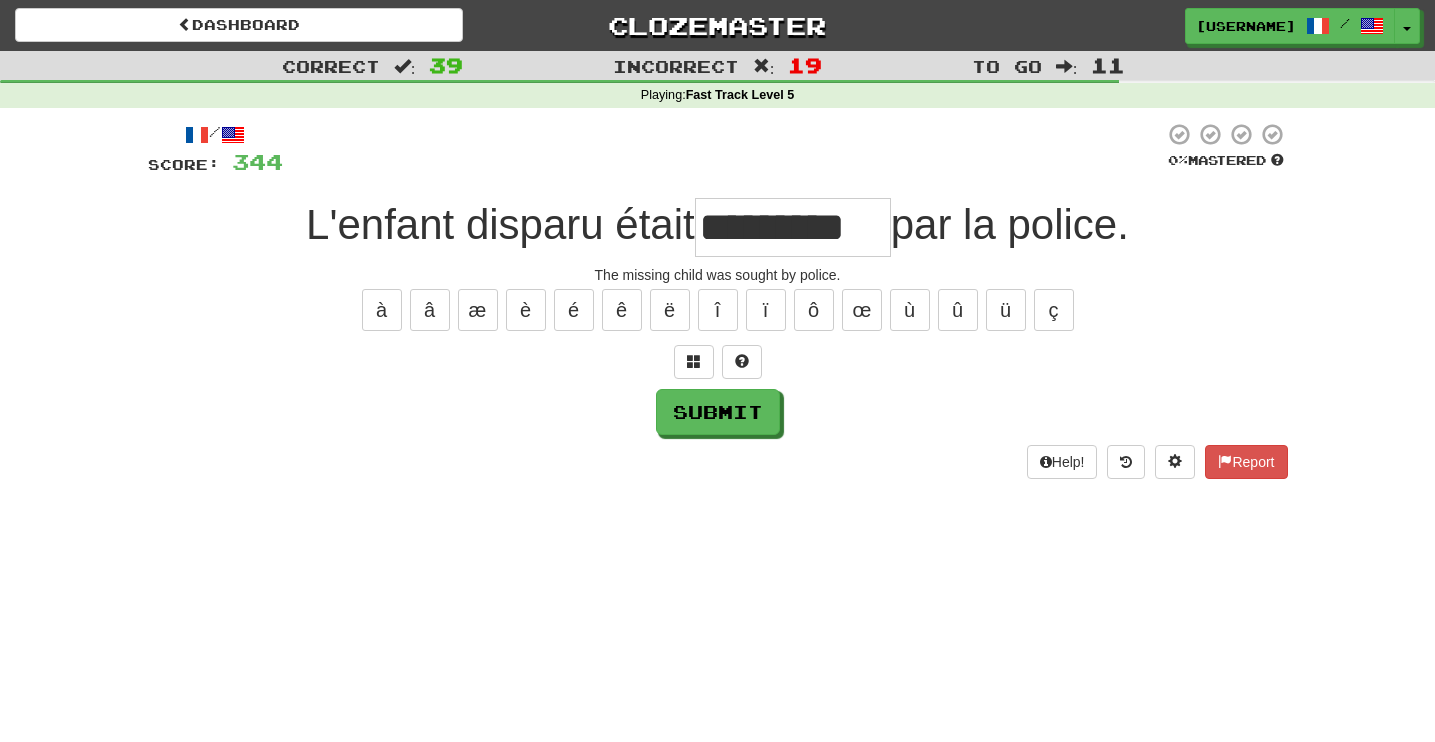 type on "*********" 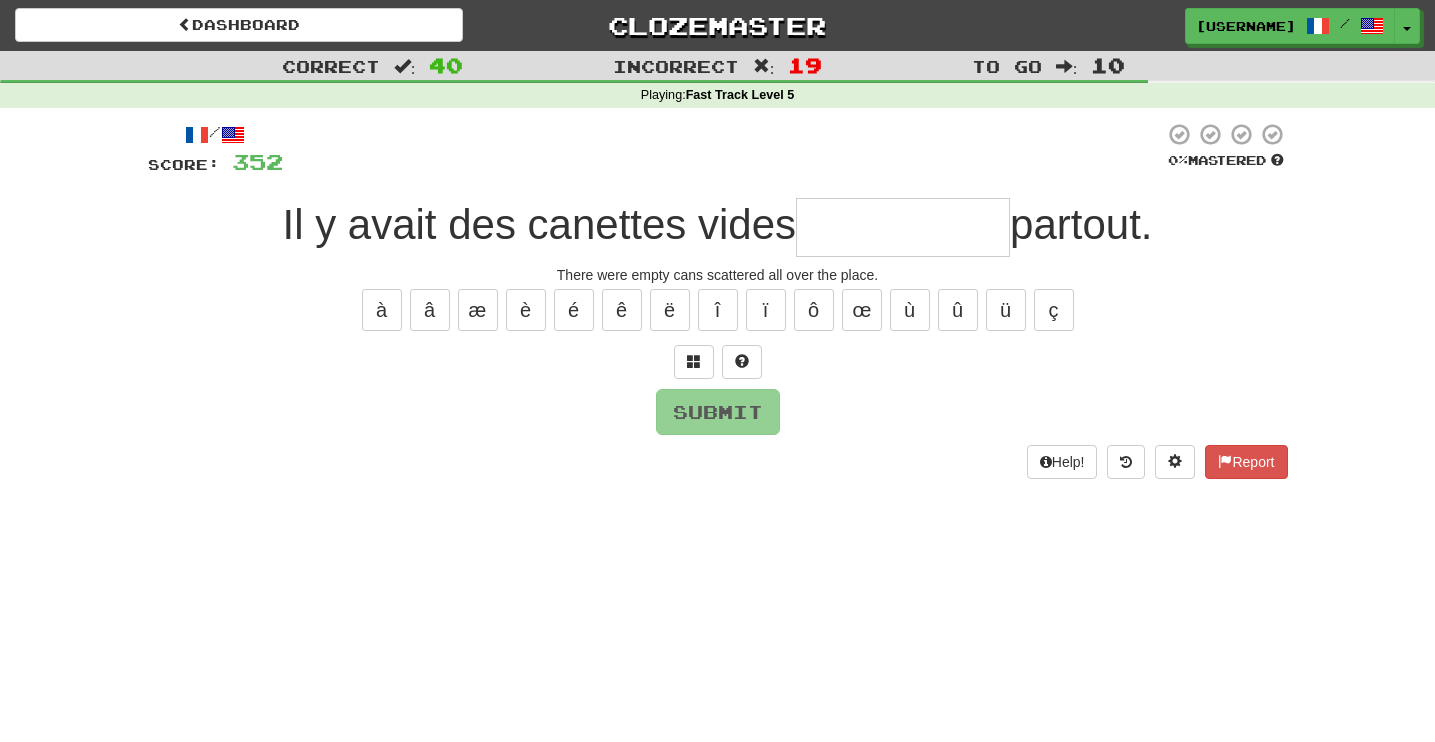 click at bounding box center [903, 227] 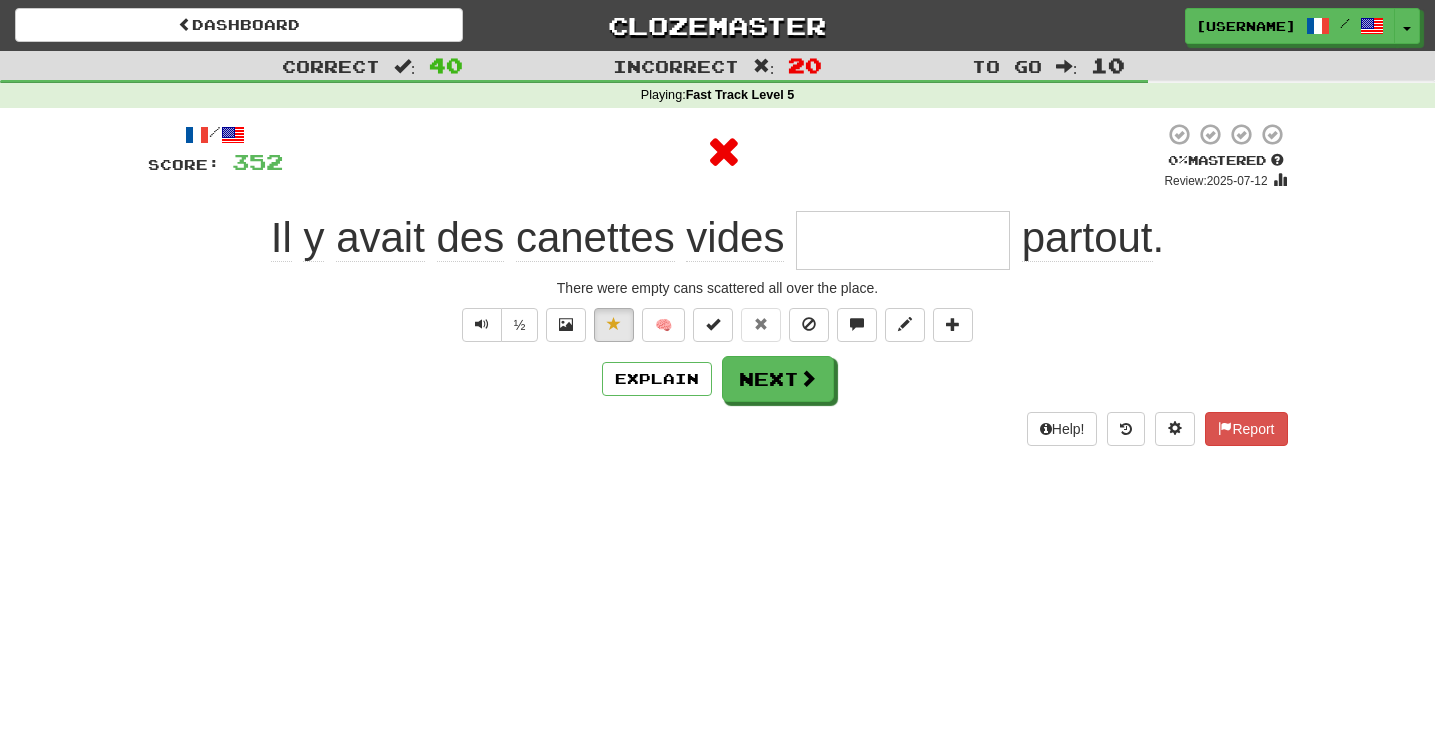 type on "**********" 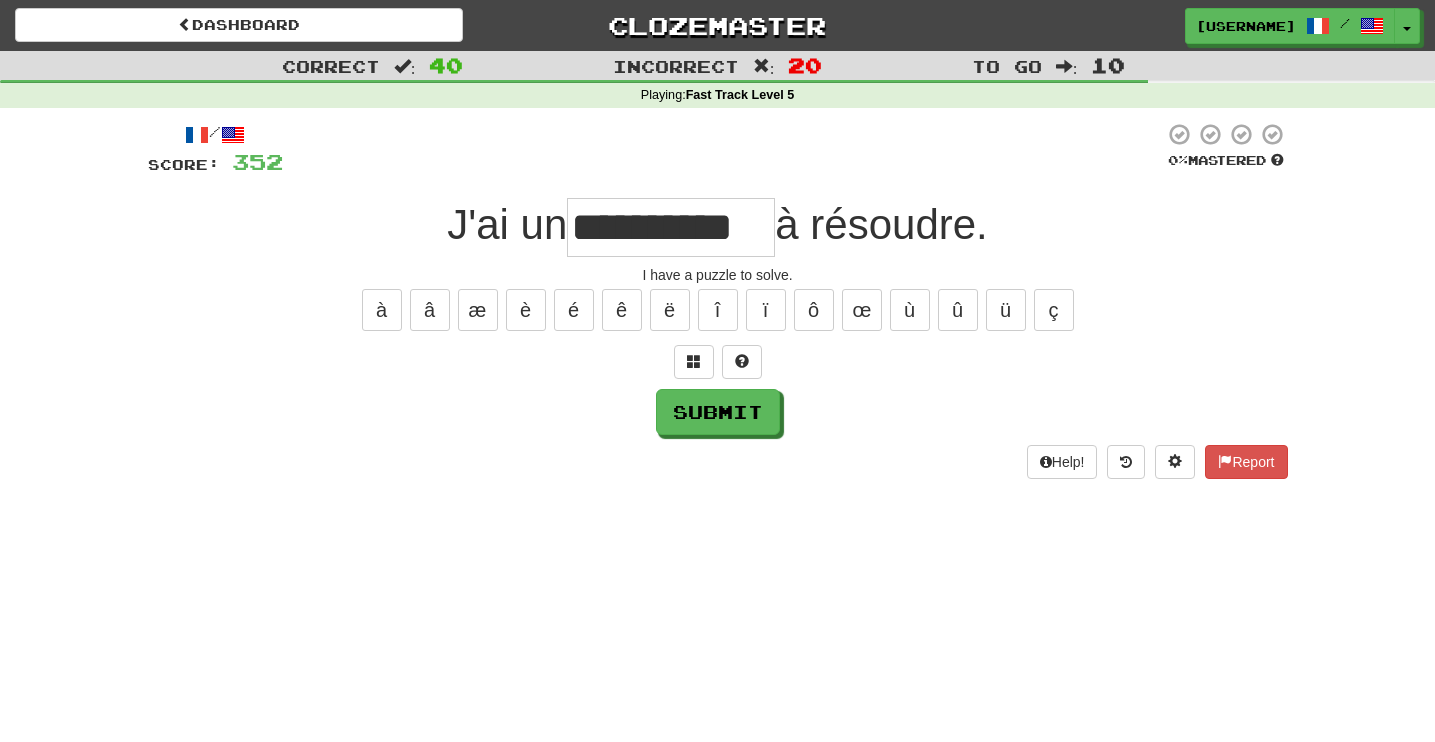 type on "**********" 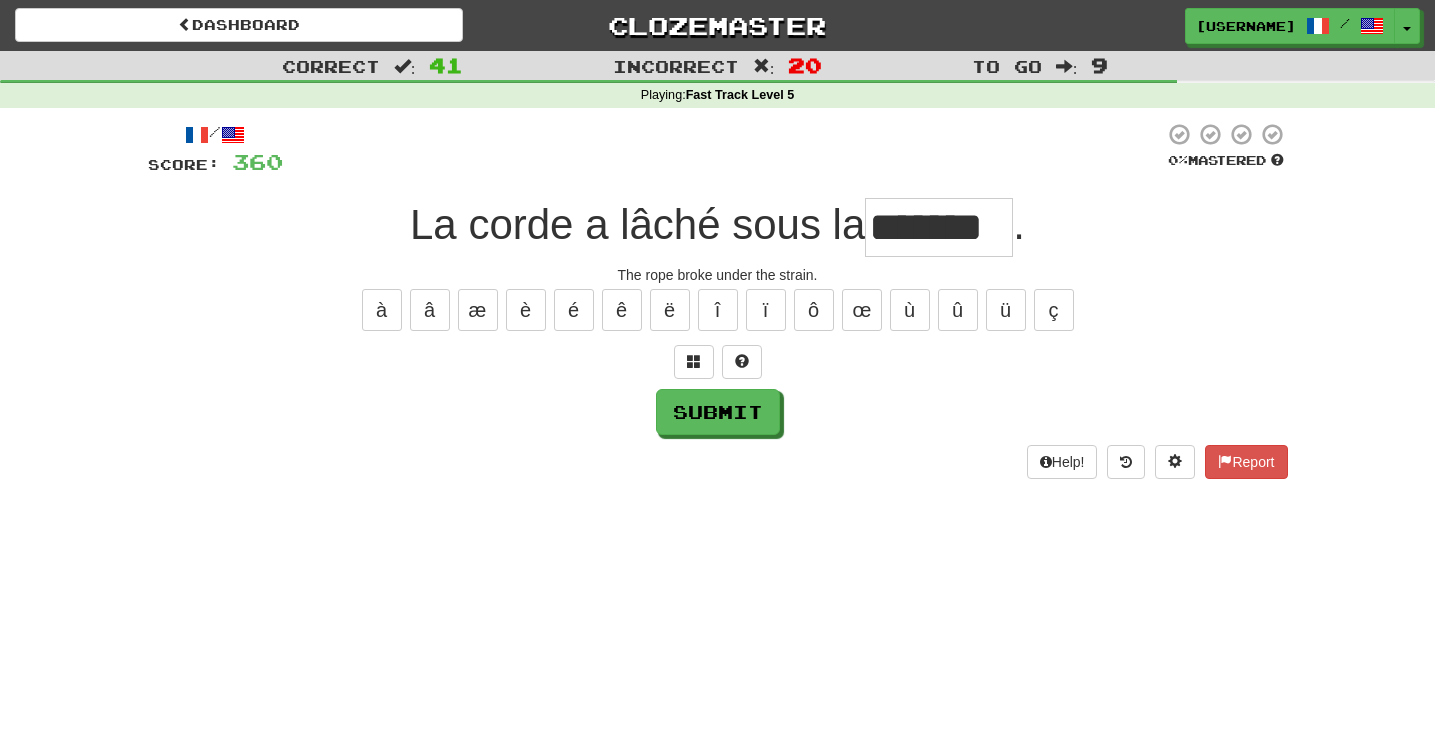 type on "*******" 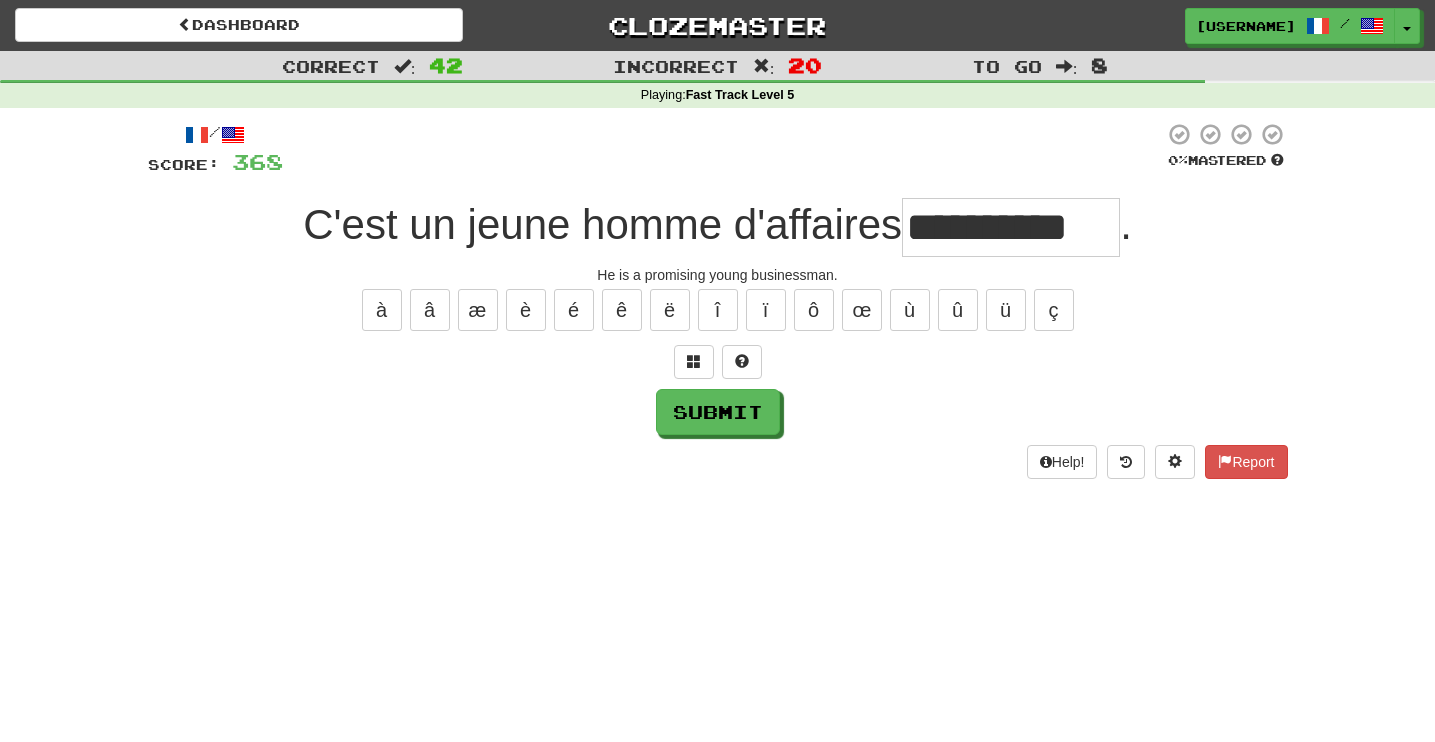 type on "**********" 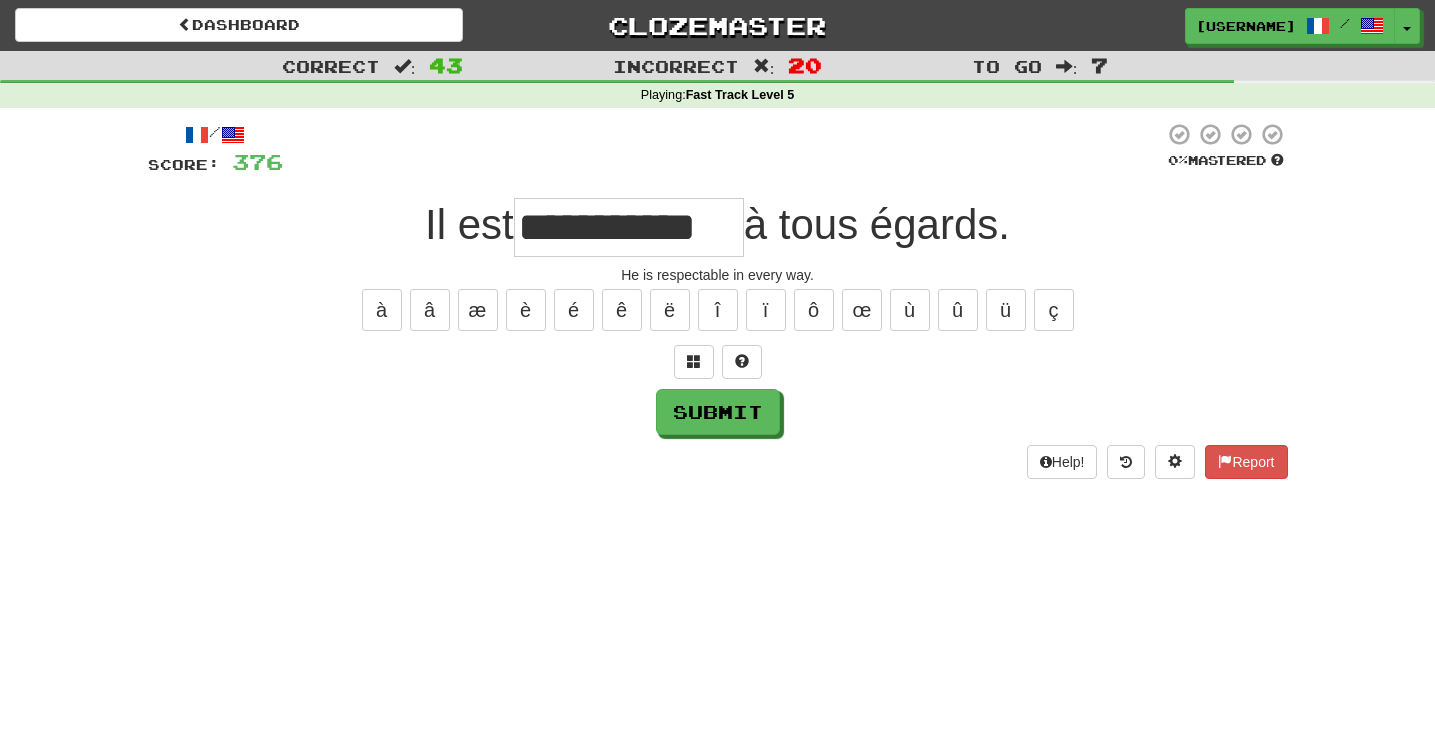 type on "**********" 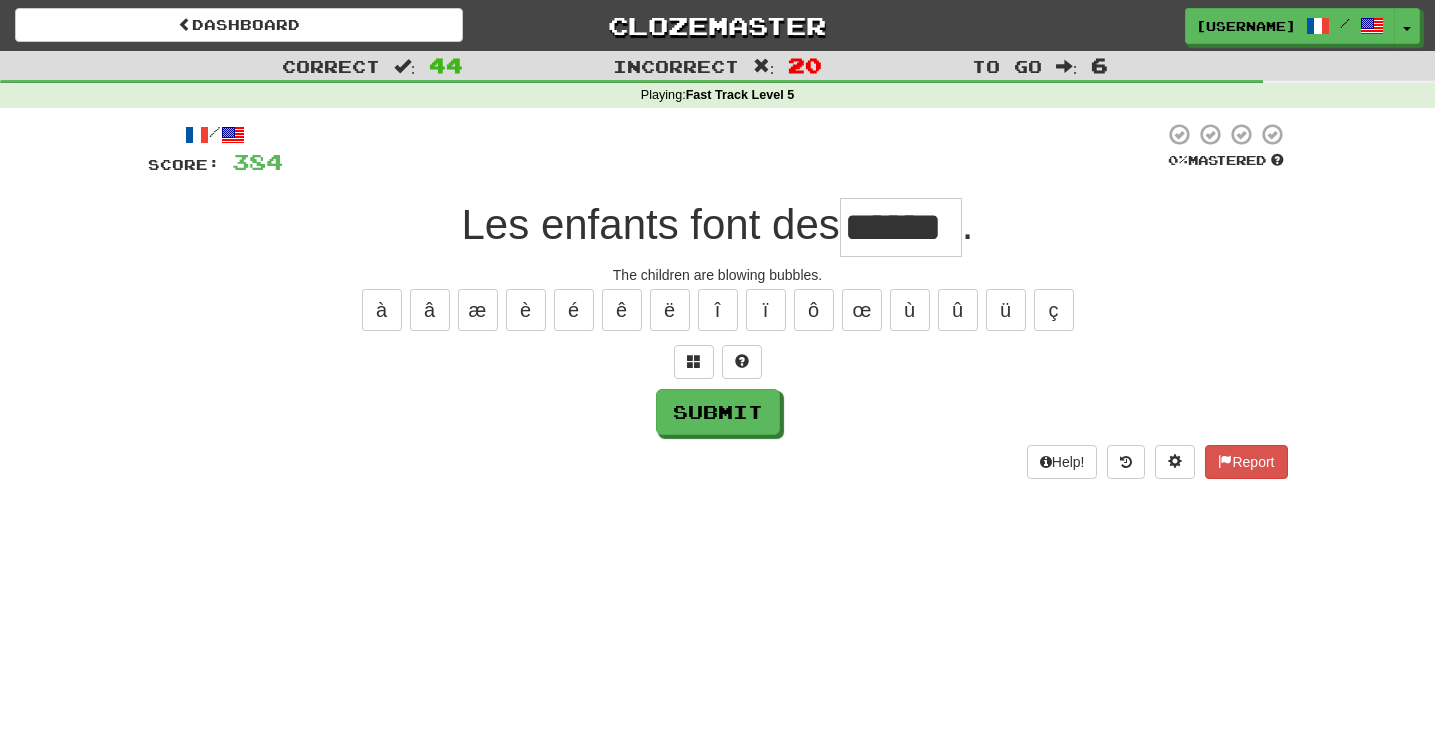 type on "******" 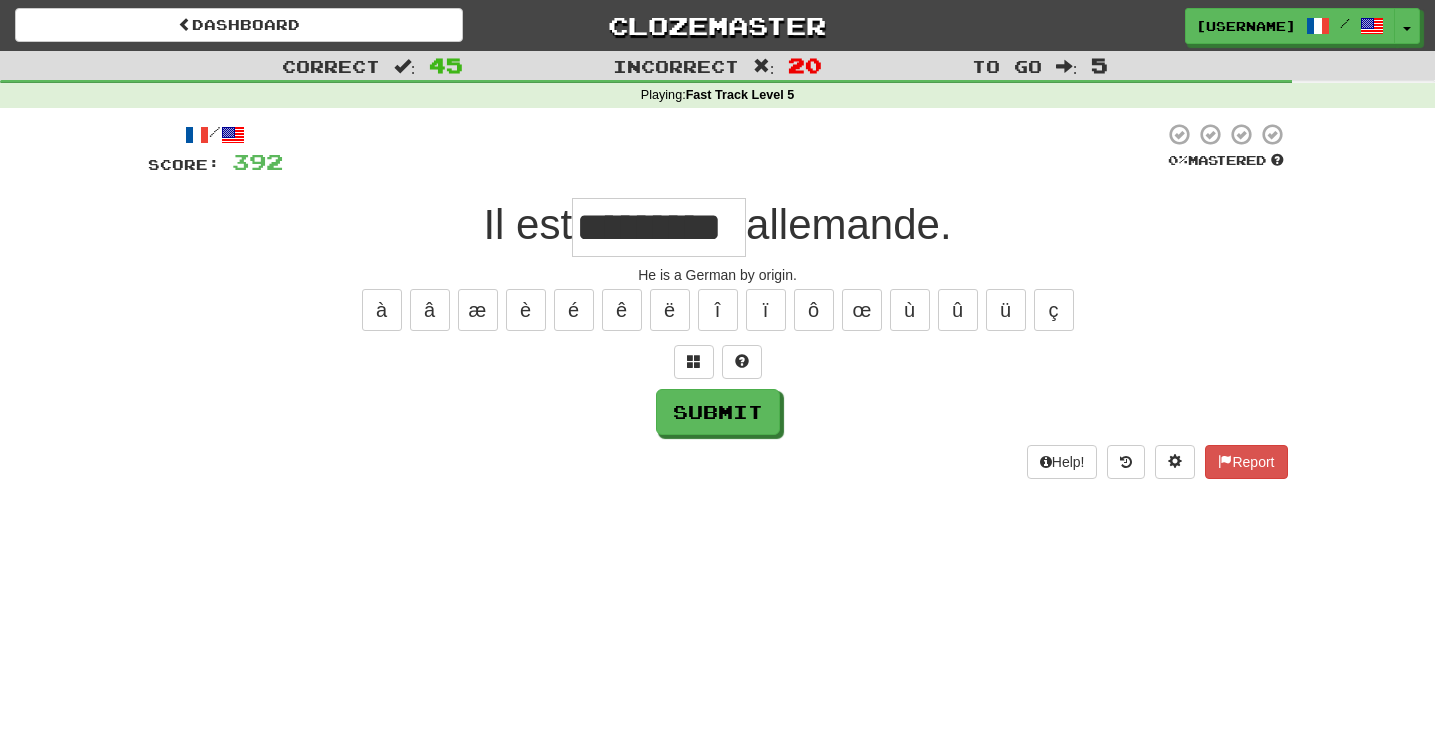 type on "*********" 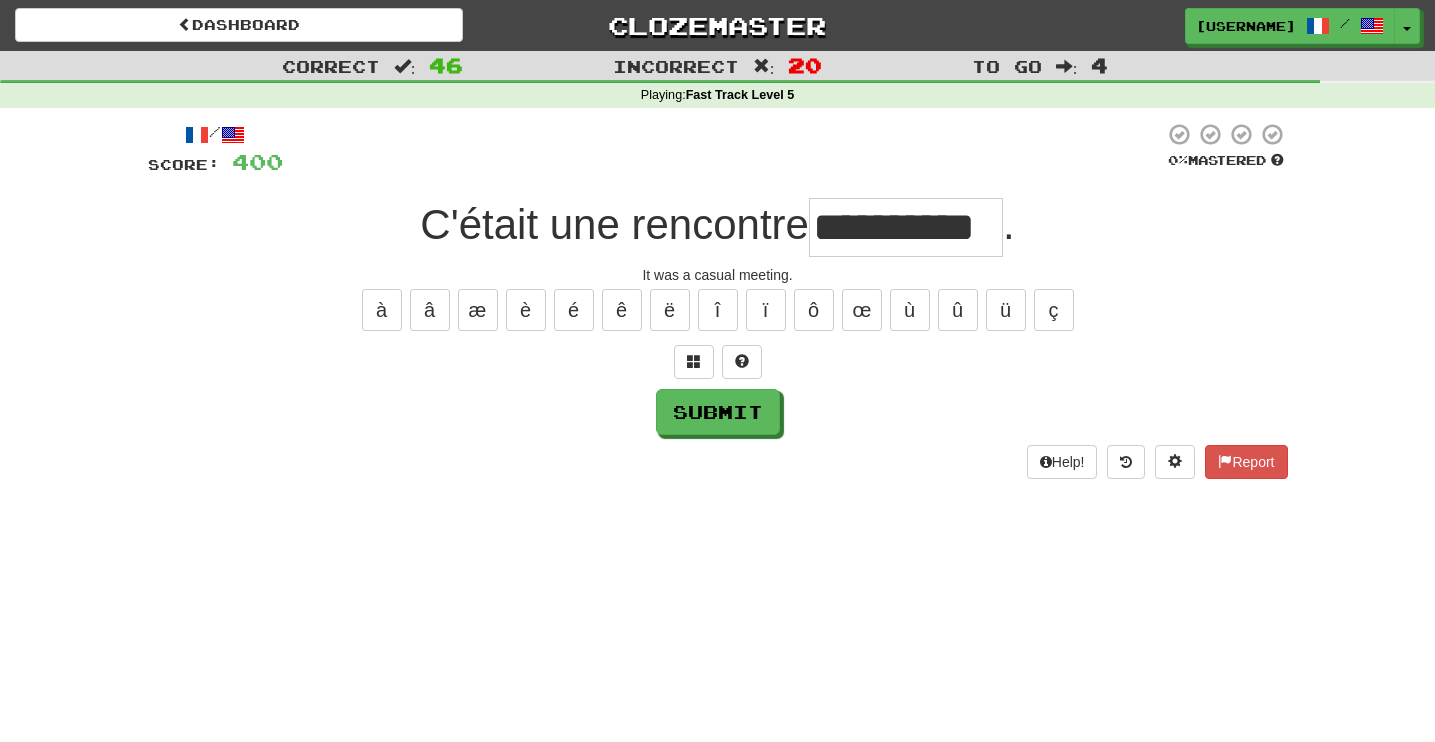 type on "**********" 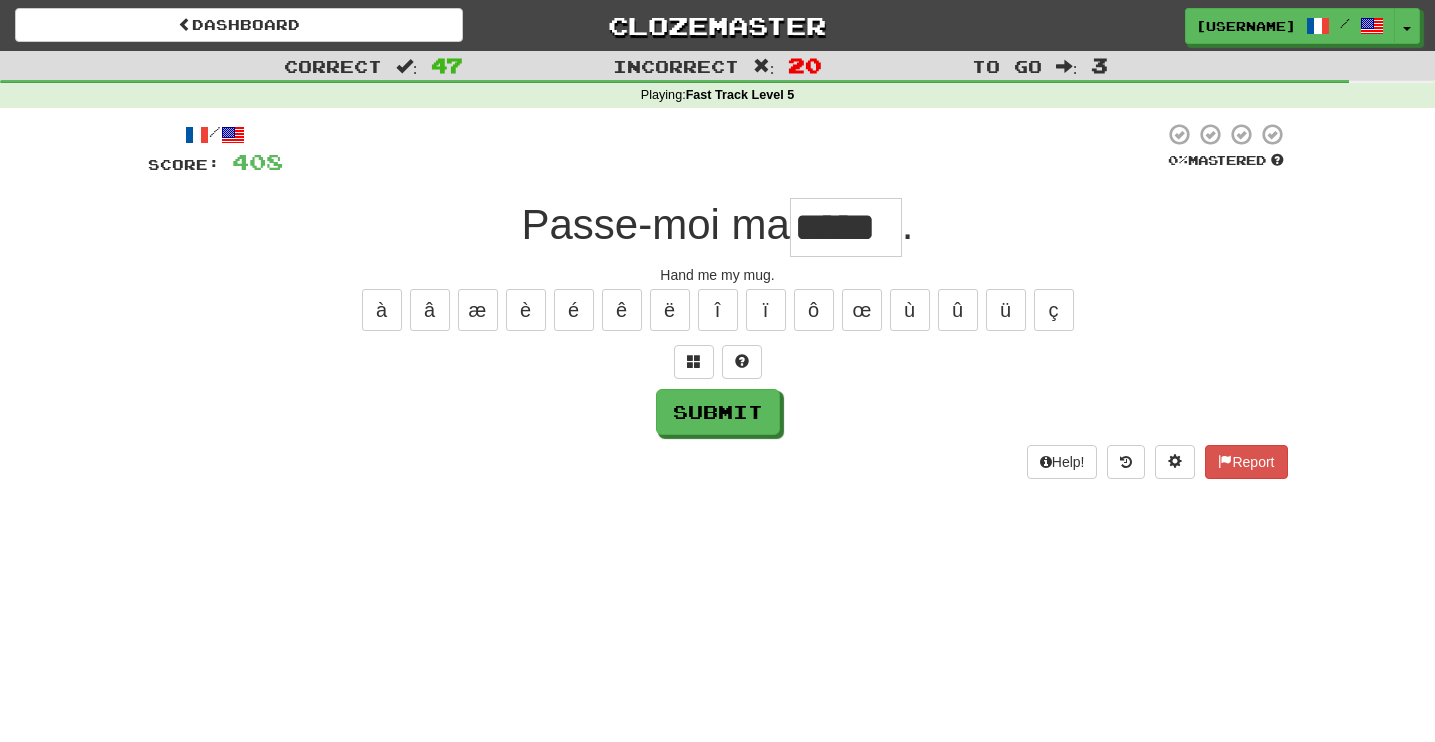 type on "*****" 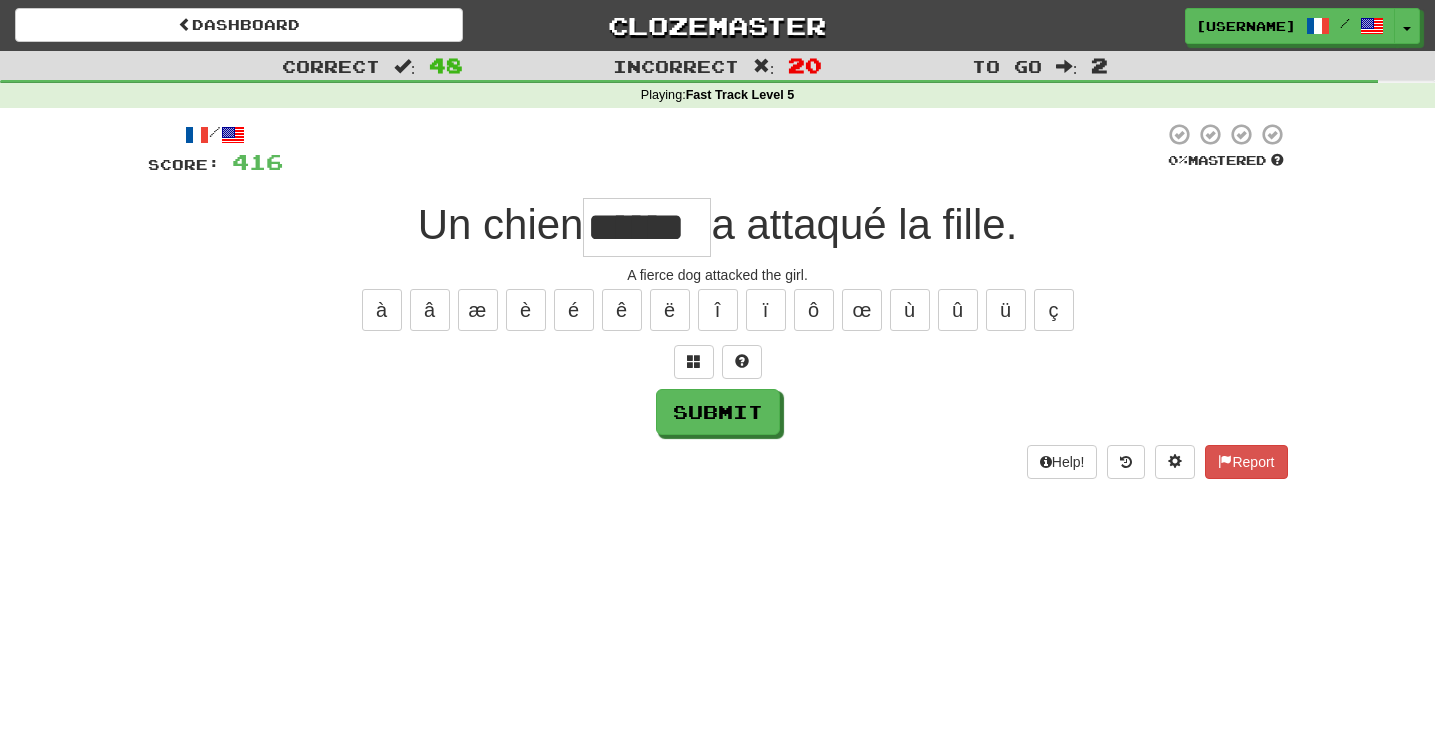 type on "******" 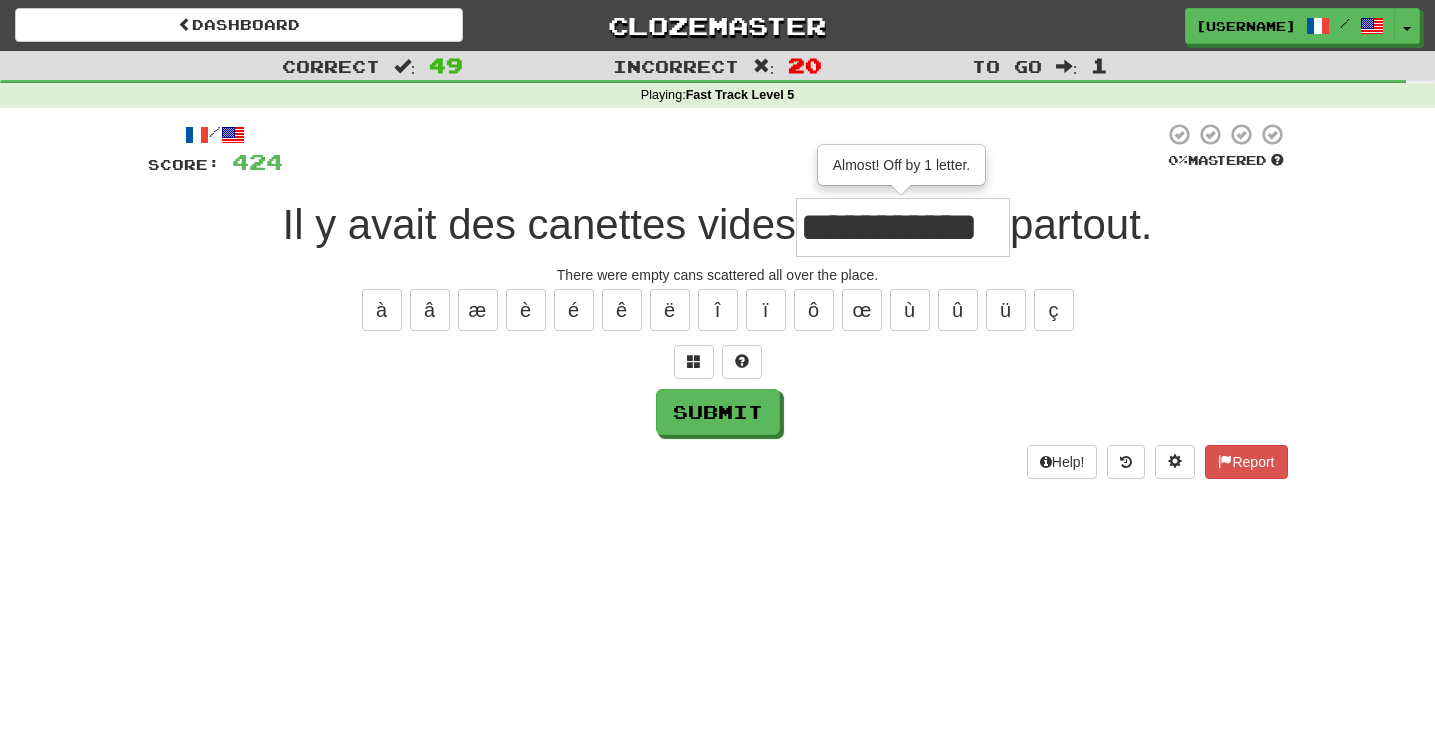 type on "**********" 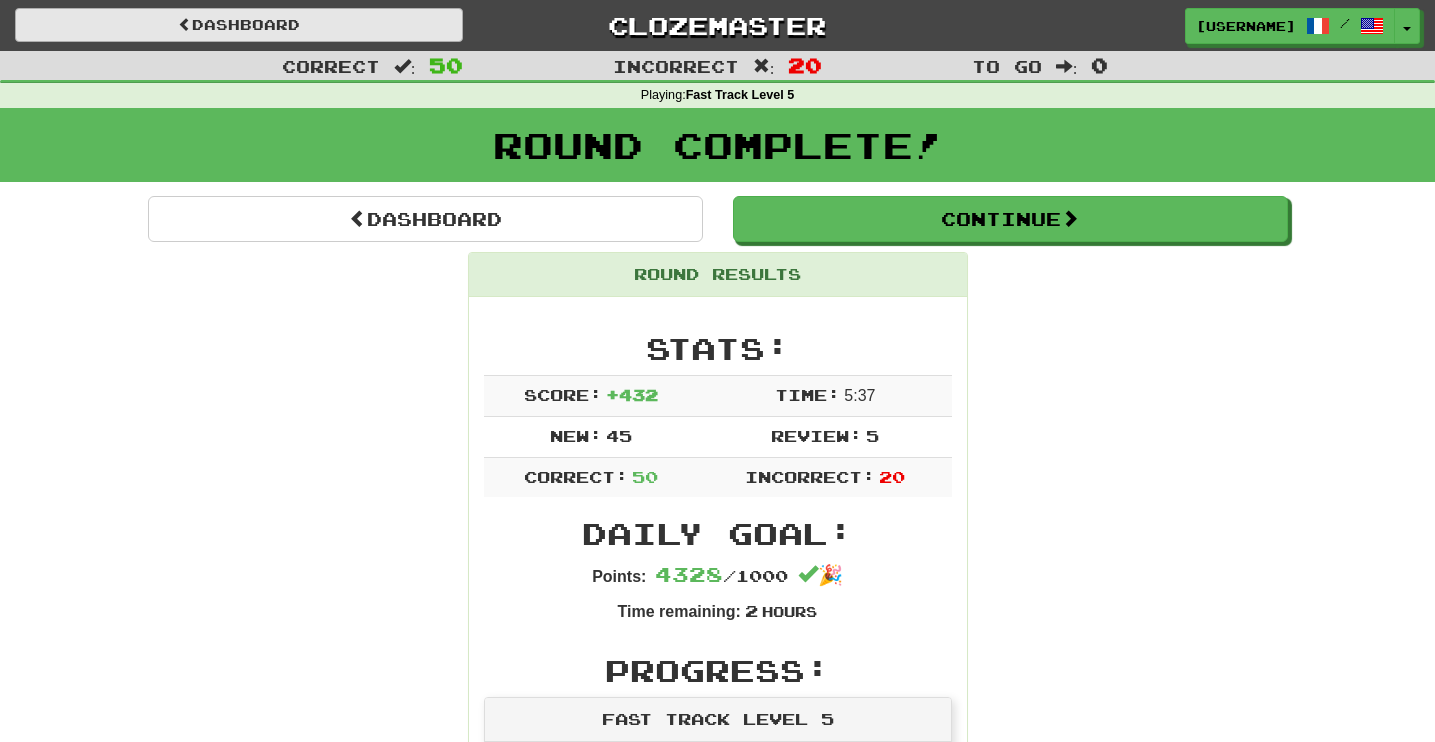 click on "Dashboard" at bounding box center (239, 25) 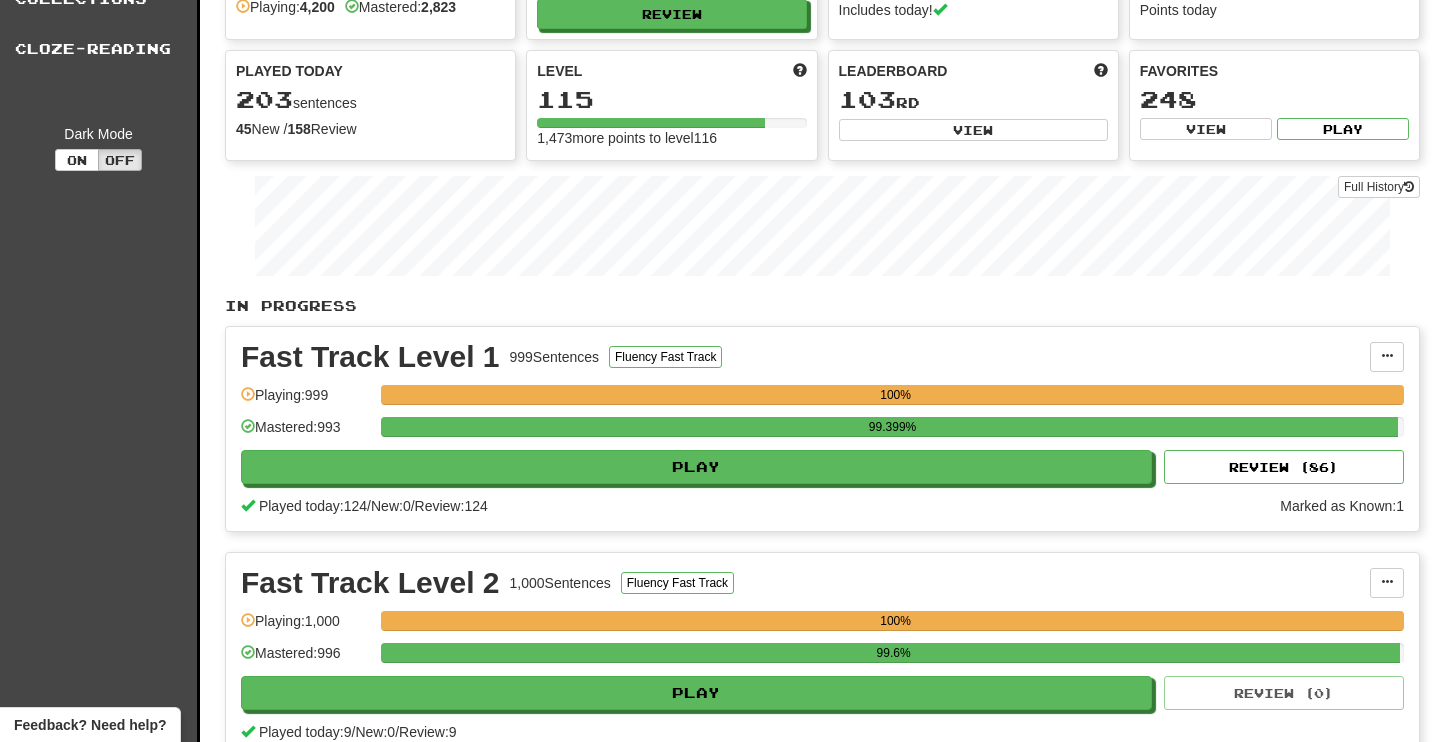 scroll, scrollTop: 71, scrollLeft: 0, axis: vertical 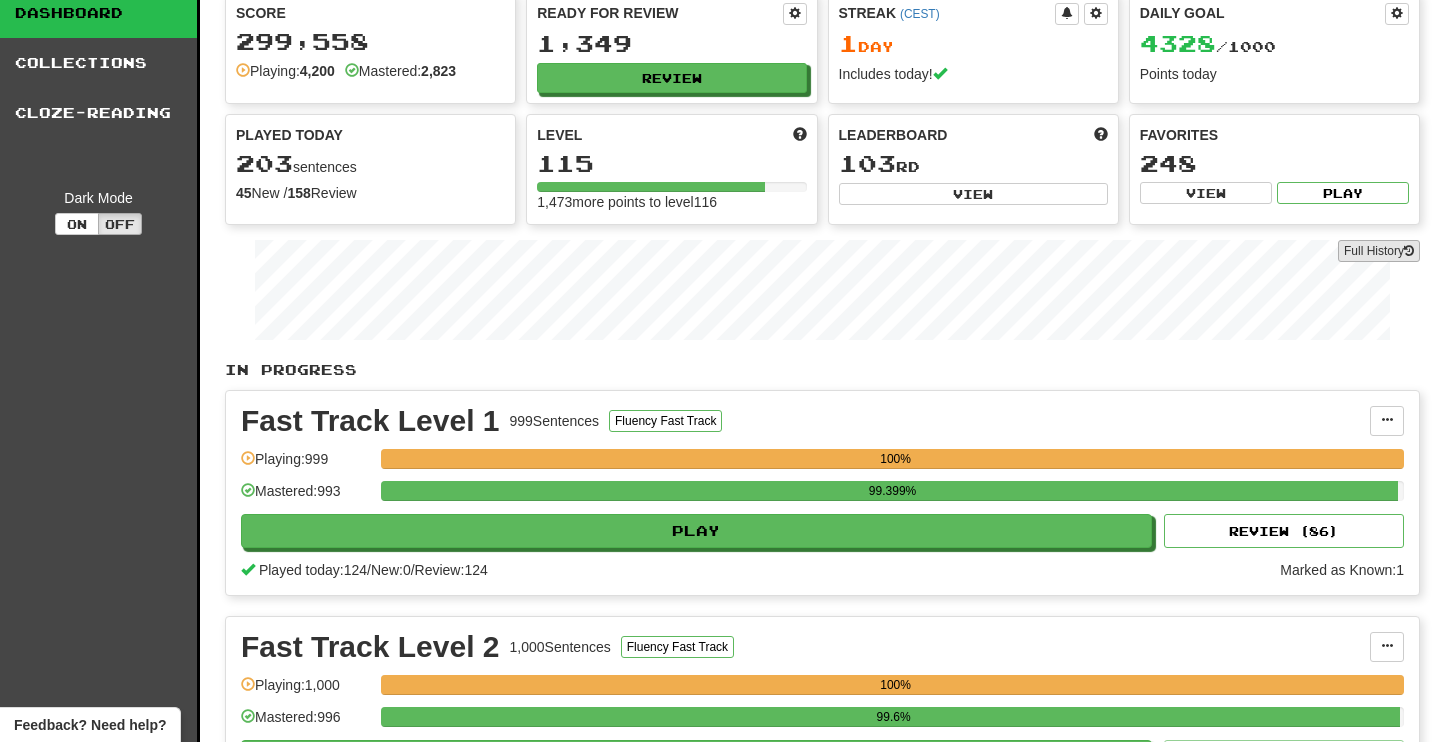 click on "Full History" at bounding box center [1379, 251] 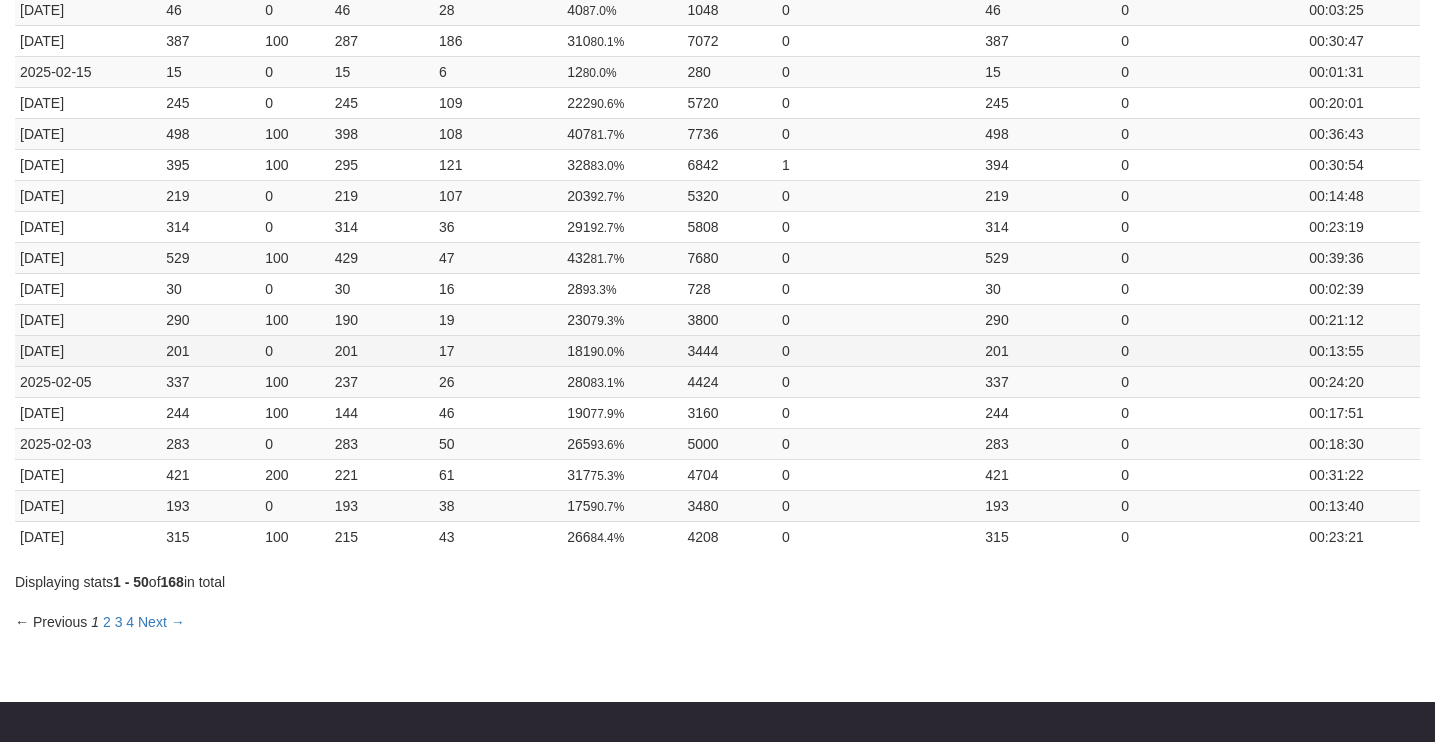 scroll, scrollTop: 1175, scrollLeft: 0, axis: vertical 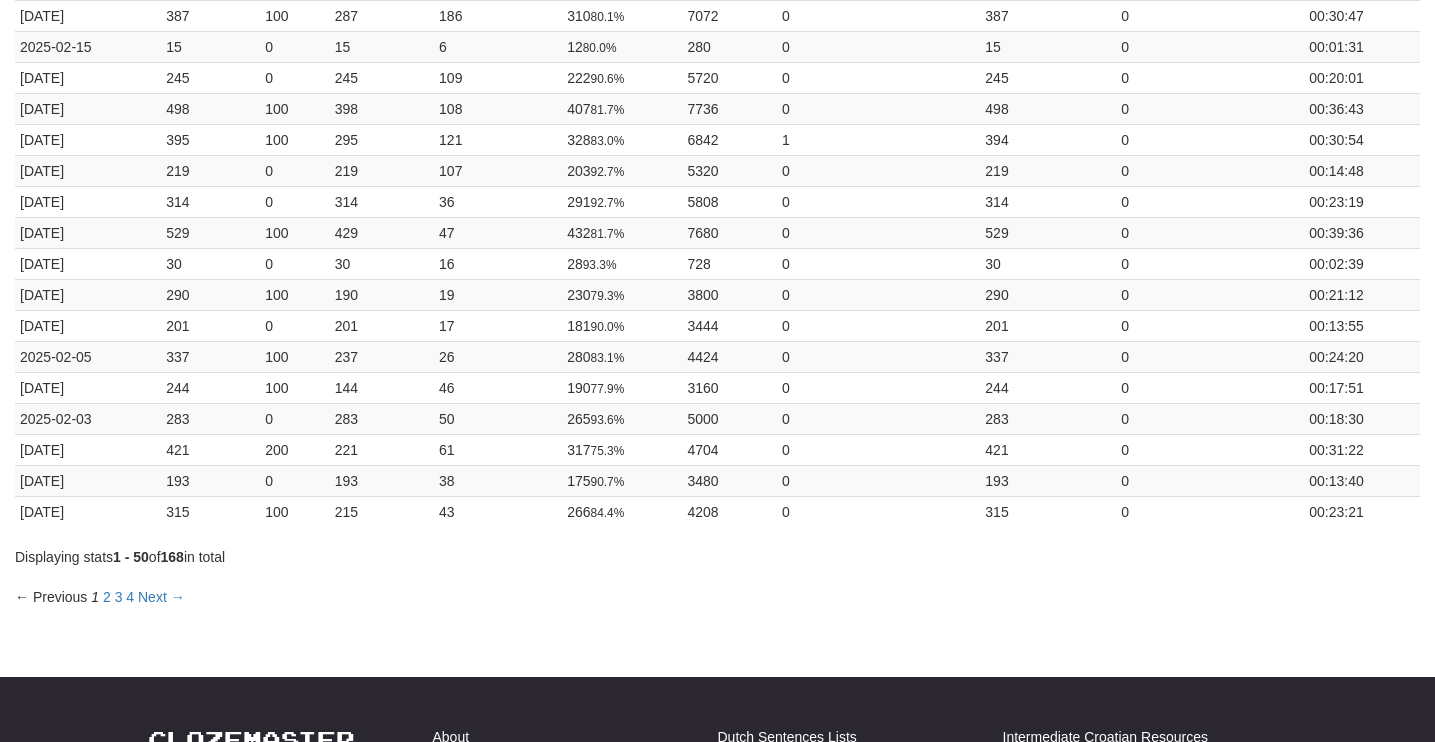 click on "← Previous   1   2   3   4   Next →" at bounding box center [100, 597] 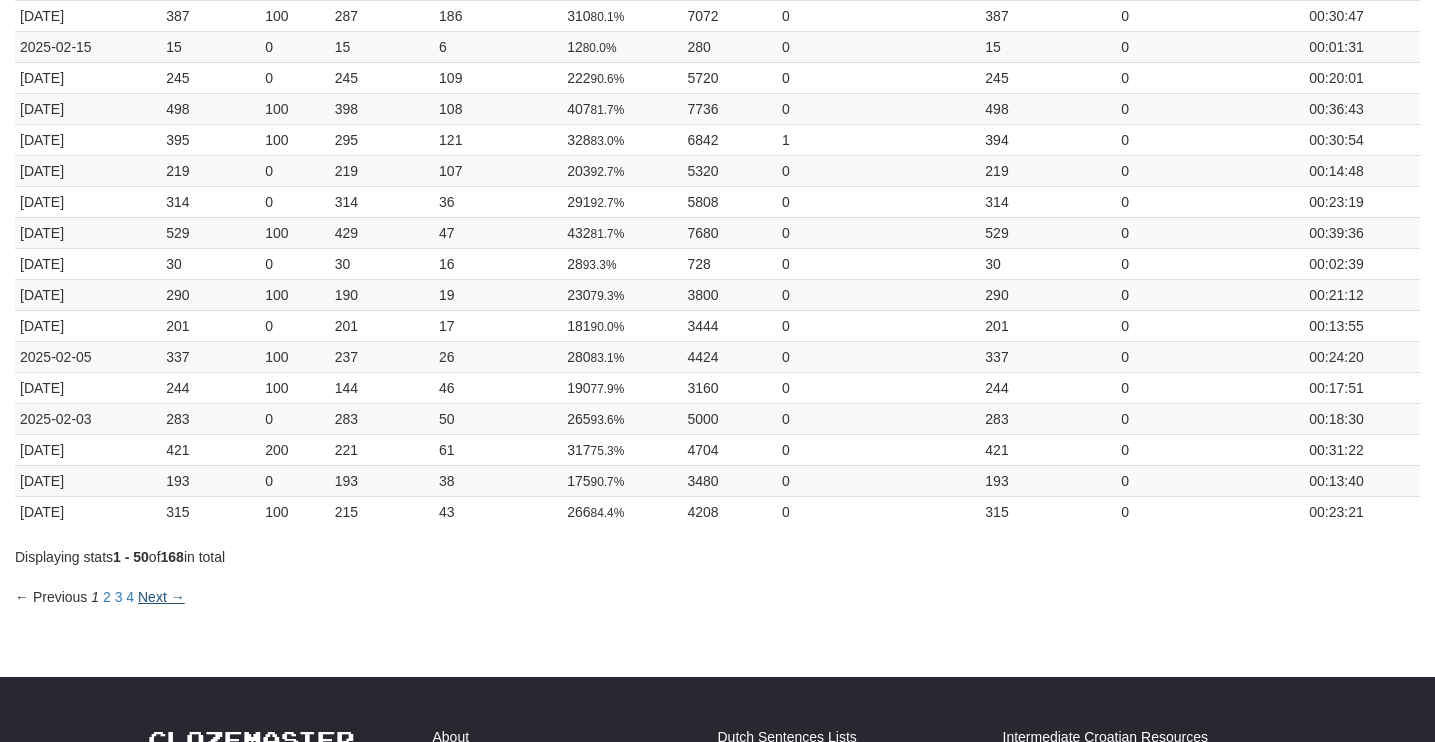 click on "Next →" at bounding box center [161, 597] 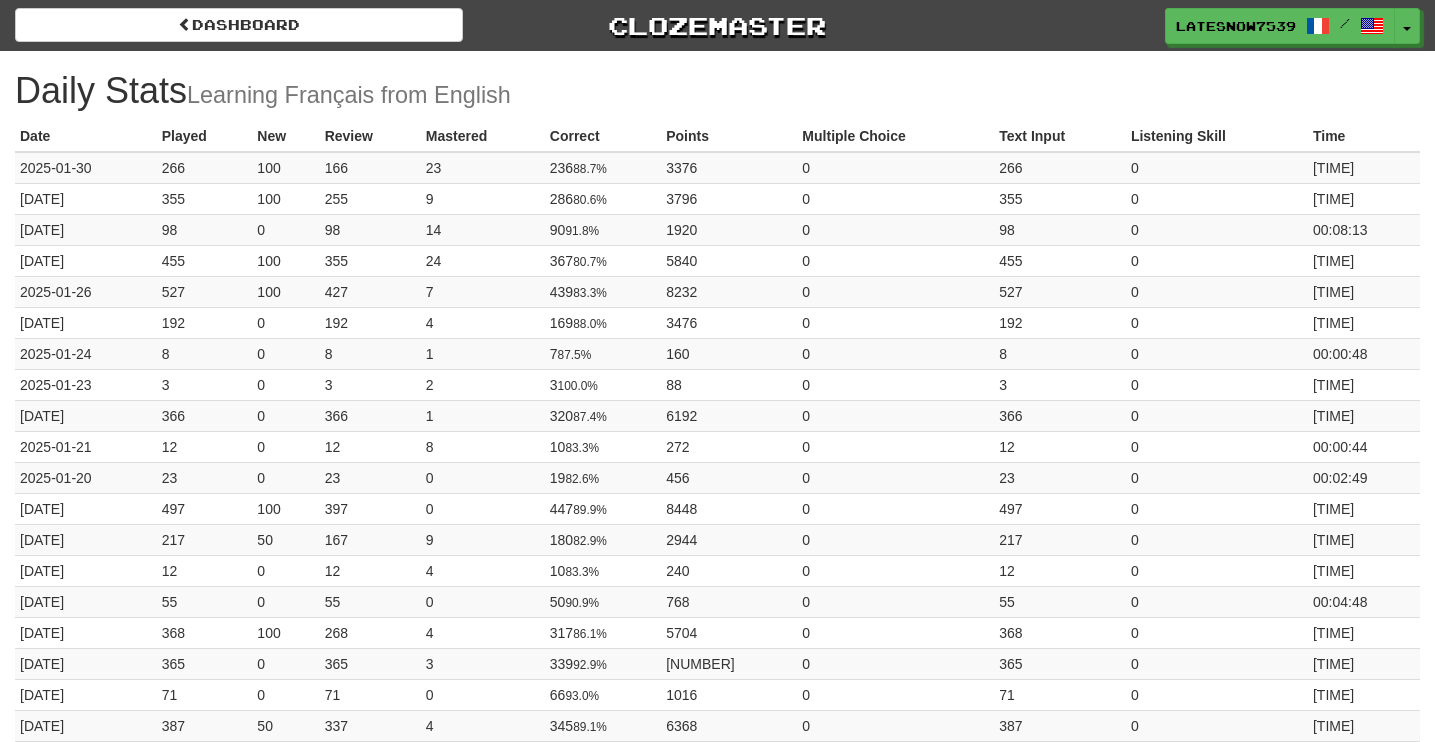 scroll, scrollTop: 0, scrollLeft: 0, axis: both 